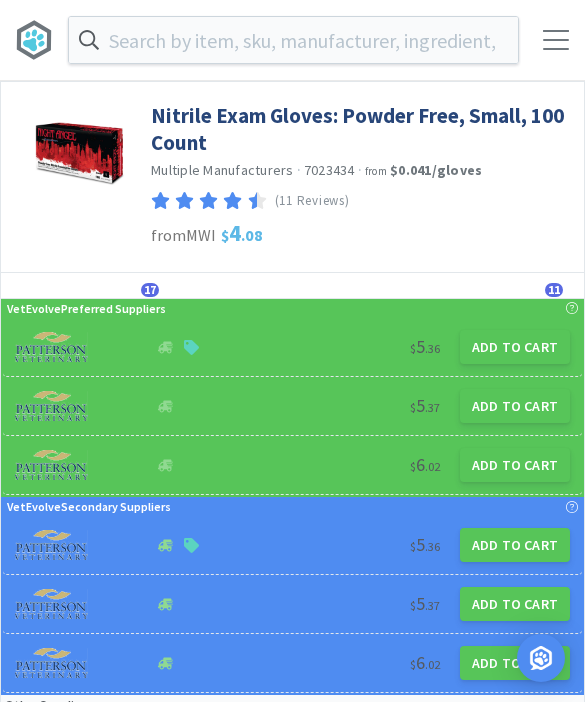 scroll, scrollTop: 259, scrollLeft: 0, axis: vertical 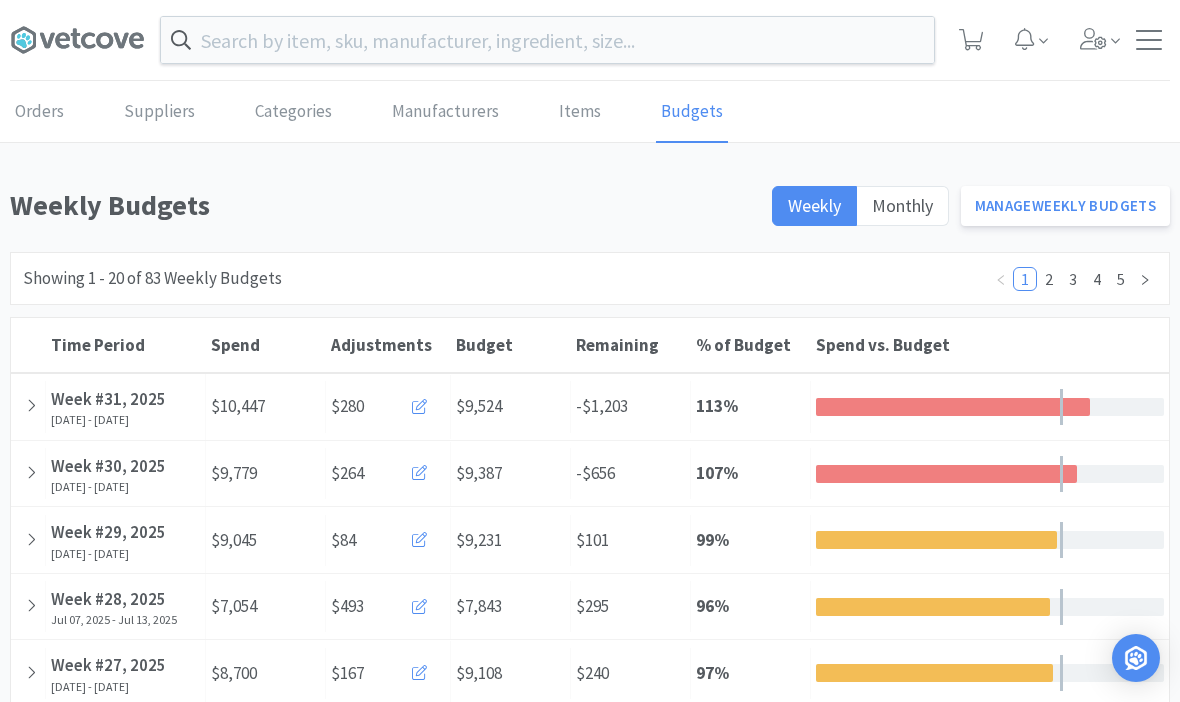 click at bounding box center (547, 40) 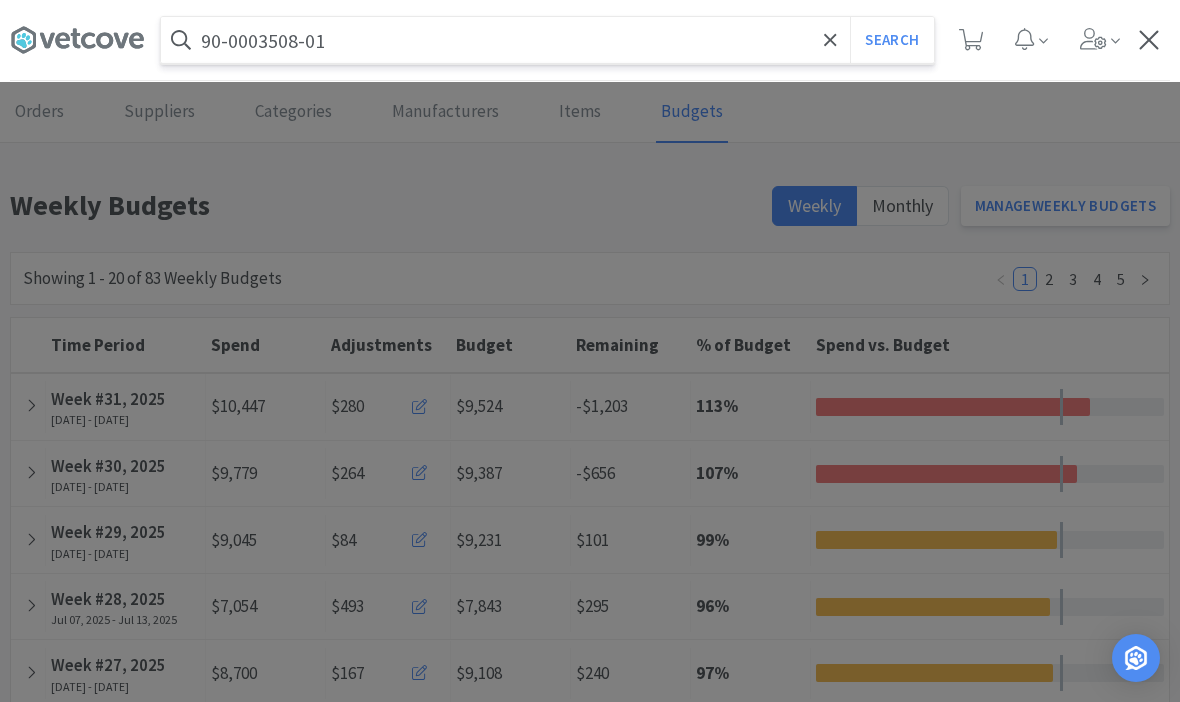 type on "90-0003508-01" 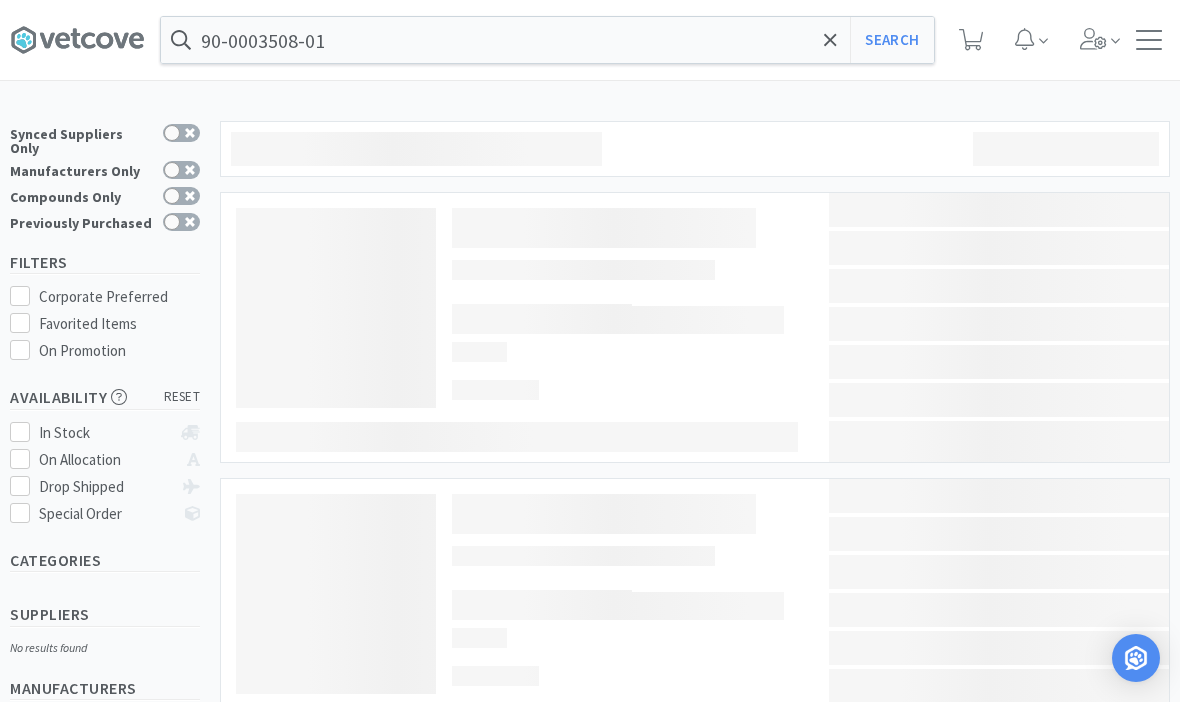 select on "1" 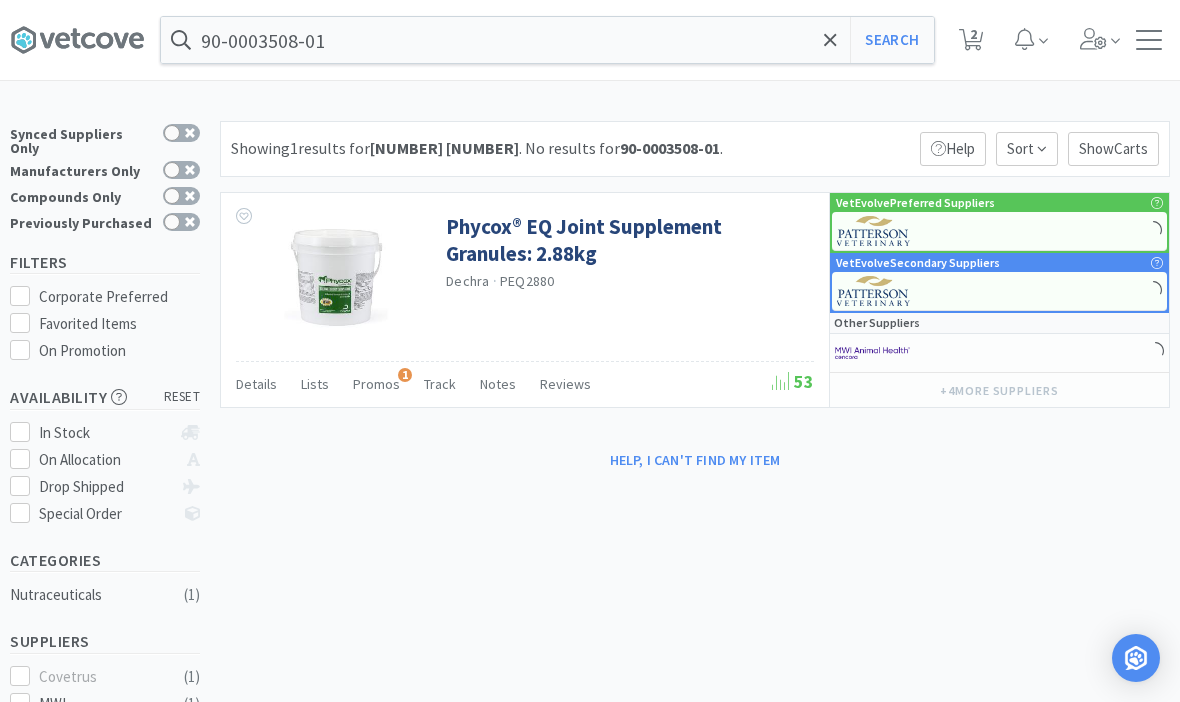 select on "5" 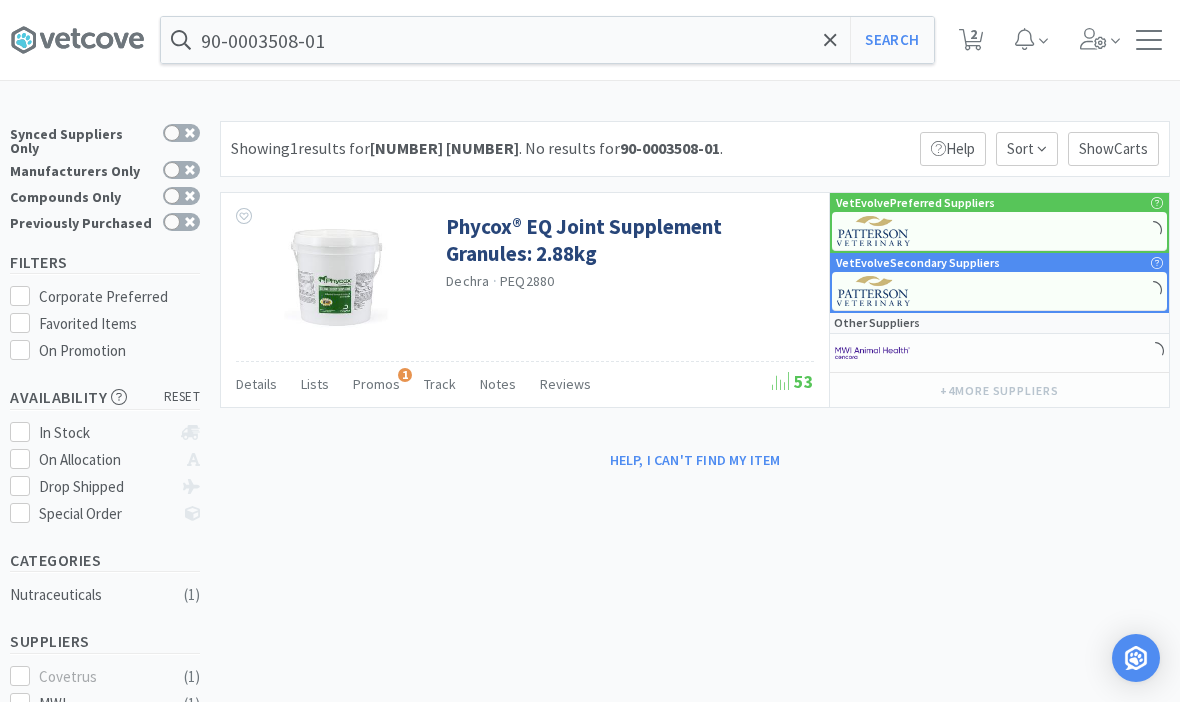 select on "1" 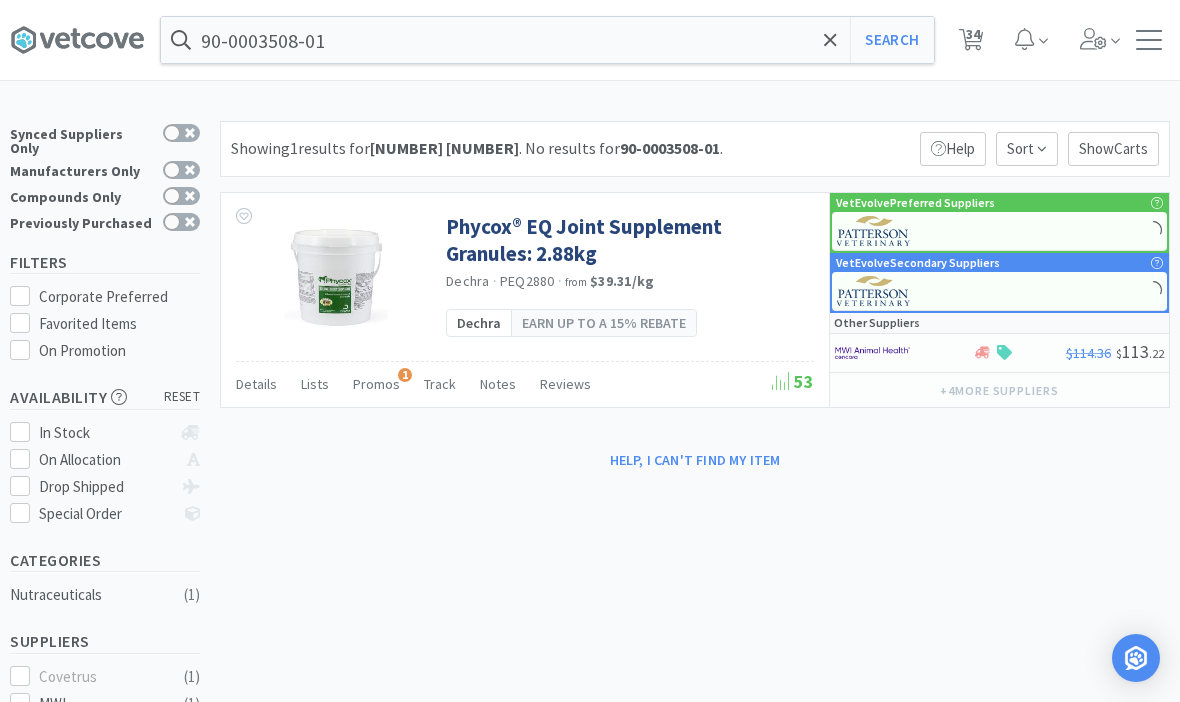 select on "1" 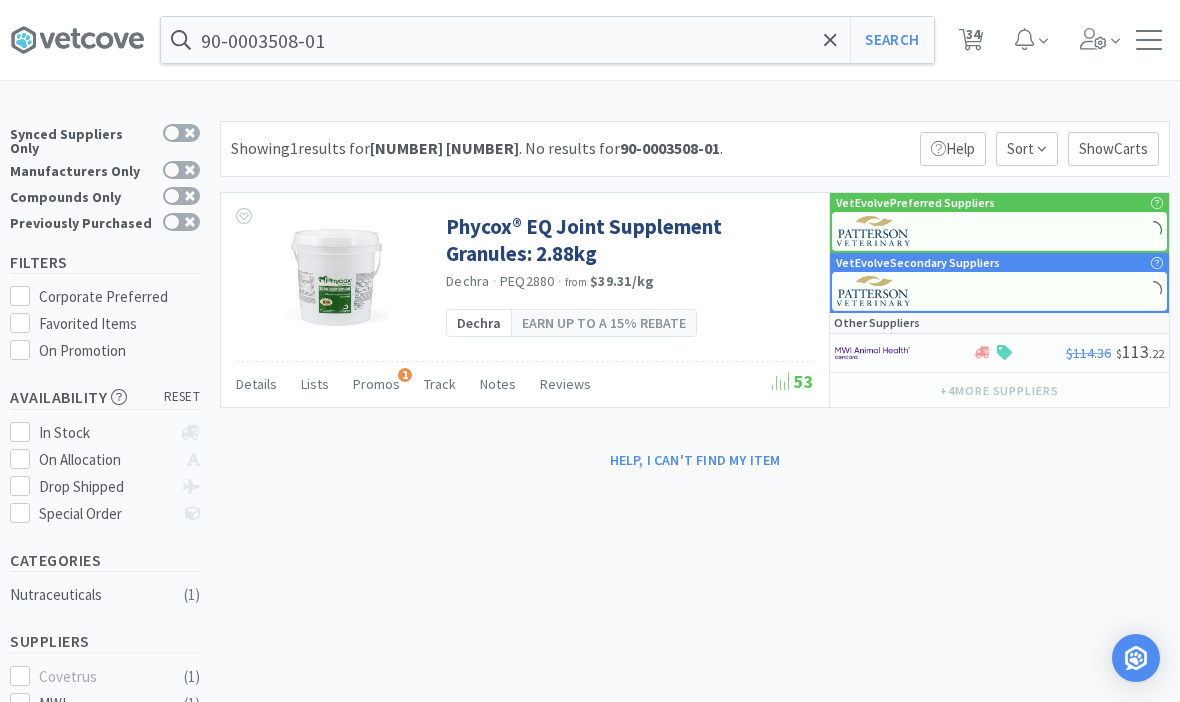 select on "3" 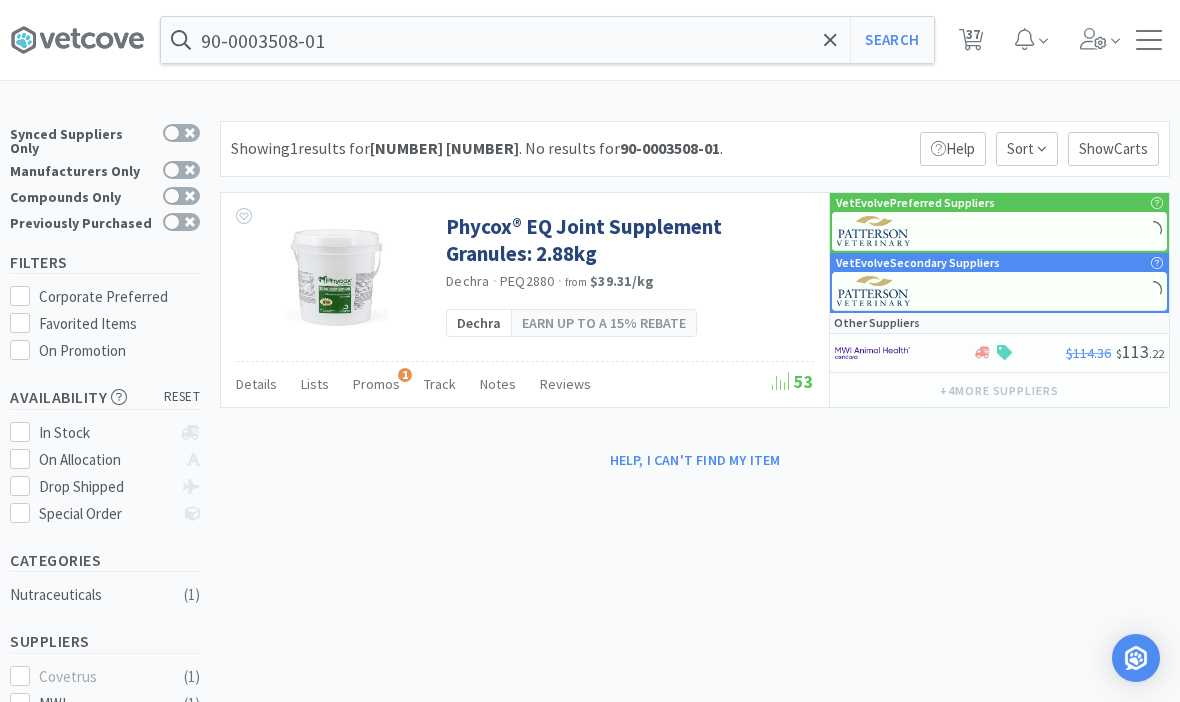 click 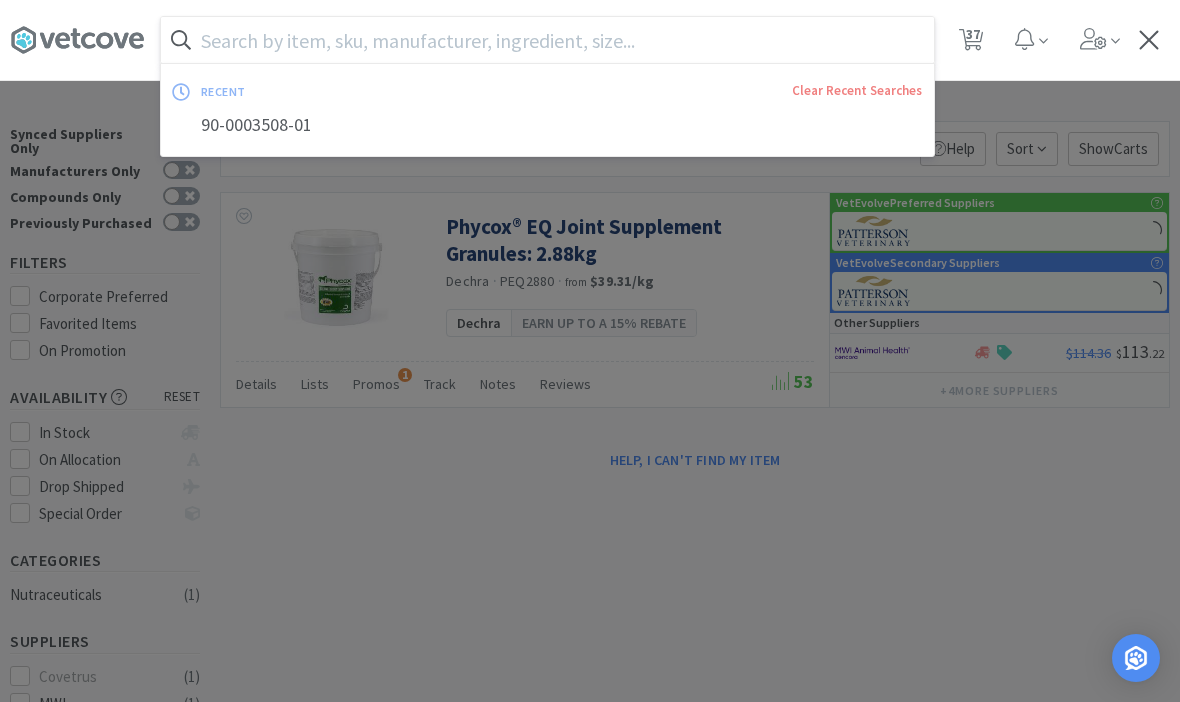 type on "2" 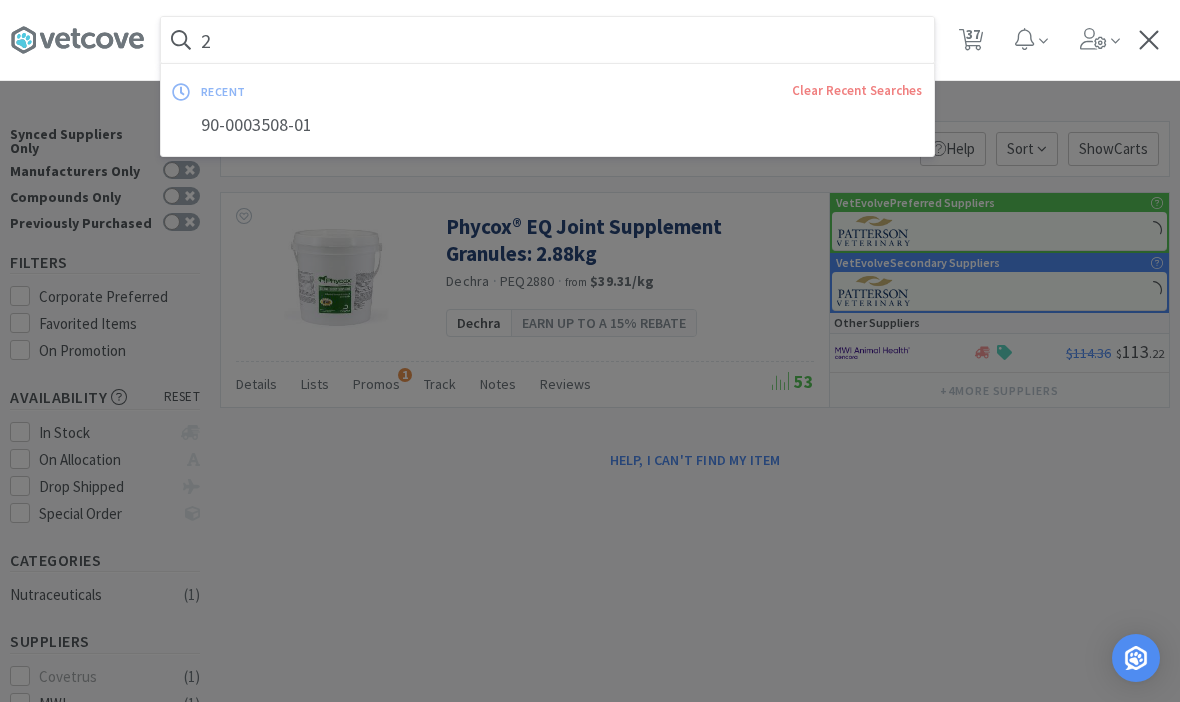 select on "1" 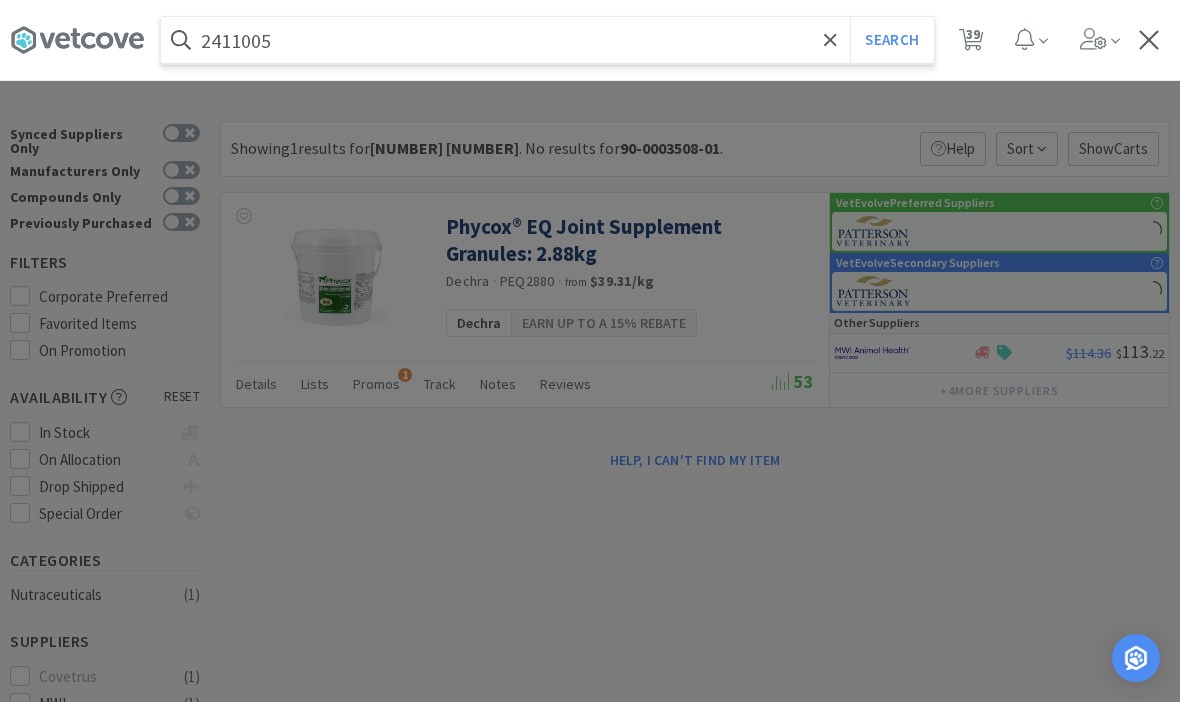 type on "2411005" 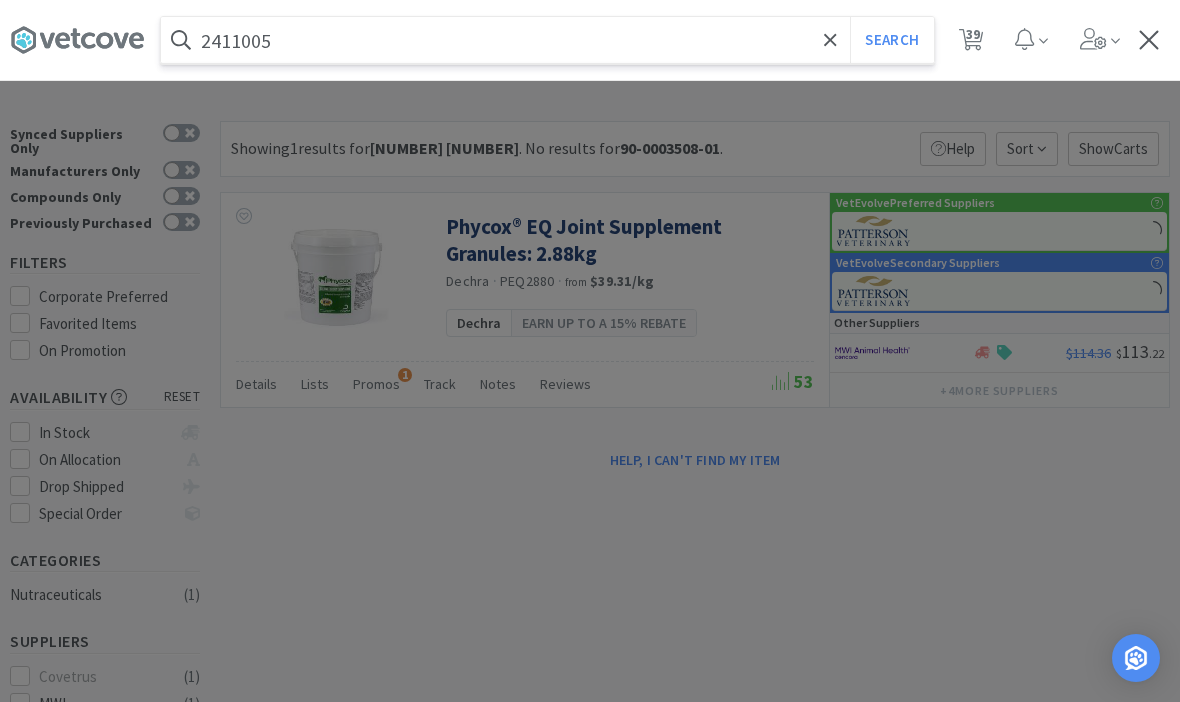click on "Search" at bounding box center [891, 40] 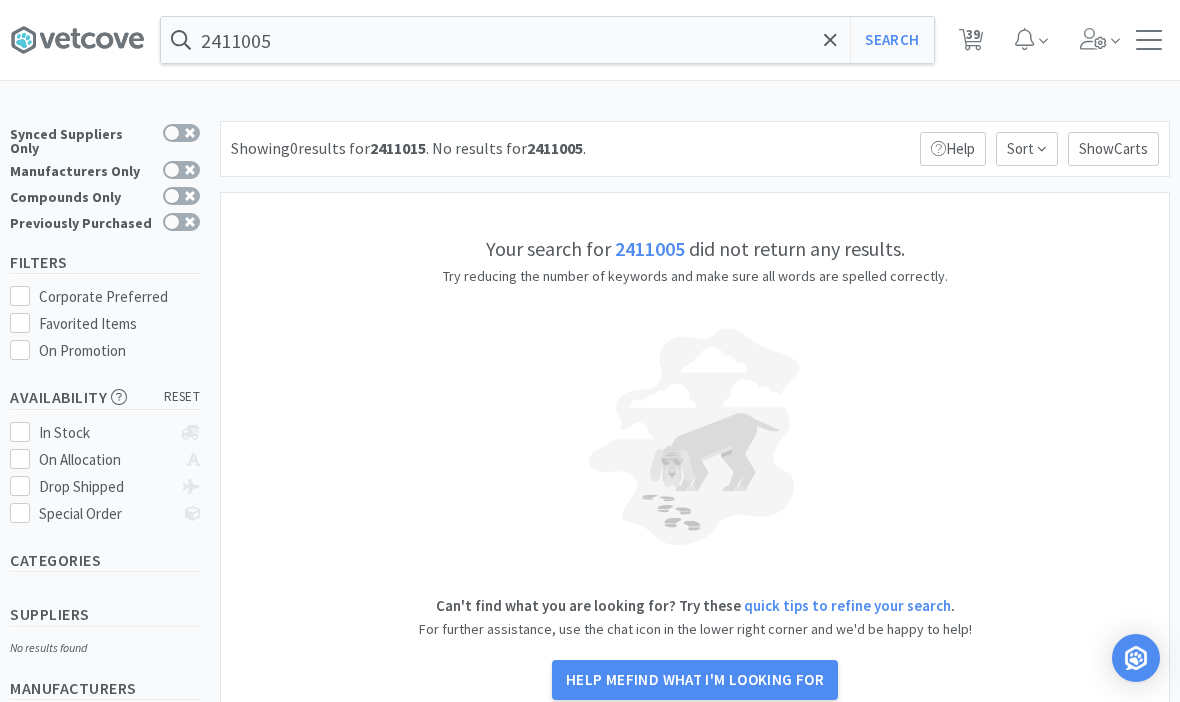 click 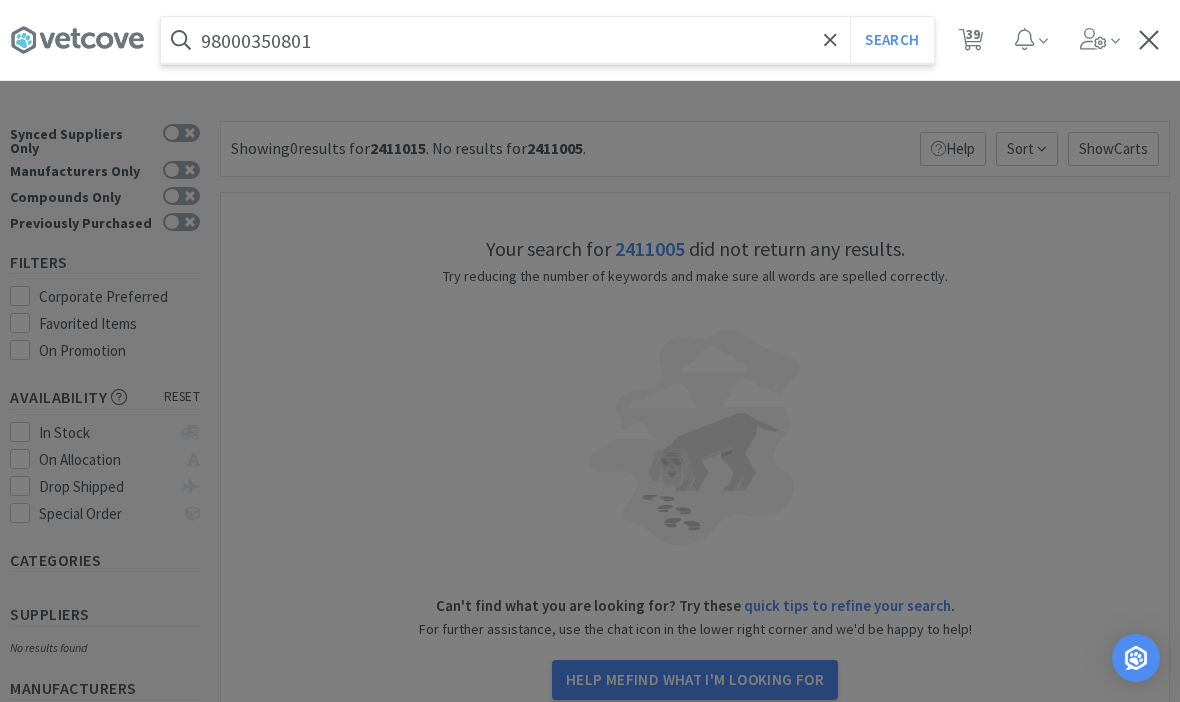 type on "98000350801" 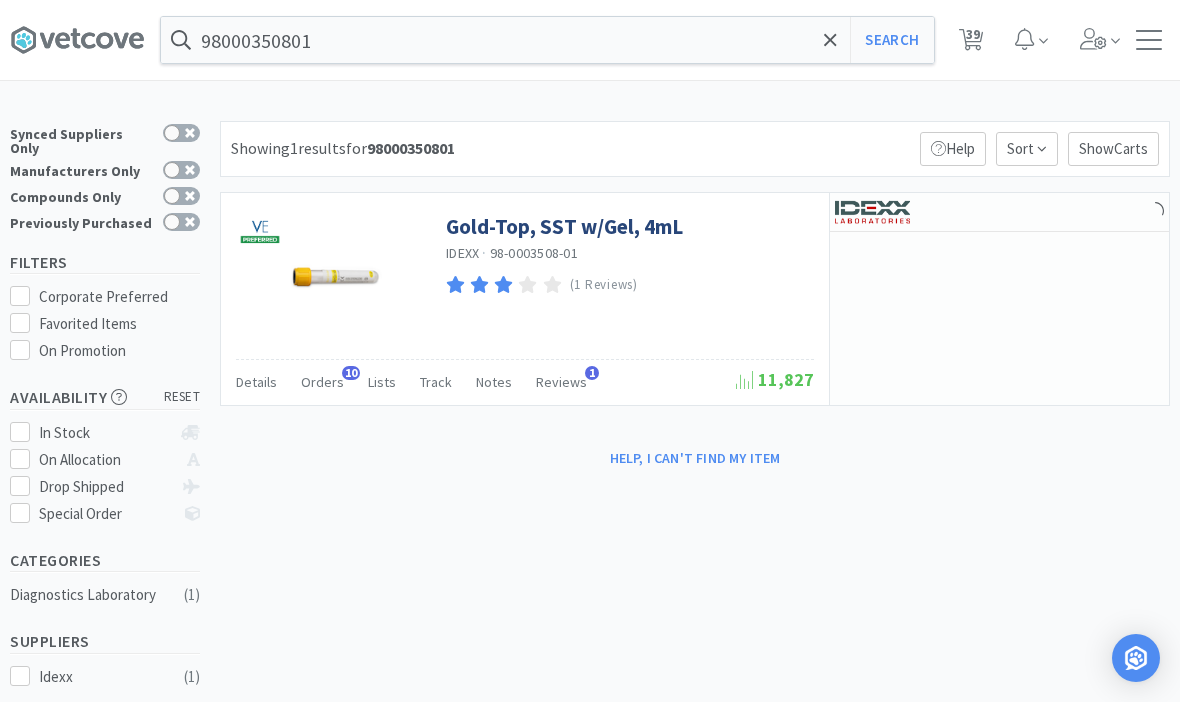 click on "Gold-Top, SST w/Gel, 4mL" at bounding box center [564, 226] 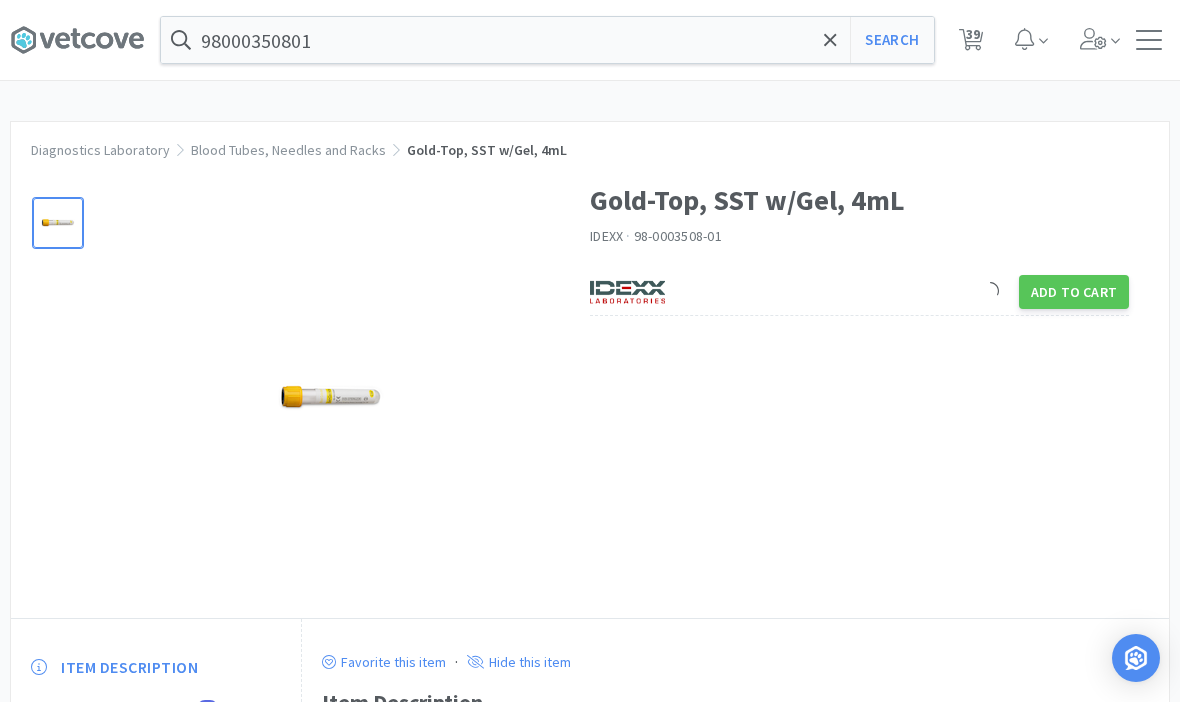 click on "Add to Cart" at bounding box center [1074, 292] 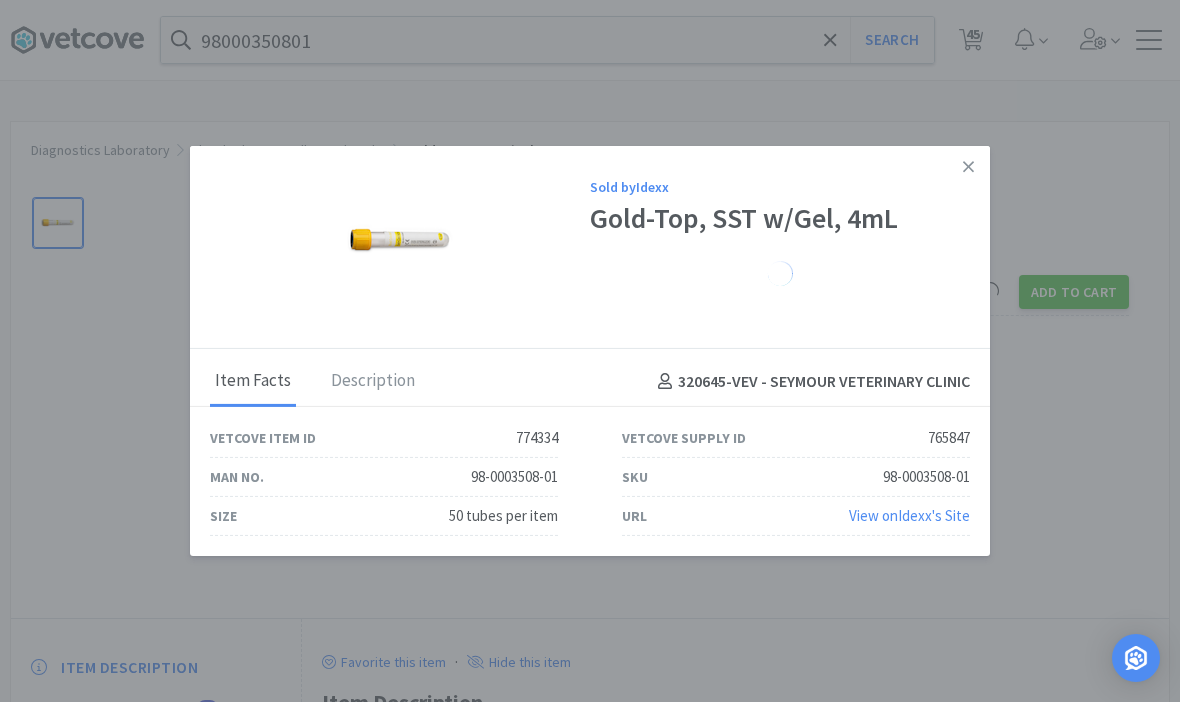 click 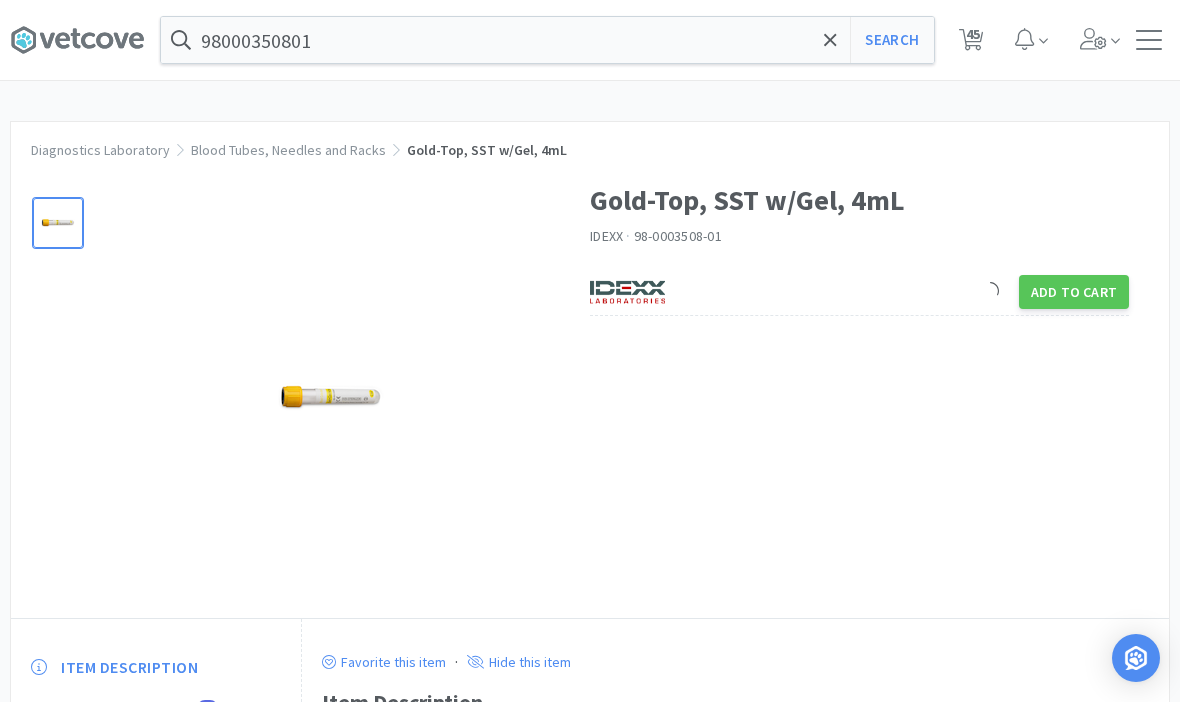 click on "Add to Cart" at bounding box center (1074, 292) 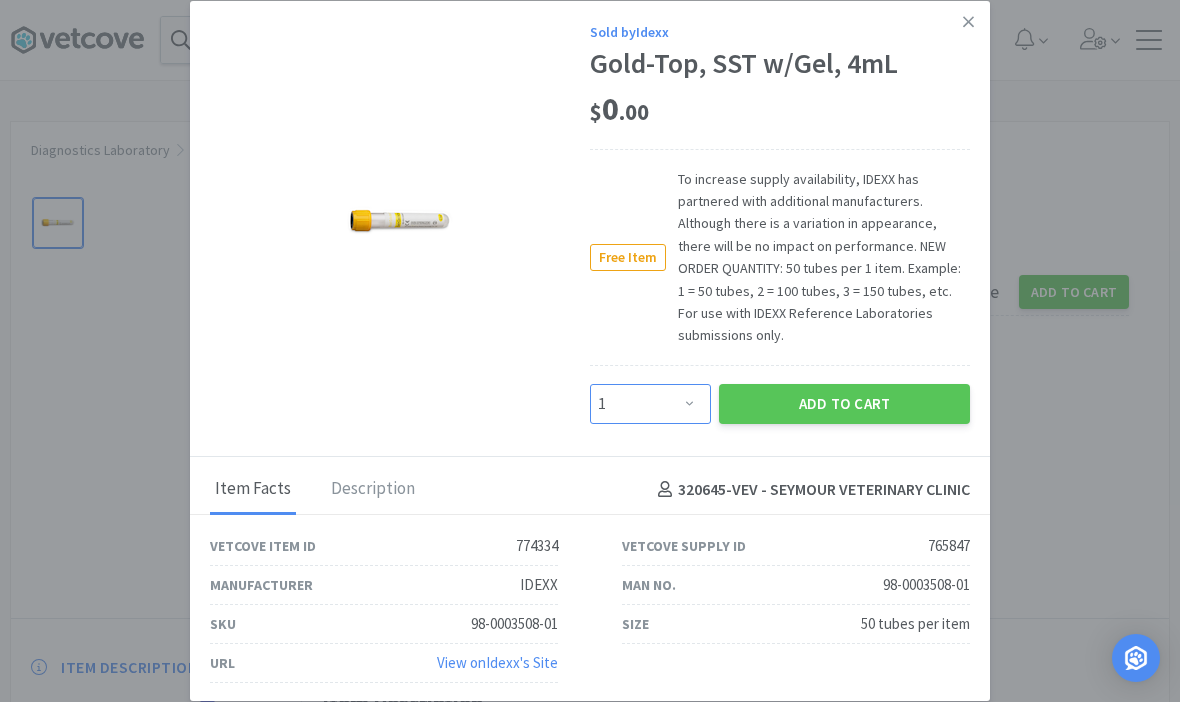 click on "Enter Quantity 1 2 3 4 5 6 7 8 9 10 11 12 13 14 15 16 17 18 19 20 Enter Quantity" at bounding box center [650, 404] 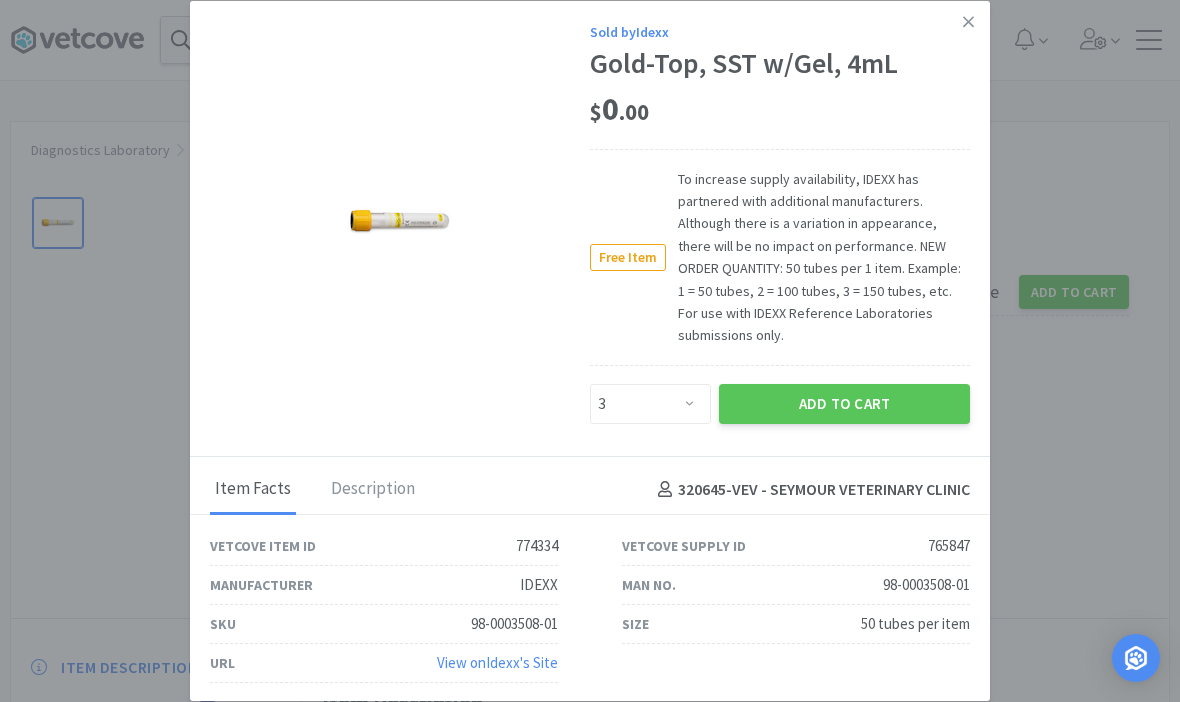 click on "Add to Cart" at bounding box center (844, 404) 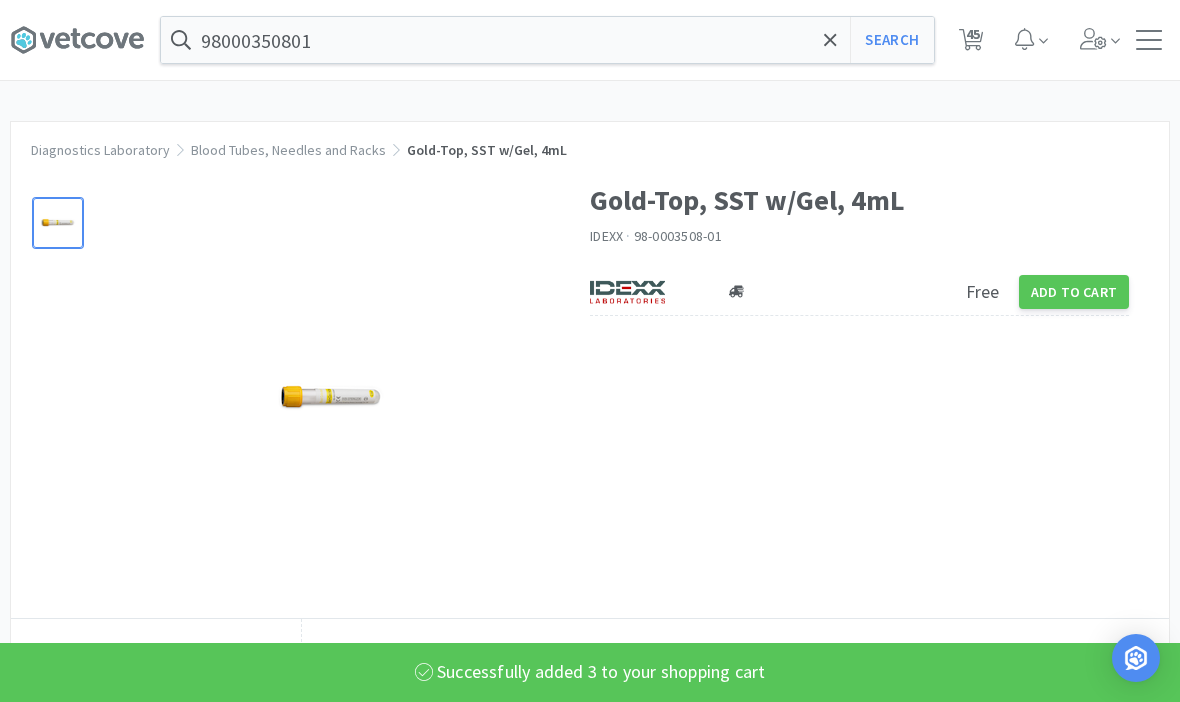 click 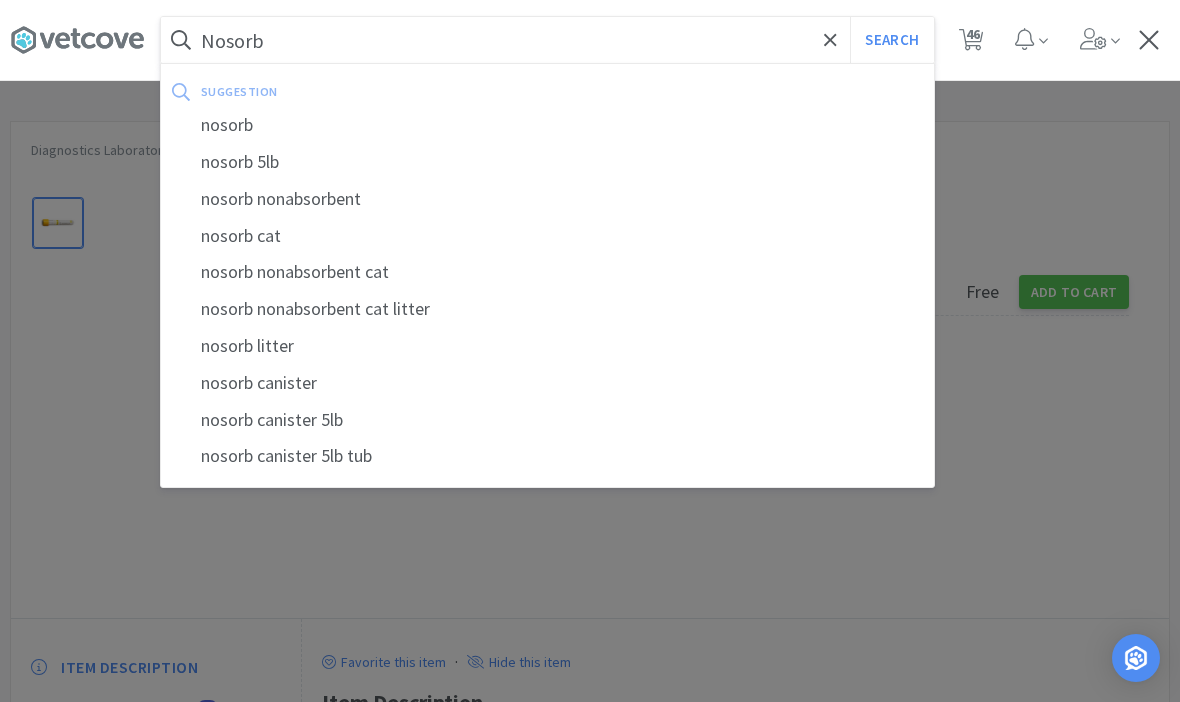 type on "Nosorb" 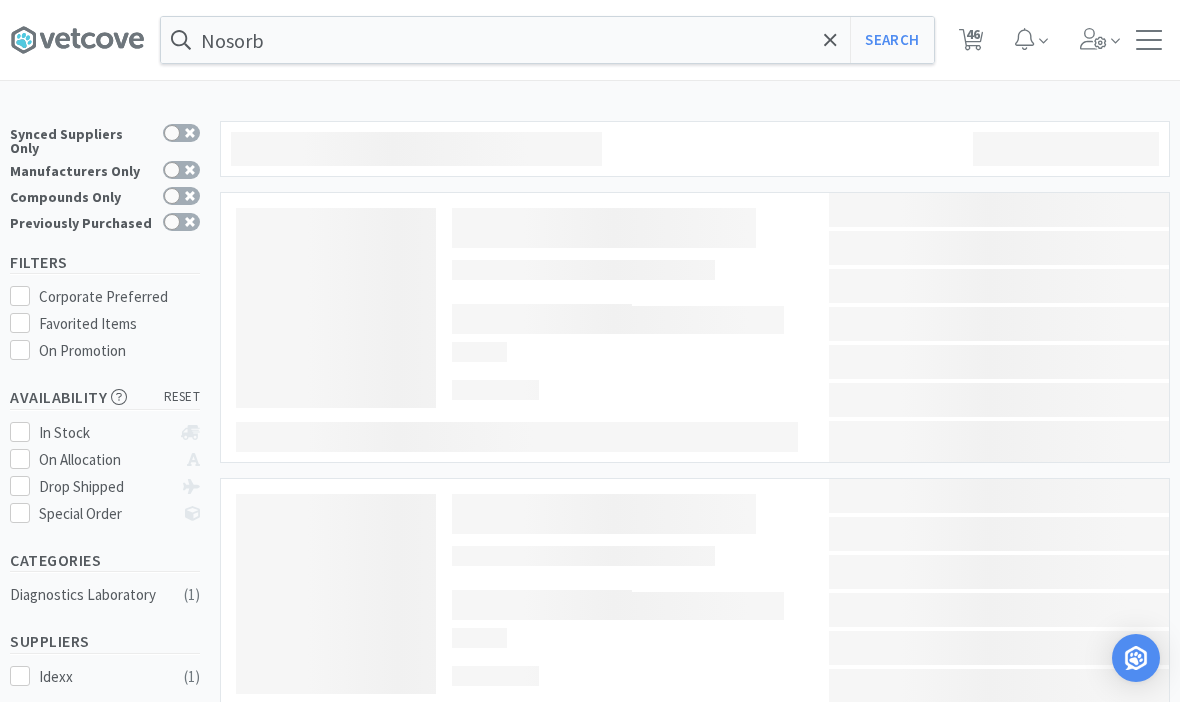 type on "nosorb" 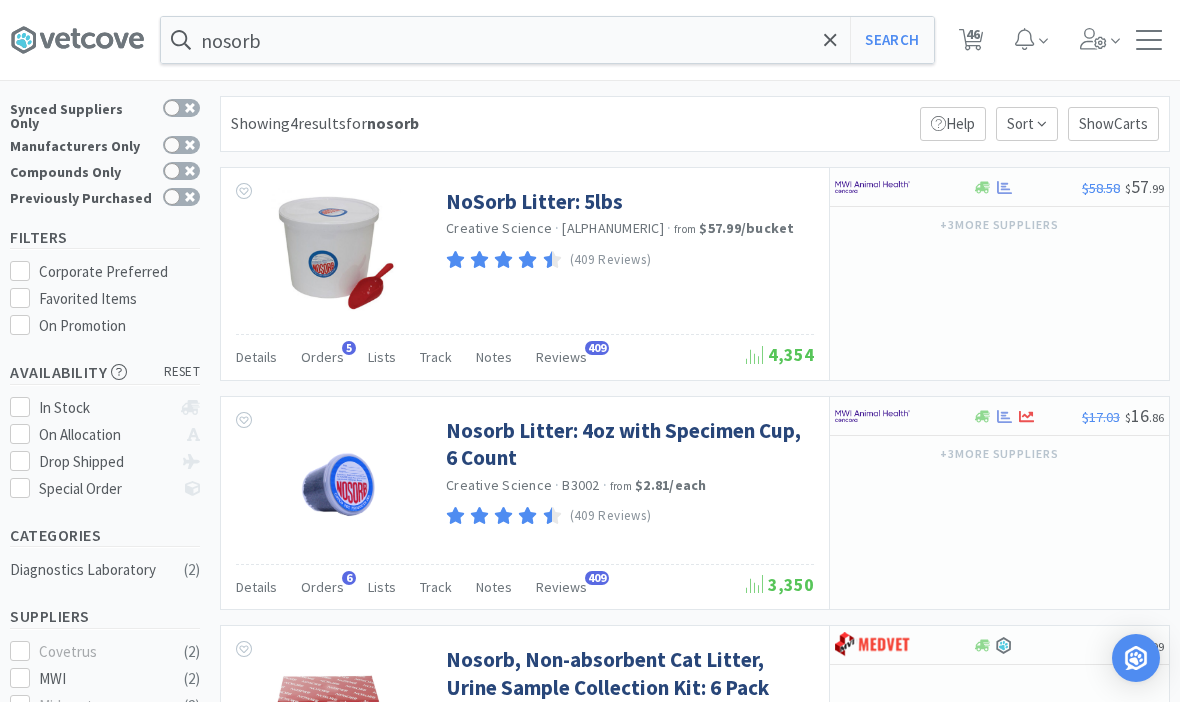 scroll, scrollTop: 51, scrollLeft: 0, axis: vertical 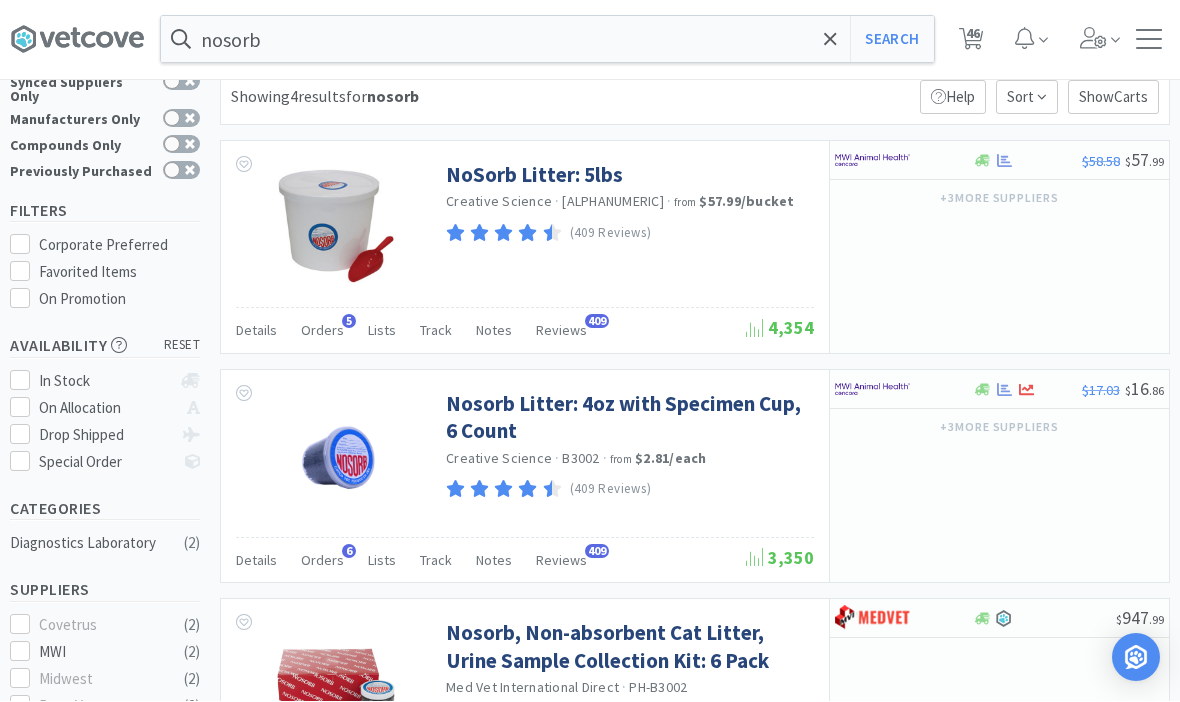 click on "Nosorb Litter: 4oz with Specimen Cup, 6 Count" at bounding box center (627, 418) 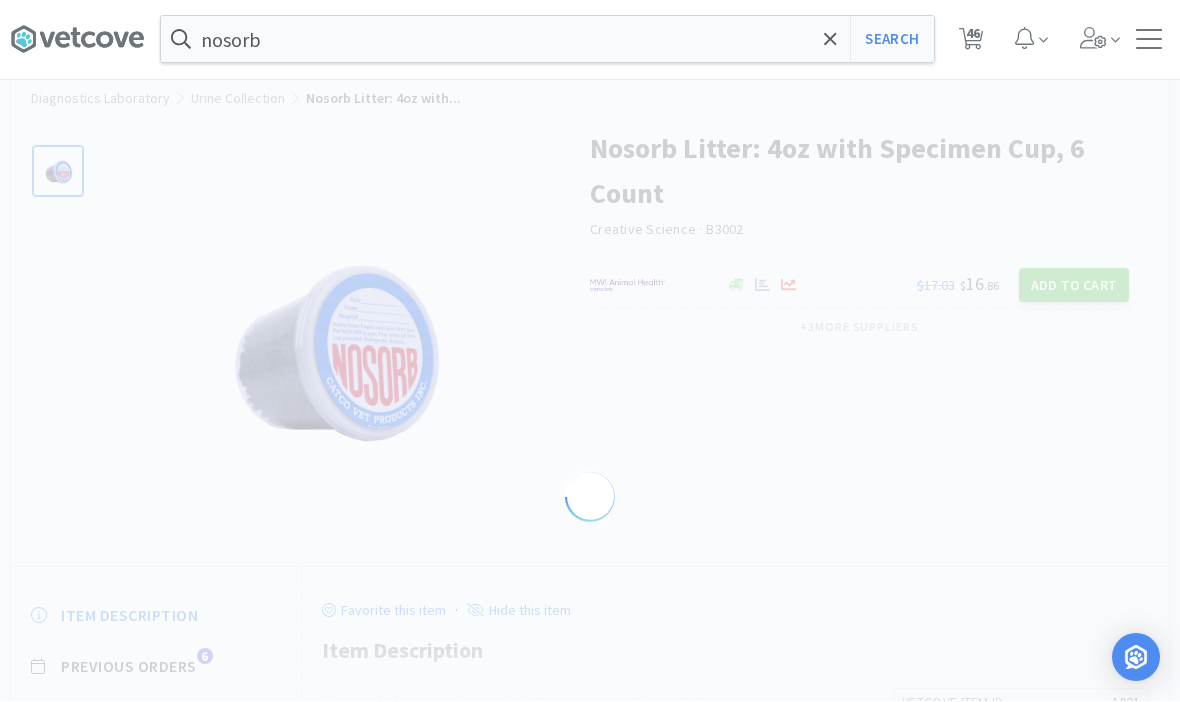 scroll, scrollTop: 0, scrollLeft: 0, axis: both 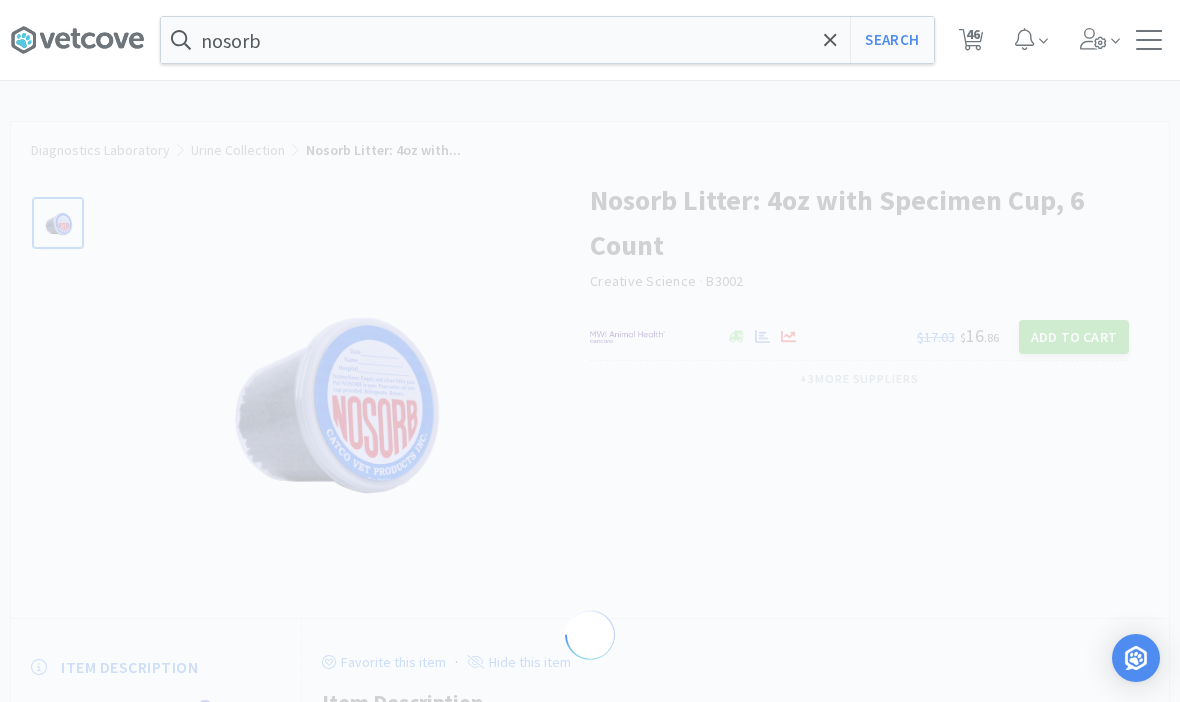 select on "1021" 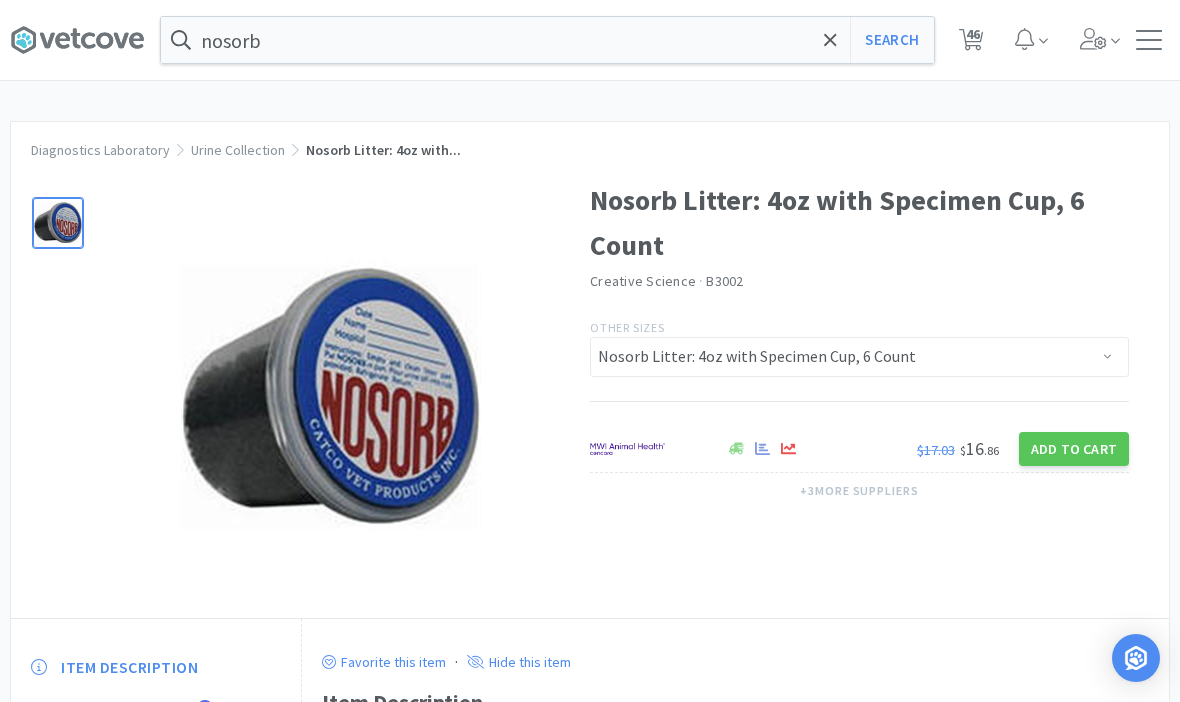 click on "Add to Cart" at bounding box center [1074, 449] 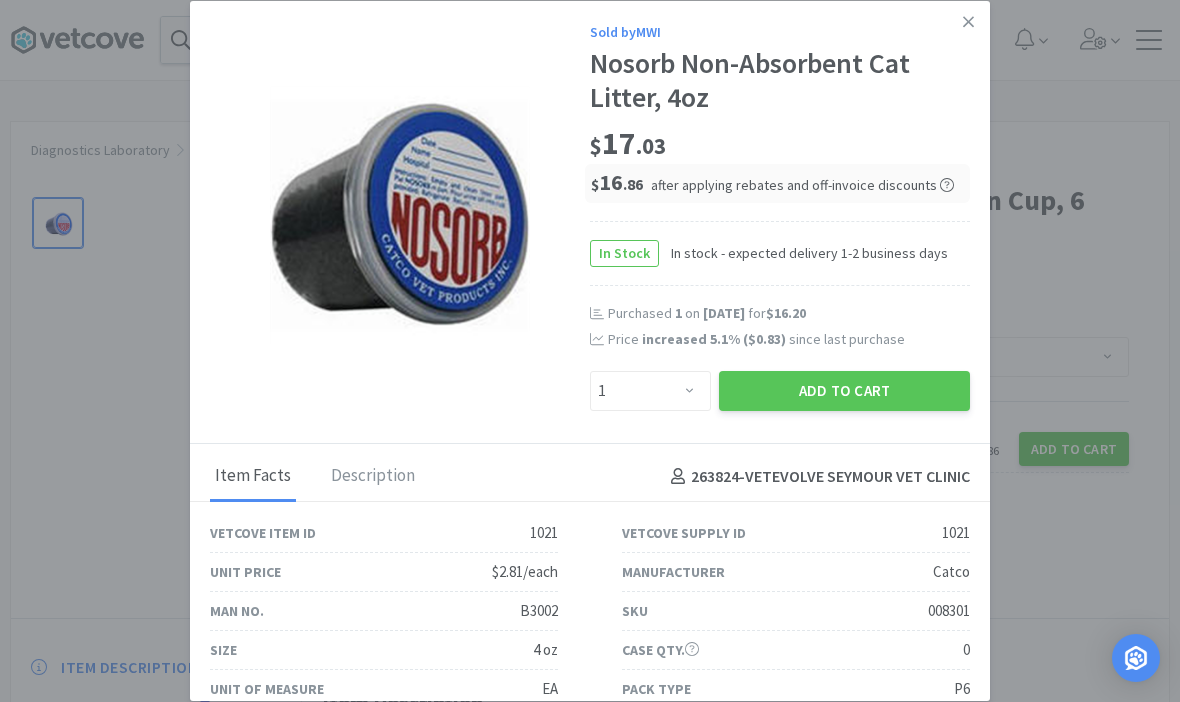 click on "Item Facts Description [NUMBER] - VETEVOLVE SEYMOUR VET CLINIC" at bounding box center (590, 473) 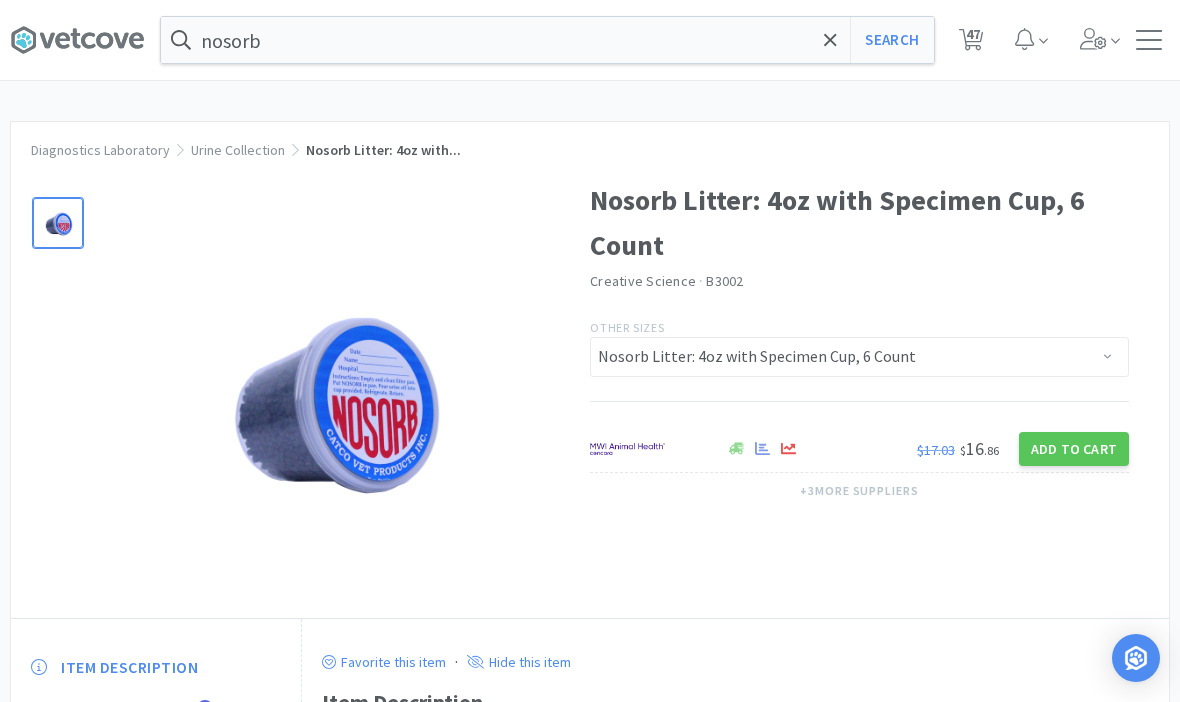click on "nosorb Search Orders Shopping Discuss Discuss 47 47 Diagnostics Laboratory Urine Collection Nosorb Litter: 4oz with... Nosorb Litter: 4oz with Specimen Cup, 6 Count Creative Science · B3002 Other Sizes NoSorb Litter: 5lbs Nosorb Litter: 4oz with Specimen Cup, 6 Count $17.03 $ 16 . 86 Add to Cart + 3 more supplier s Item Description Previous Orders 6 Shopping Lists Track Item Notes Reviews 409 Favorite this item · Hide this item Item Description Nosorb Litter: 4oz with Specimen Cup, 6 Count
Nosorb Litter: 4oz with Specimen Cup, 6 Count is a specialized non-absorbent cat litter developed by practicing veterinarians to facilitate the collection of urine samples from cats. This product is designed to simplify the process of obtaining urine samples for urinalysis, which is a critical diagnostic tool for various feline health conditions.
Key Features:
Nonabsorbent and Inert : The granules are nonabsorbent and inert, ensuring that the urine sample remains uncontaminated and easy to collect." at bounding box center (590, 580) 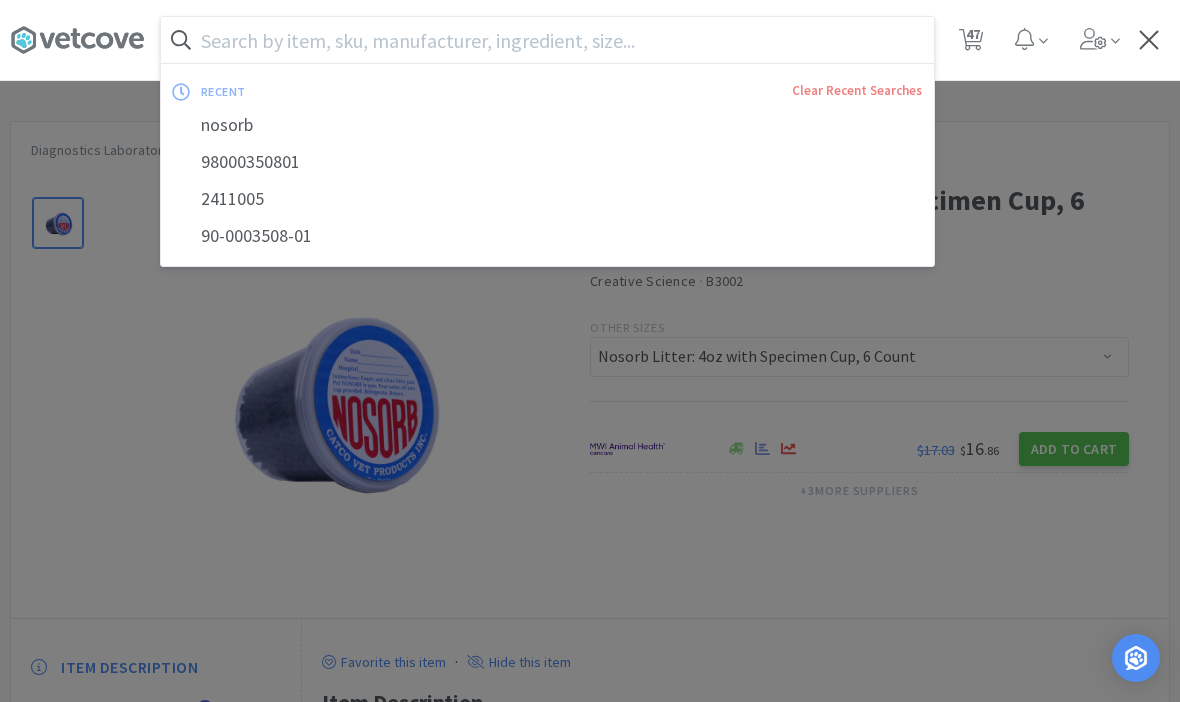 scroll, scrollTop: 51, scrollLeft: 0, axis: vertical 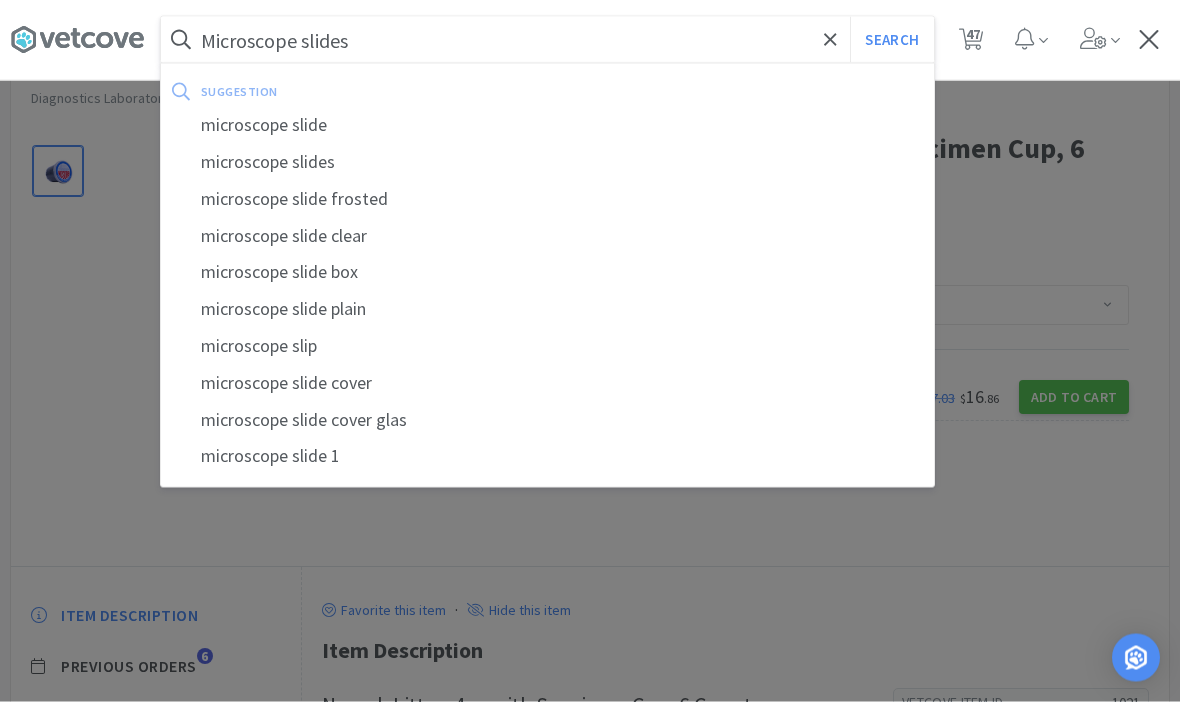 type on "Microscope slides" 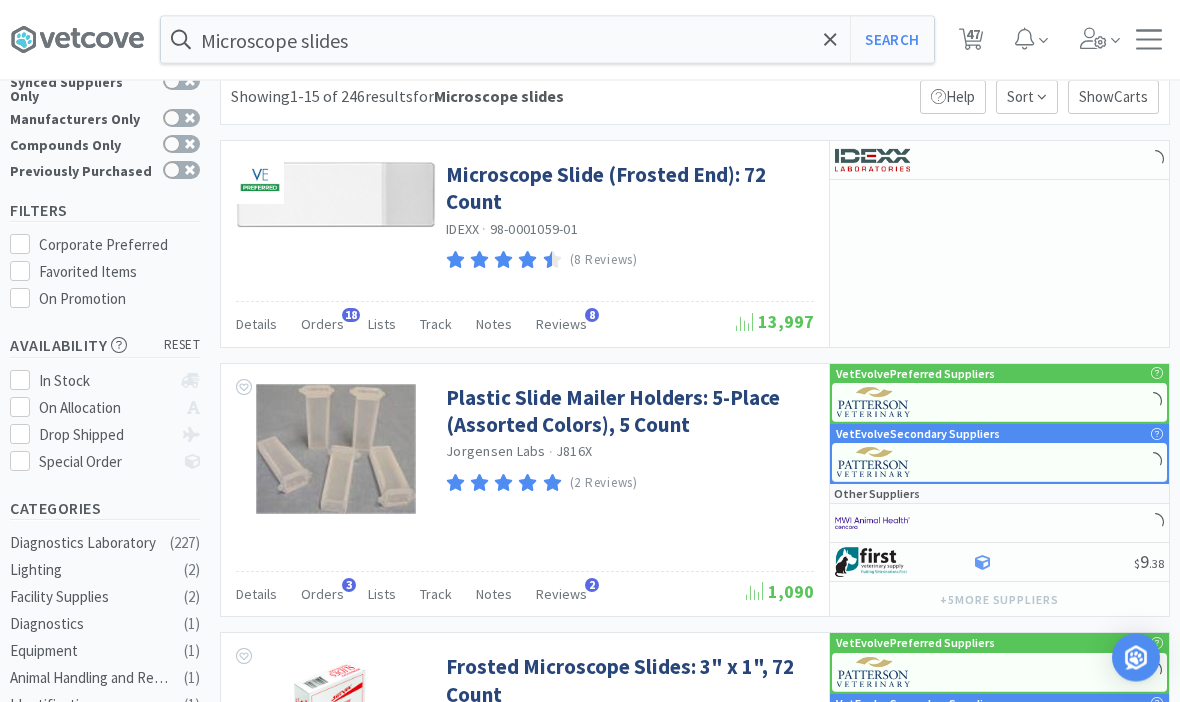 scroll, scrollTop: 52, scrollLeft: 0, axis: vertical 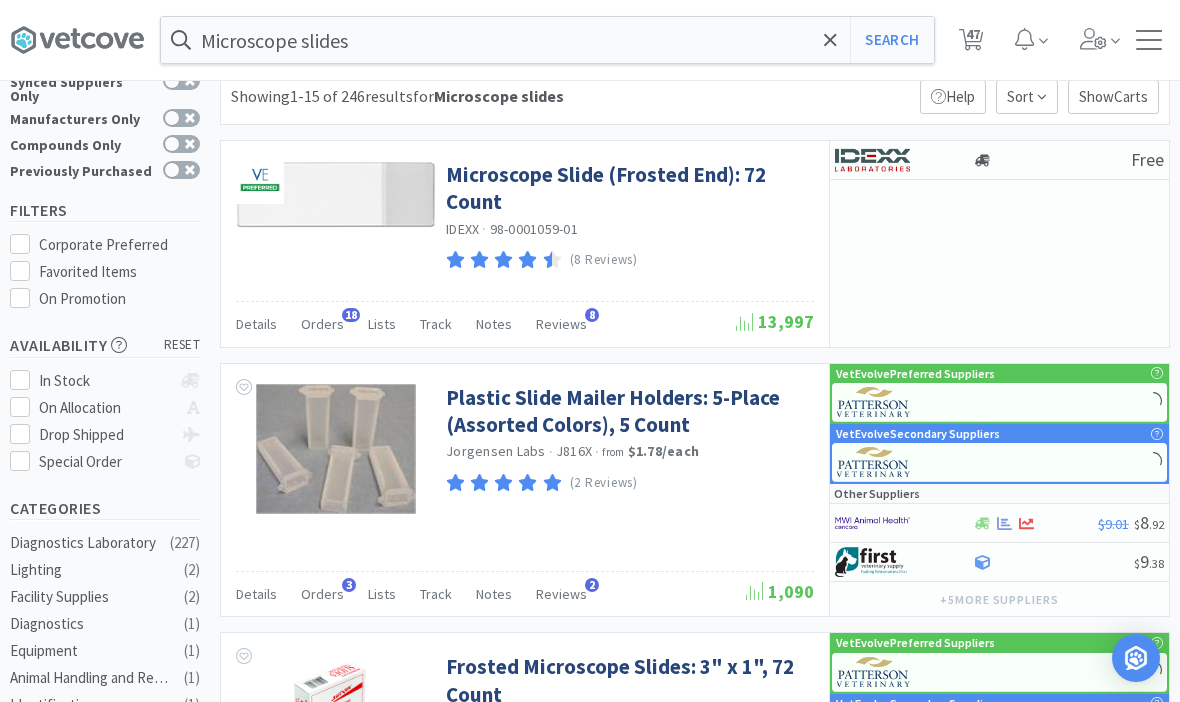 click on "Microscope Slide (Frosted End): 72 Count" at bounding box center [627, 188] 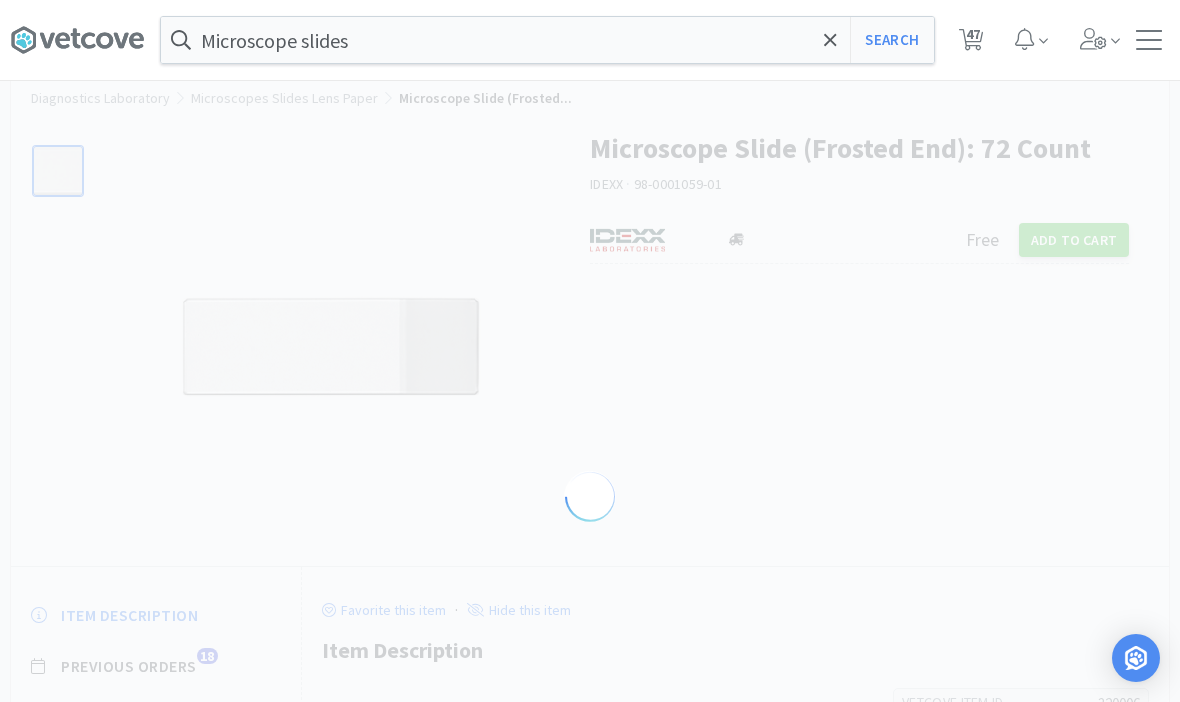 scroll, scrollTop: 0, scrollLeft: 0, axis: both 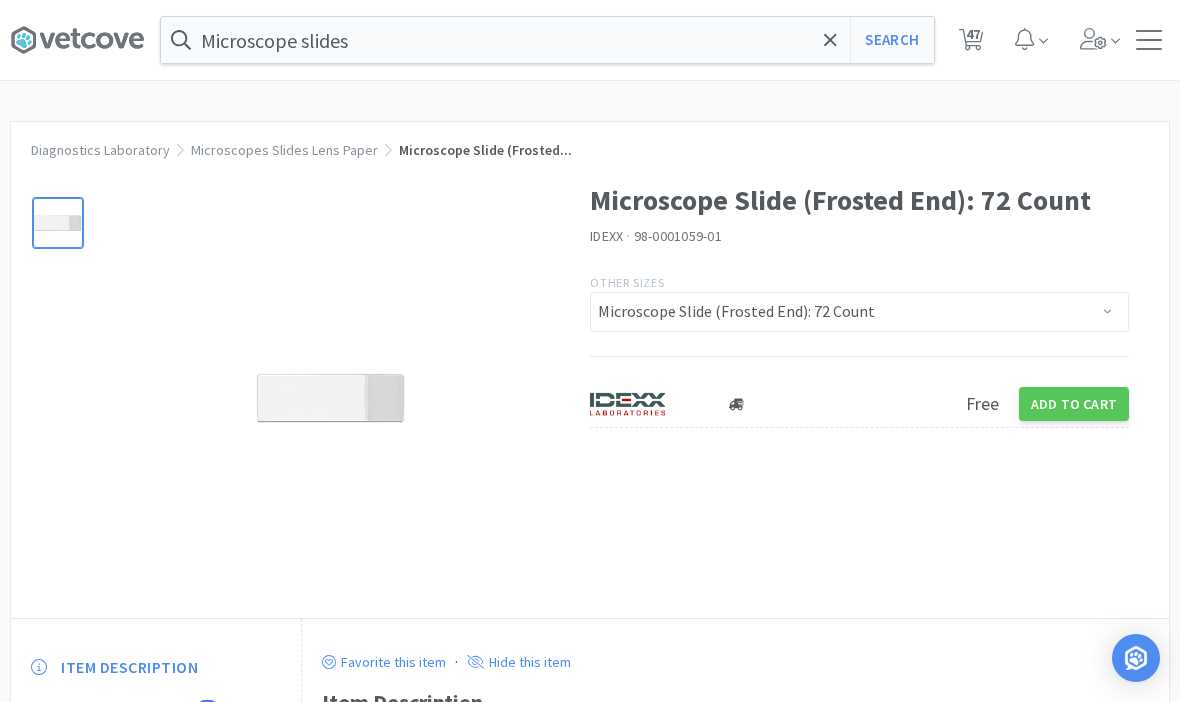 click on "Add to Cart" at bounding box center (1074, 404) 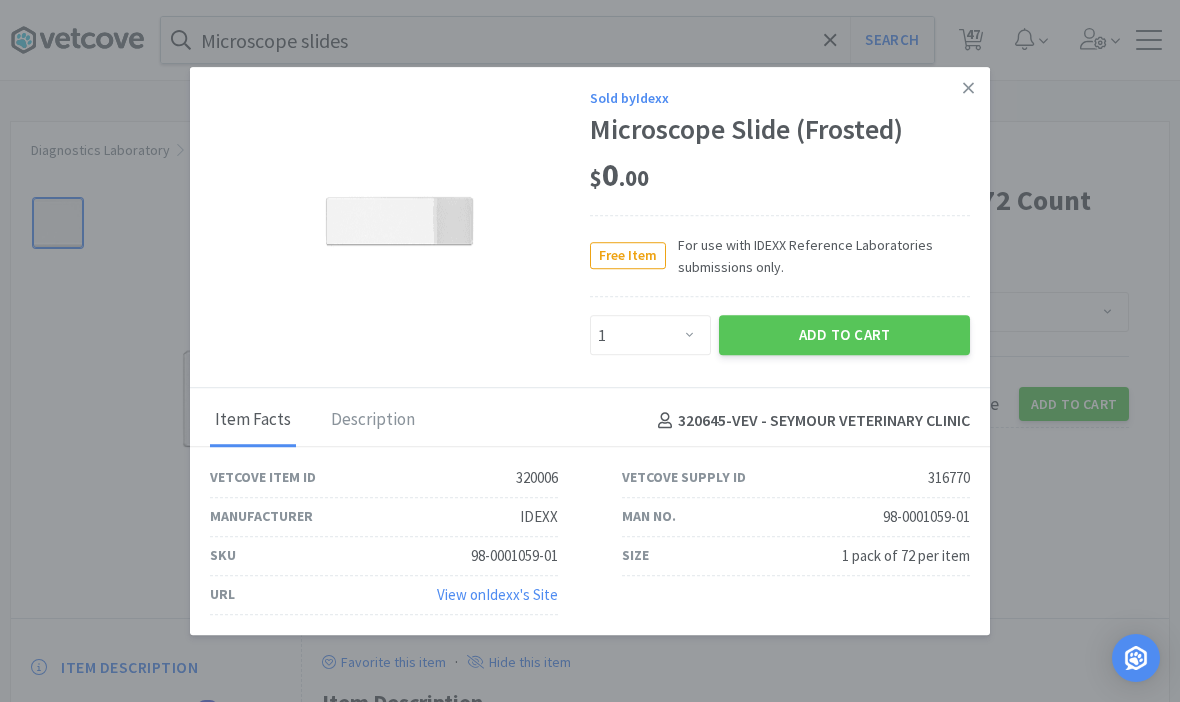 click on "[NUMBER] - VEV - SEYMOUR VETERINARY CLINIC" at bounding box center [810, 421] 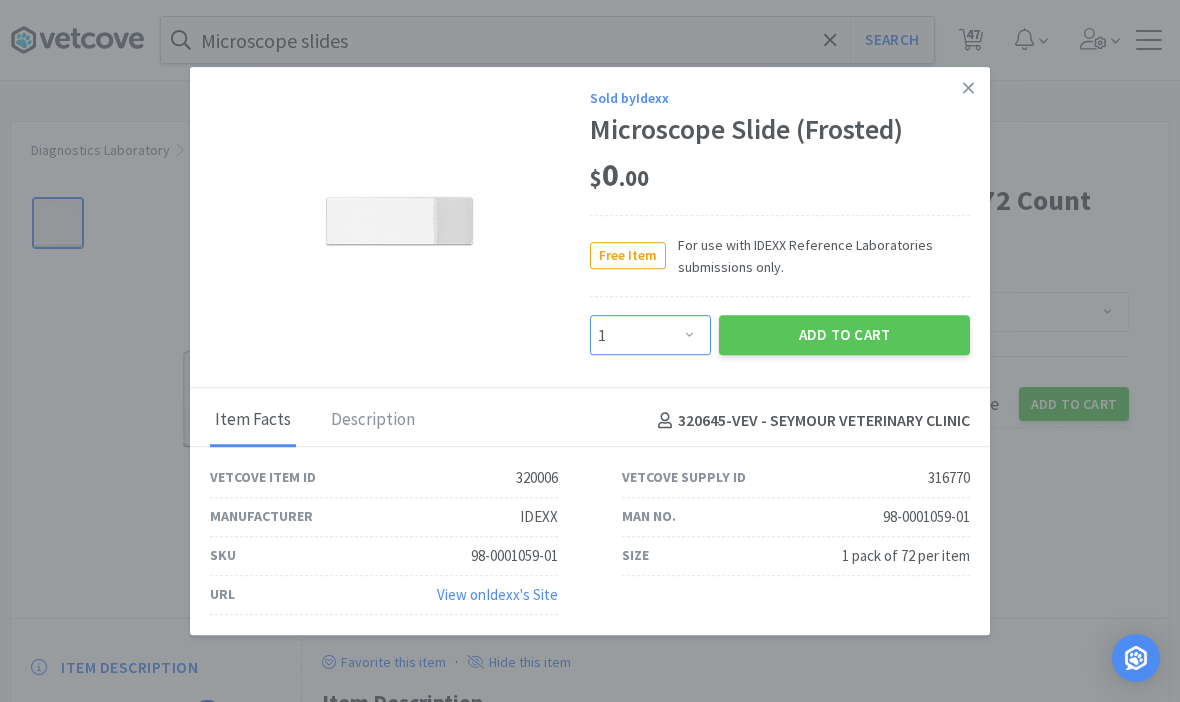 click on "Enter Quantity 1 2 3 4 5 6 7 8 9 10 11 12 13 14 15 16 17 18 19 20 Enter Quantity" at bounding box center (650, 336) 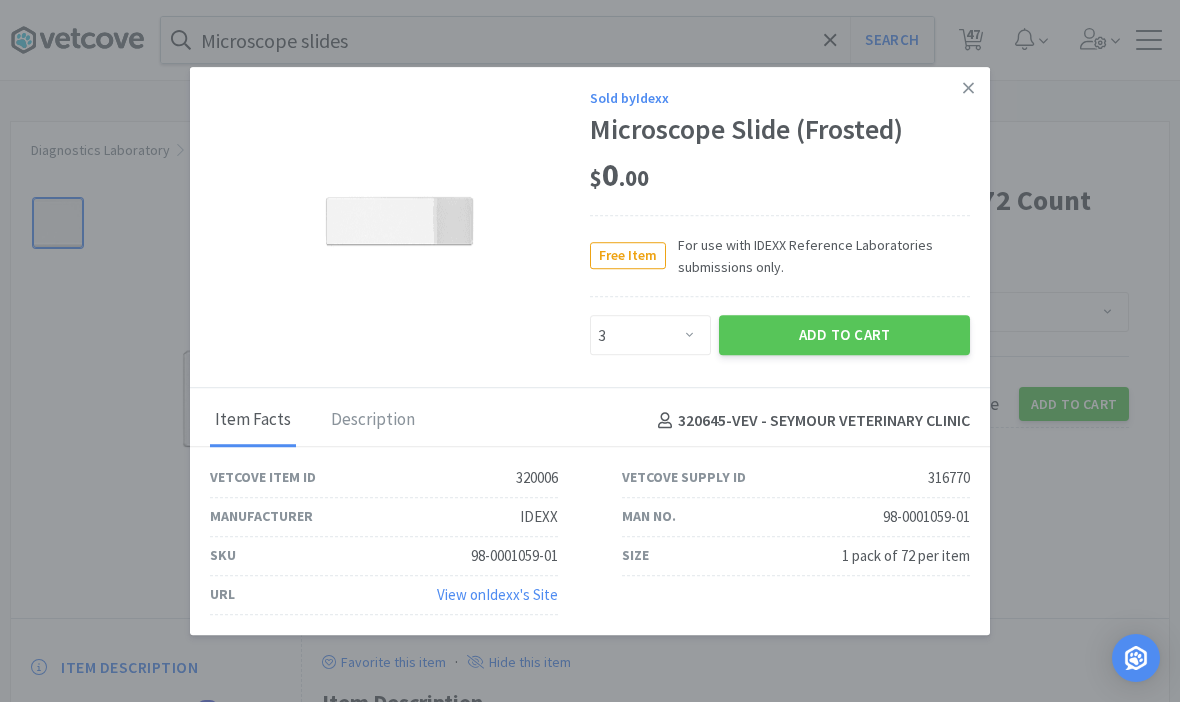 click on "Sold by Idexx Microscope Slide (Frosted) $ 0 . 00 Free Item For use with IDEXX Reference Laboratories submissions only. Enter Quantity 1 2 3 4 5 6 7 8 9 10 11 12 13 14 15 16 17 18 19 20 Enter Quantity Add to Cart" at bounding box center (590, 227) 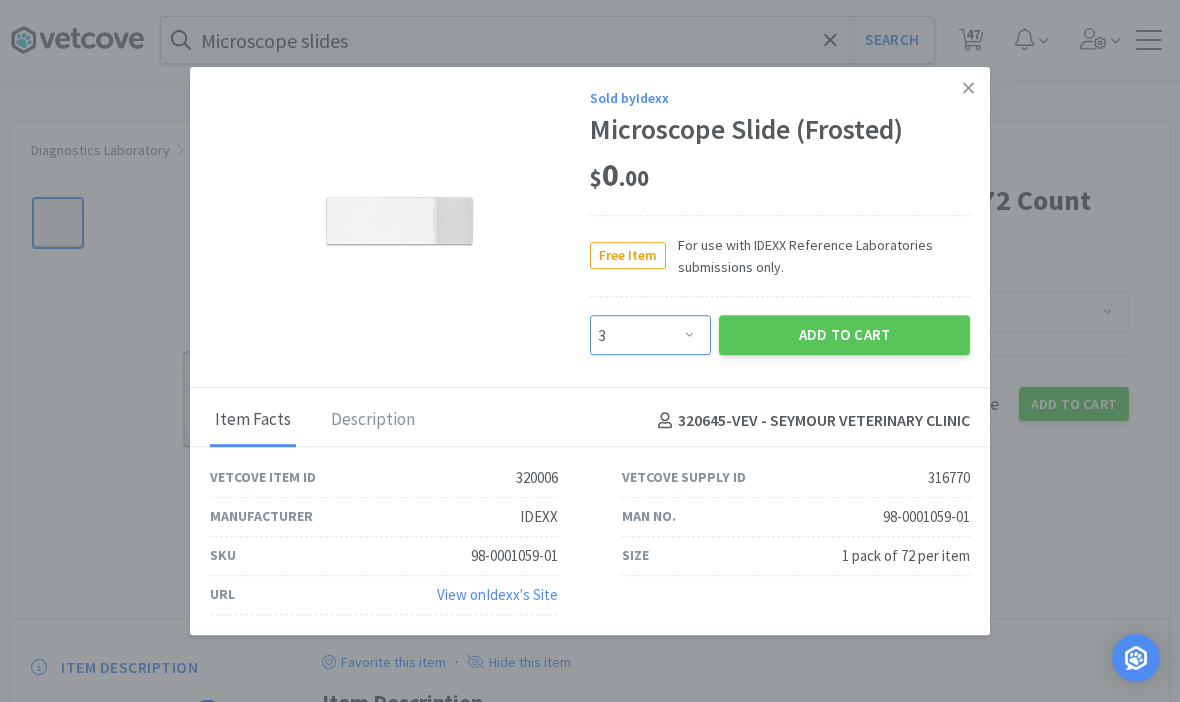 click on "Enter Quantity 1 2 3 4 5 6 7 8 9 10 11 12 13 14 15 16 17 18 19 20 Enter Quantity" at bounding box center [650, 336] 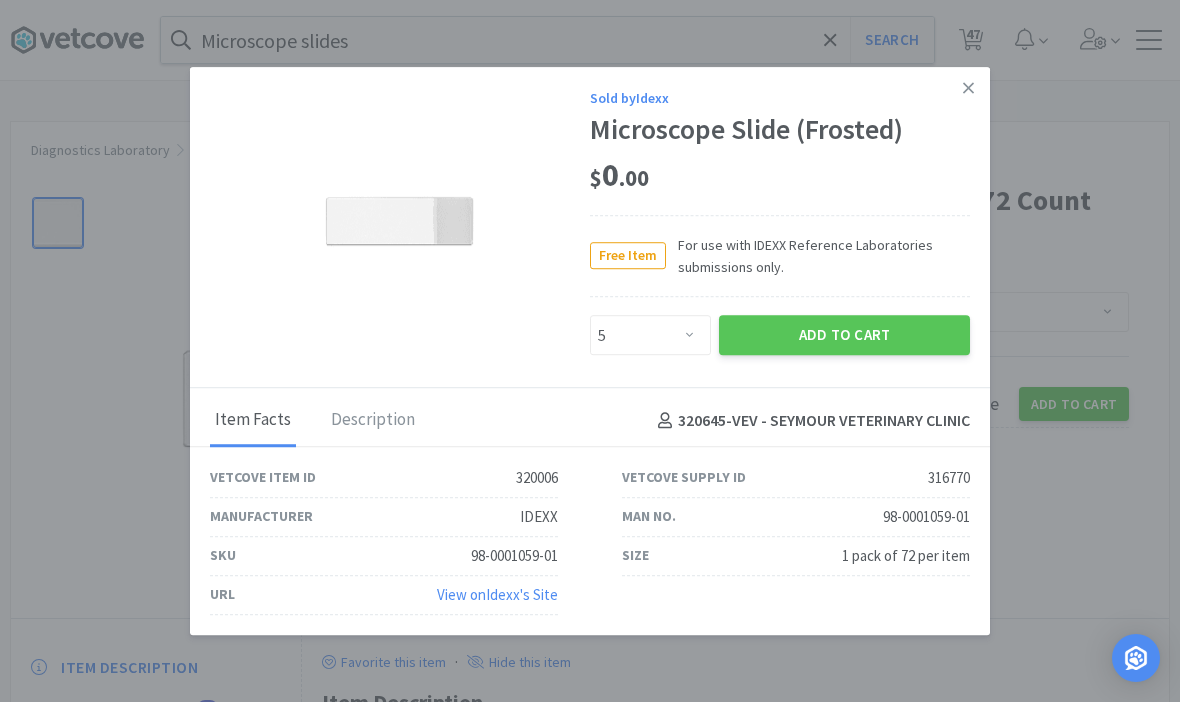 click on "Sold by Idexx Microscope Slide (Frosted) $ 0 . 00 Free Item For use with IDEXX Reference Laboratories submissions only. Enter Quantity 1 2 3 4 5 6 7 8 9 10 11 12 13 14 15 16 17 18 19 20 Enter Quantity Add to Cart" at bounding box center [590, 227] 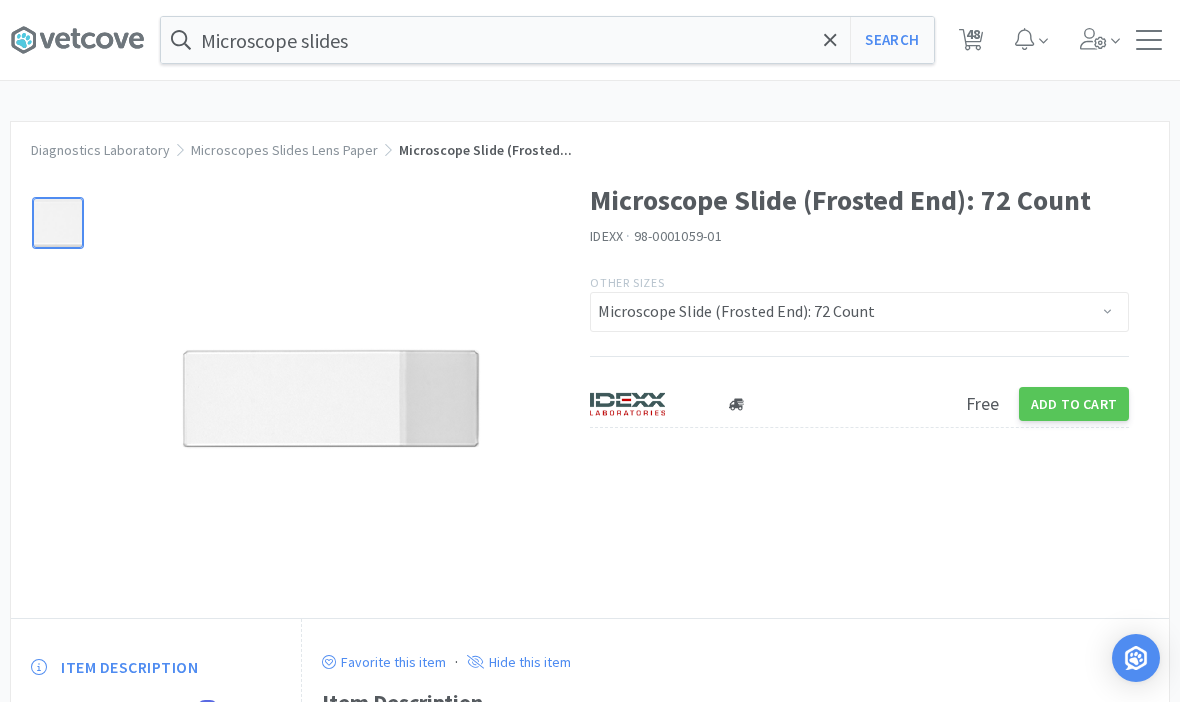 scroll, scrollTop: 53, scrollLeft: 0, axis: vertical 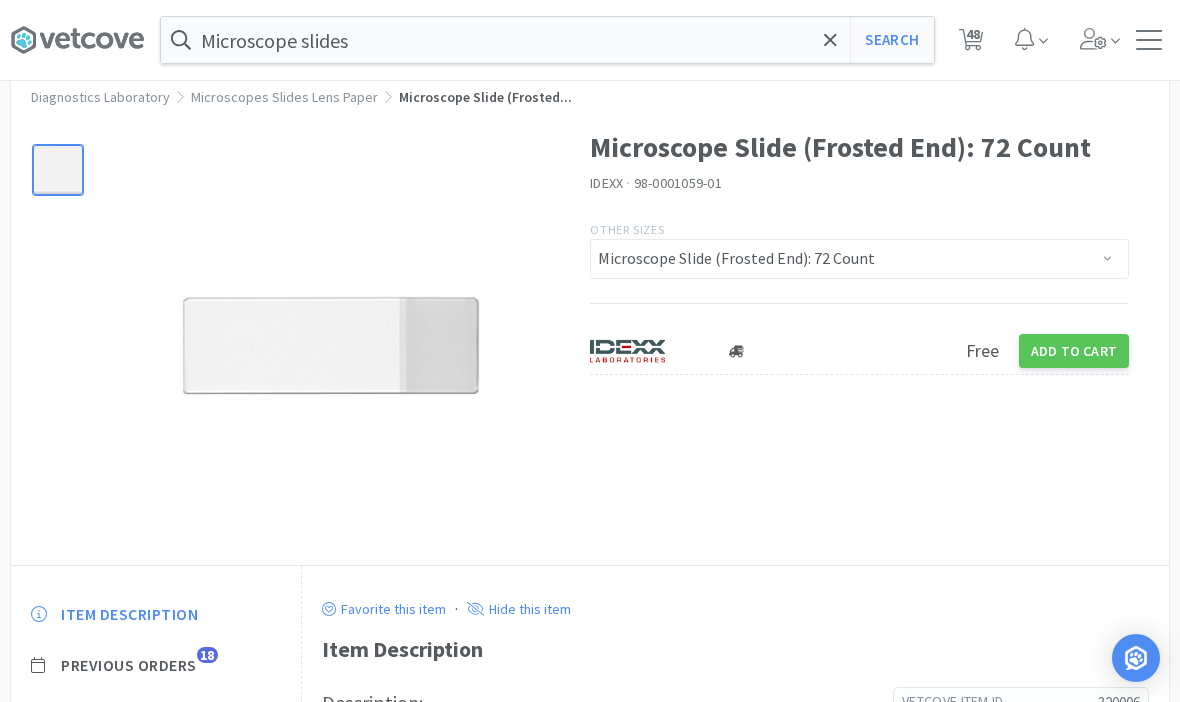 click on "48" at bounding box center (971, 40) 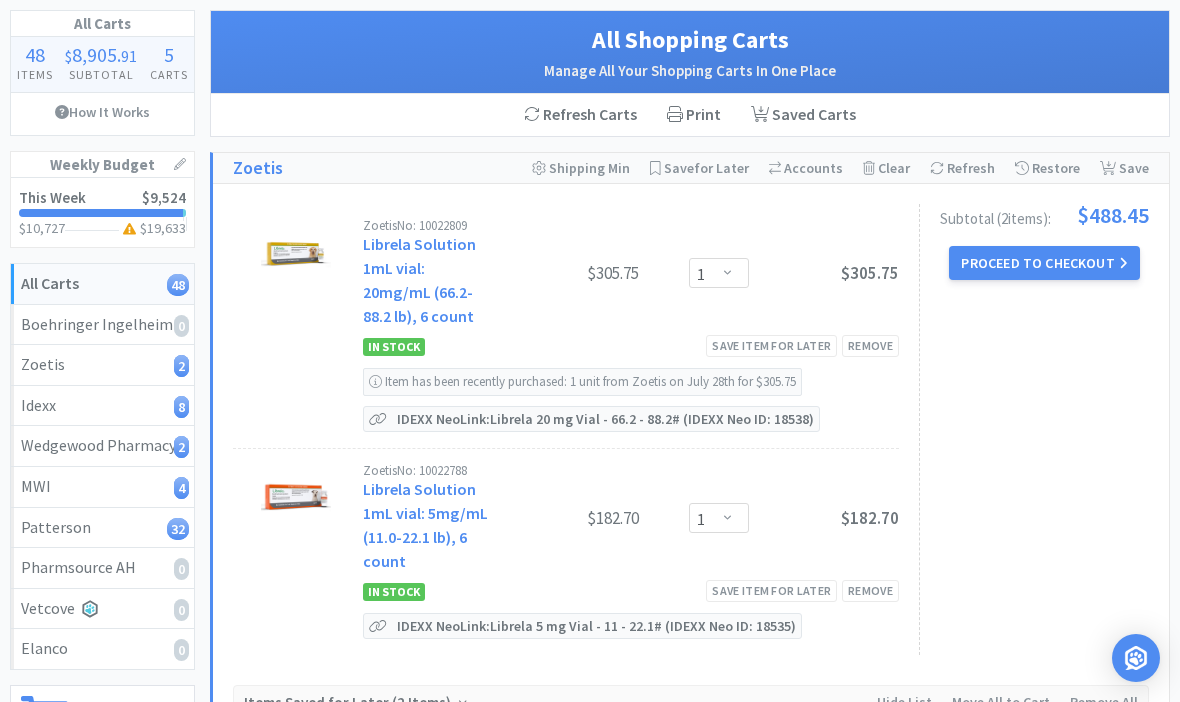 scroll, scrollTop: 0, scrollLeft: 0, axis: both 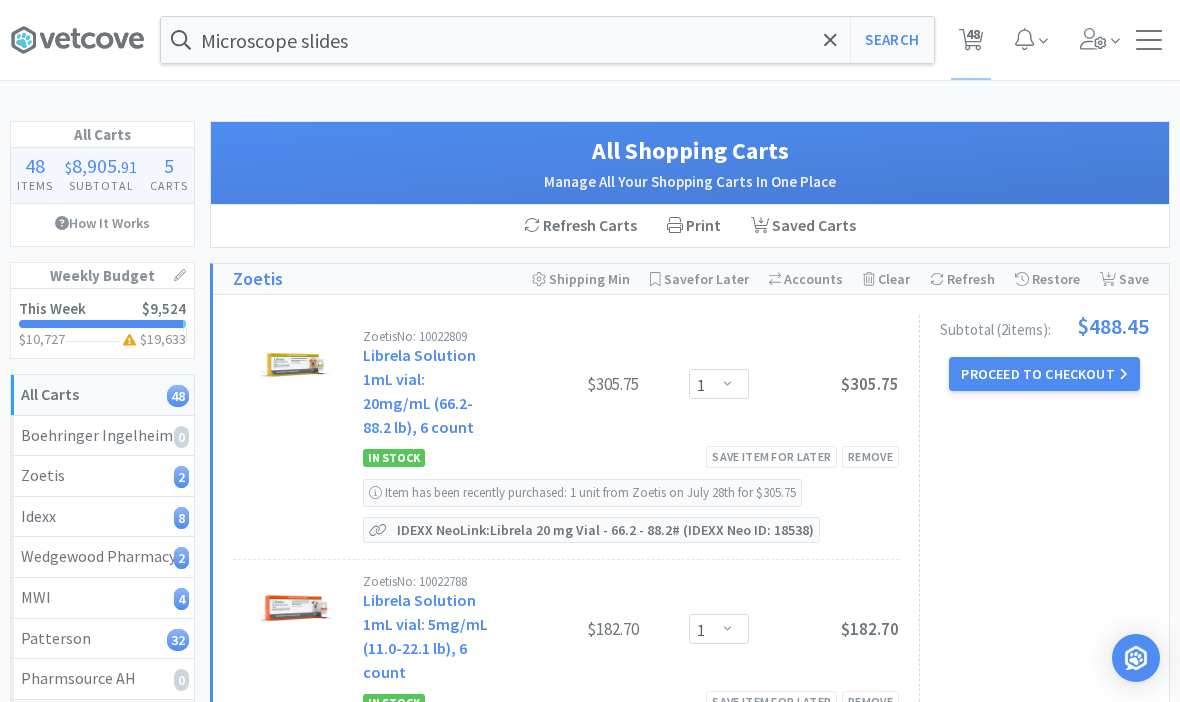 click 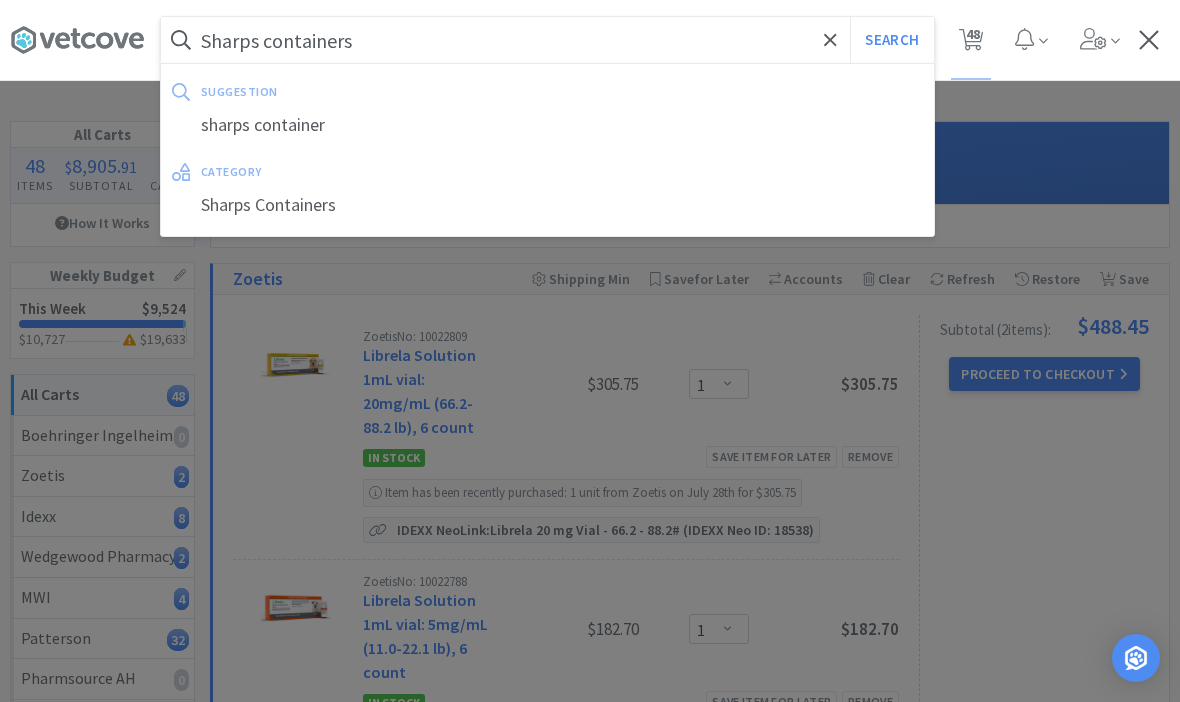 type on "Sharps containers" 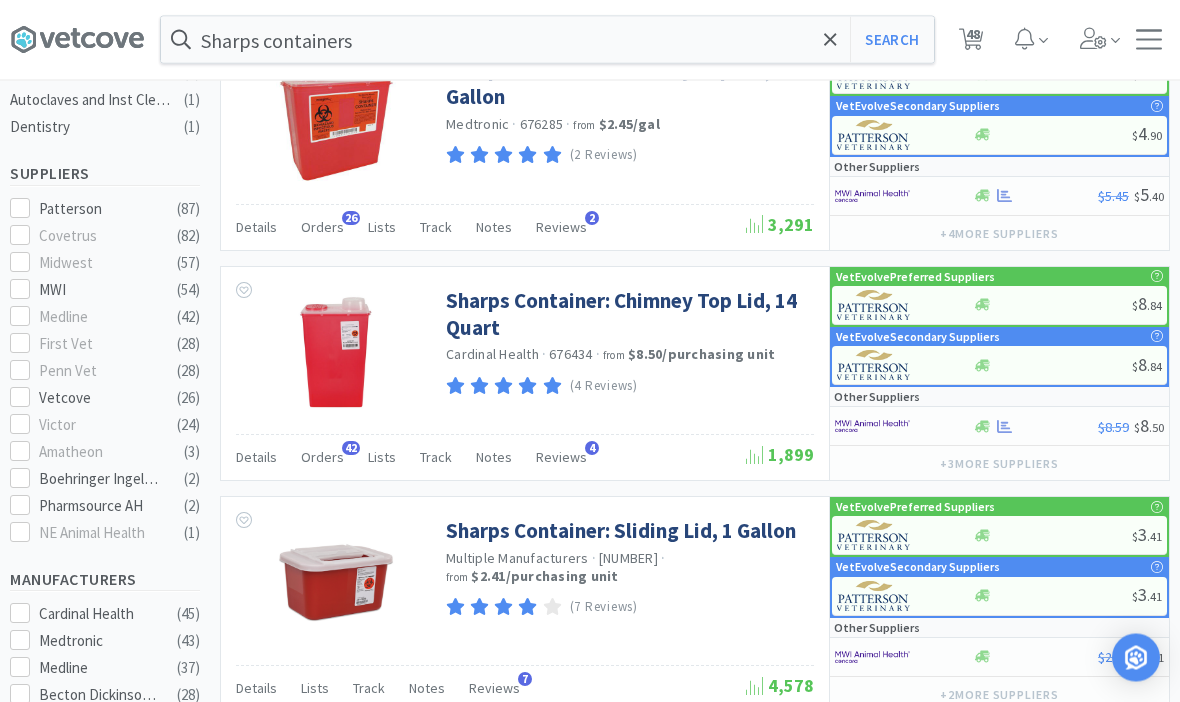 scroll, scrollTop: 657, scrollLeft: 0, axis: vertical 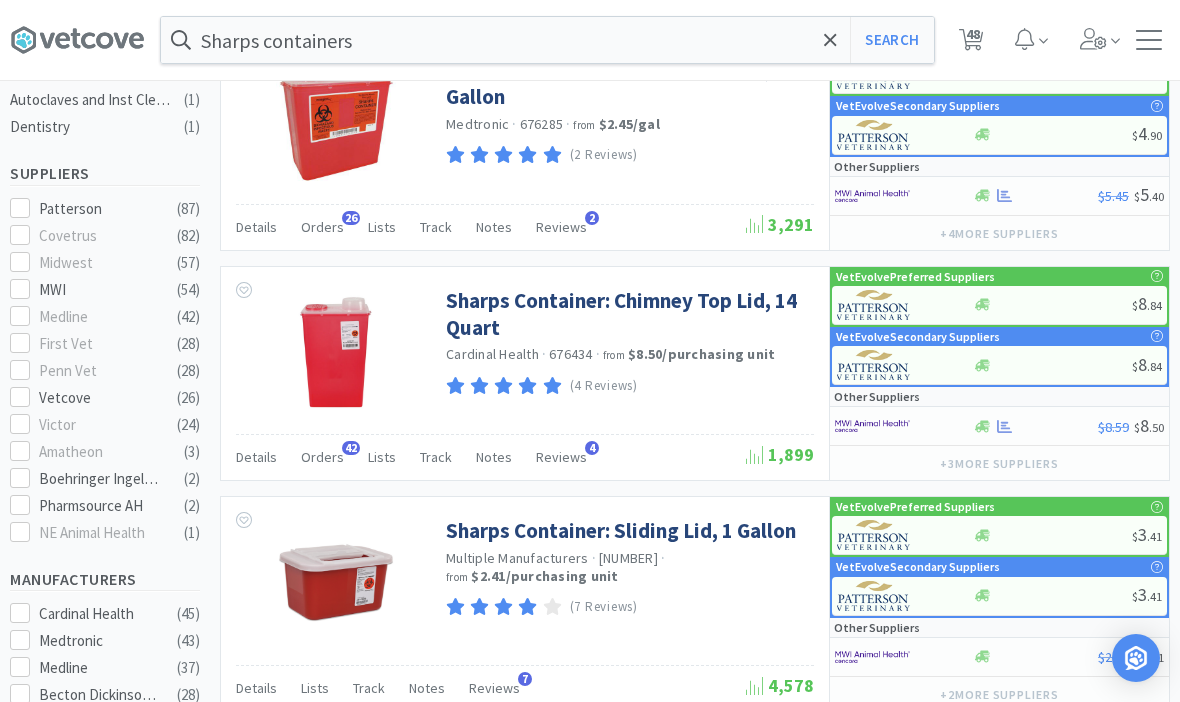 click on "Sharps Container: Chimney Top Lid, 14 Quart" at bounding box center (627, 314) 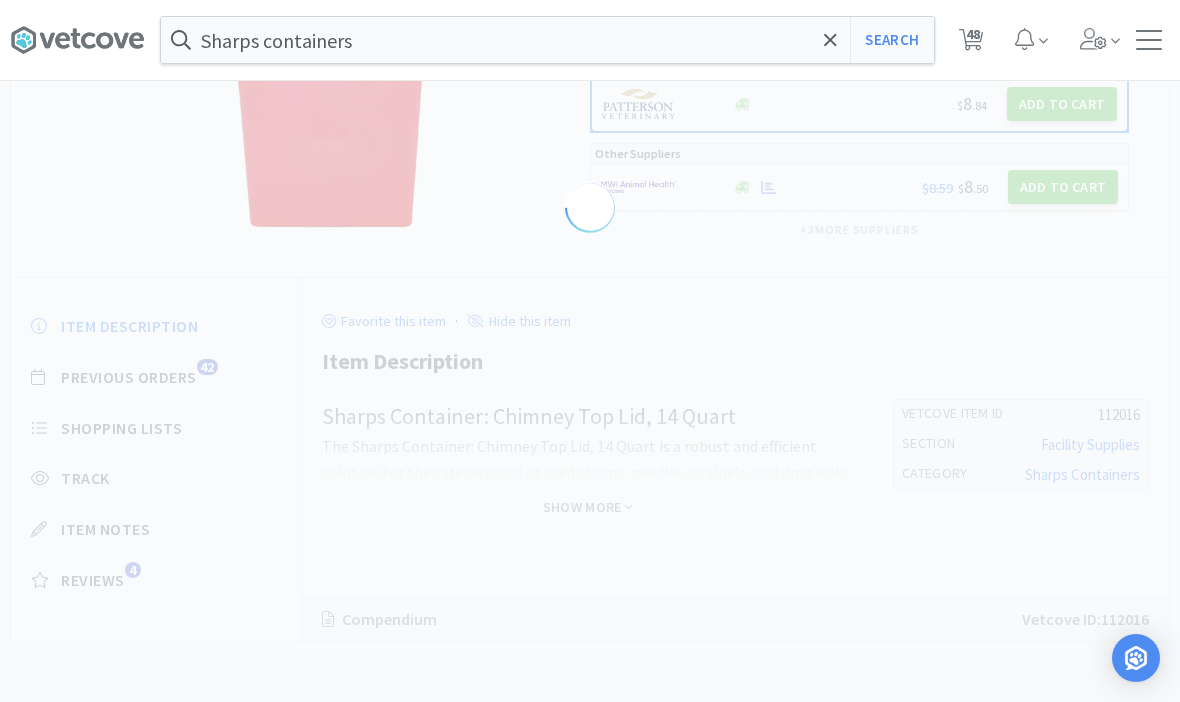 scroll, scrollTop: 0, scrollLeft: 0, axis: both 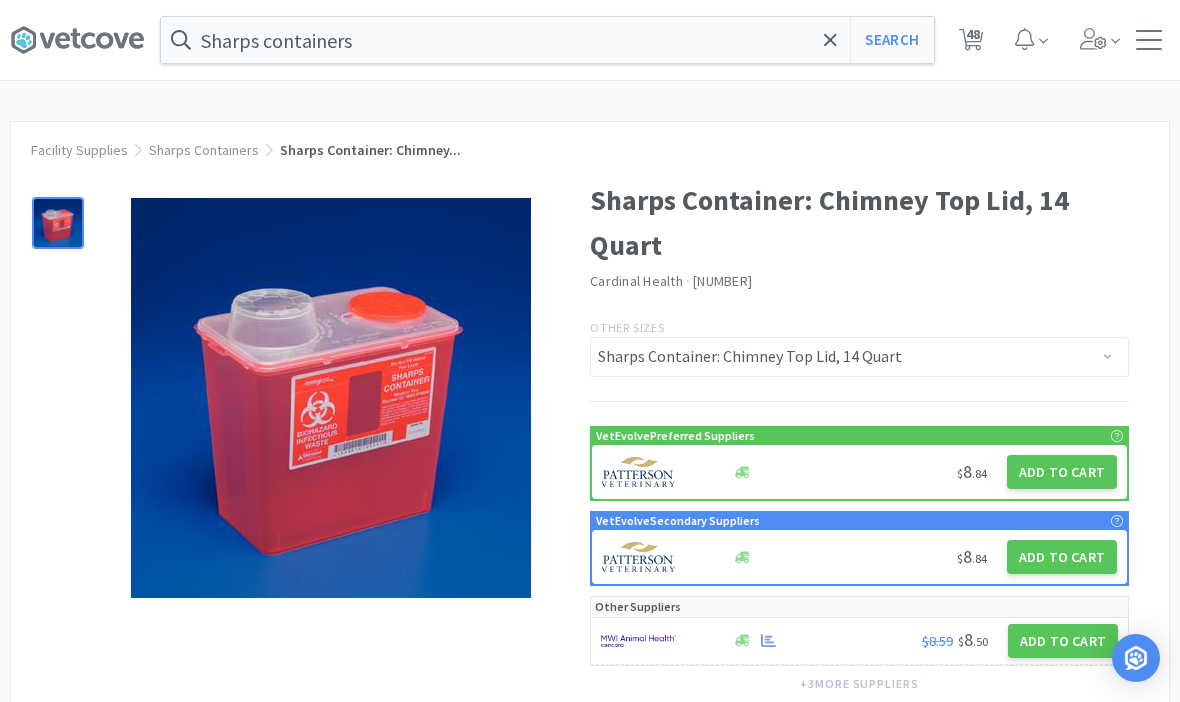 click on "Add to Cart" at bounding box center [1062, 472] 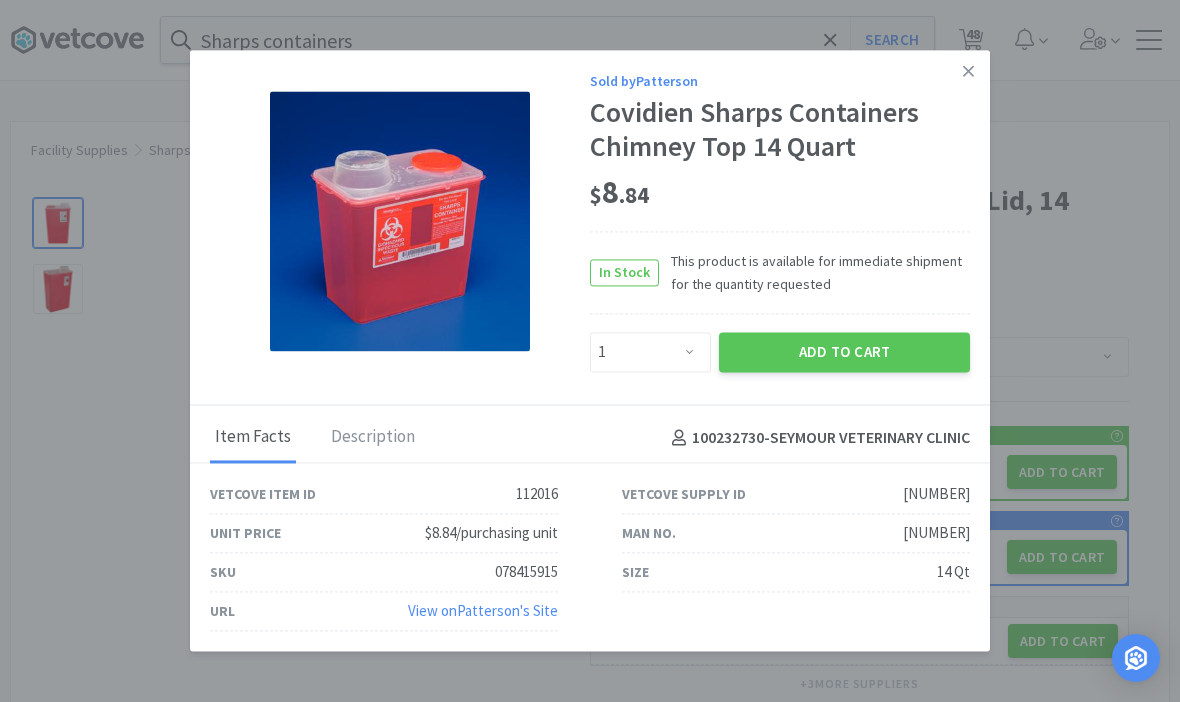 click 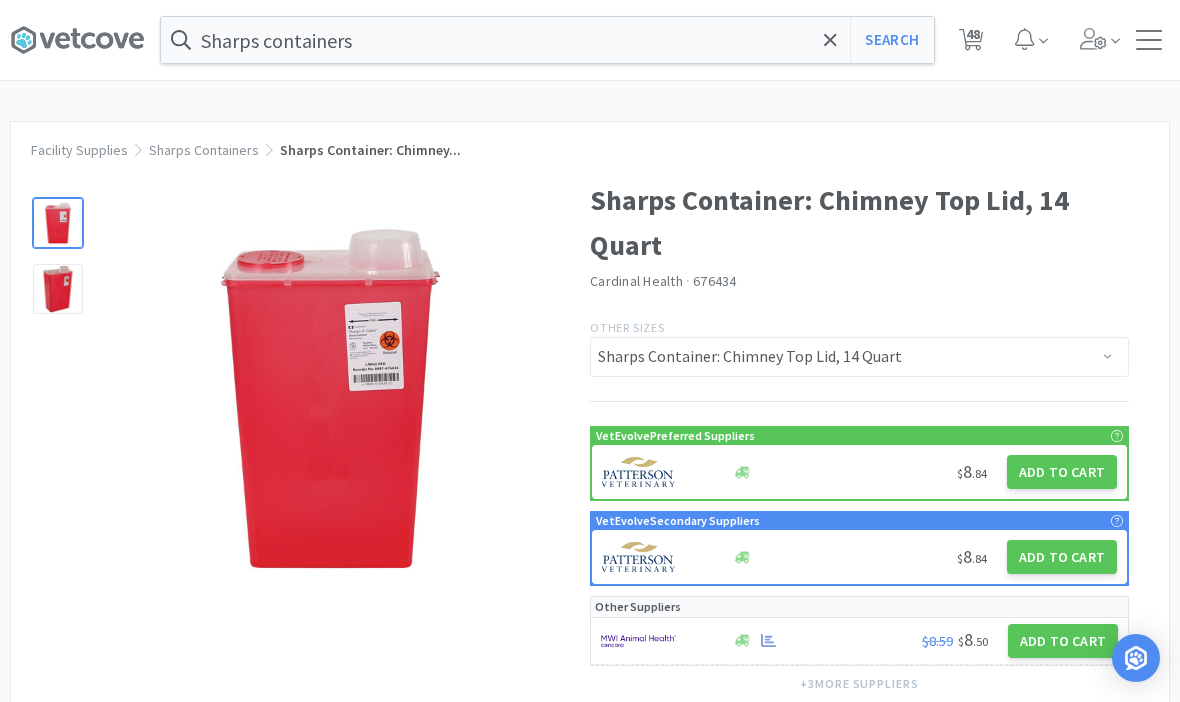 click on "48" at bounding box center [971, 40] 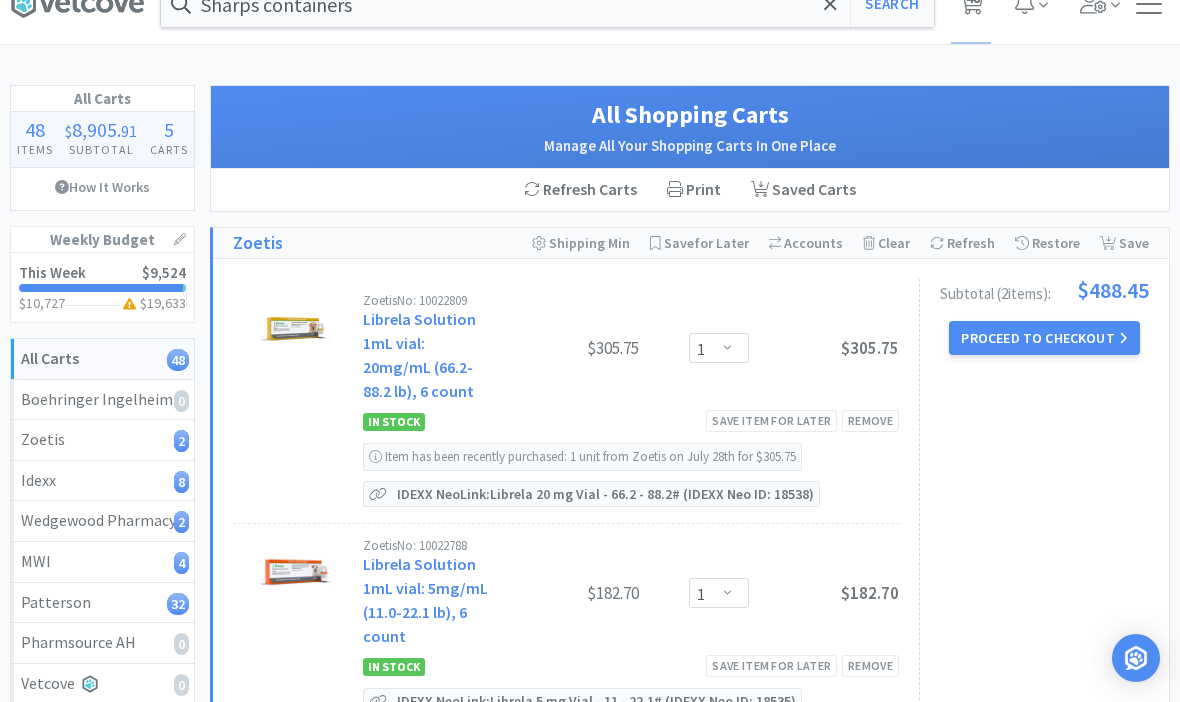 scroll, scrollTop: 42, scrollLeft: 0, axis: vertical 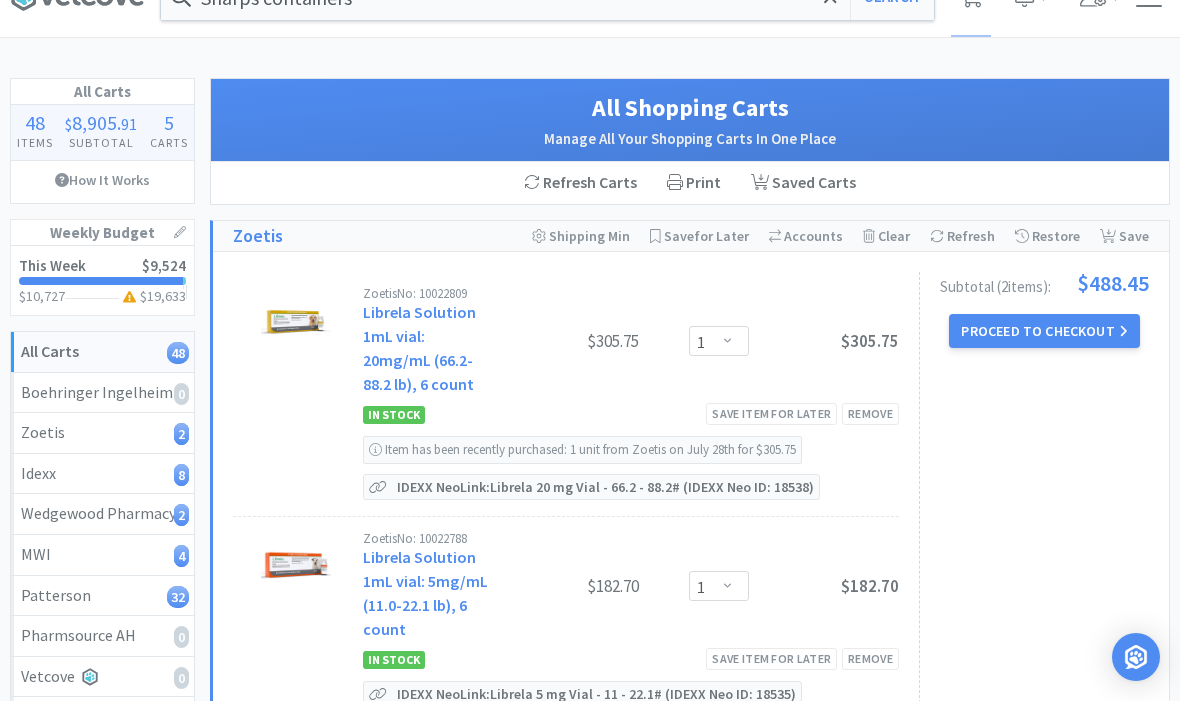 click on "Subtotal ( 2  item s ):    $488.45 Proceed to Checkout" at bounding box center (1034, 498) 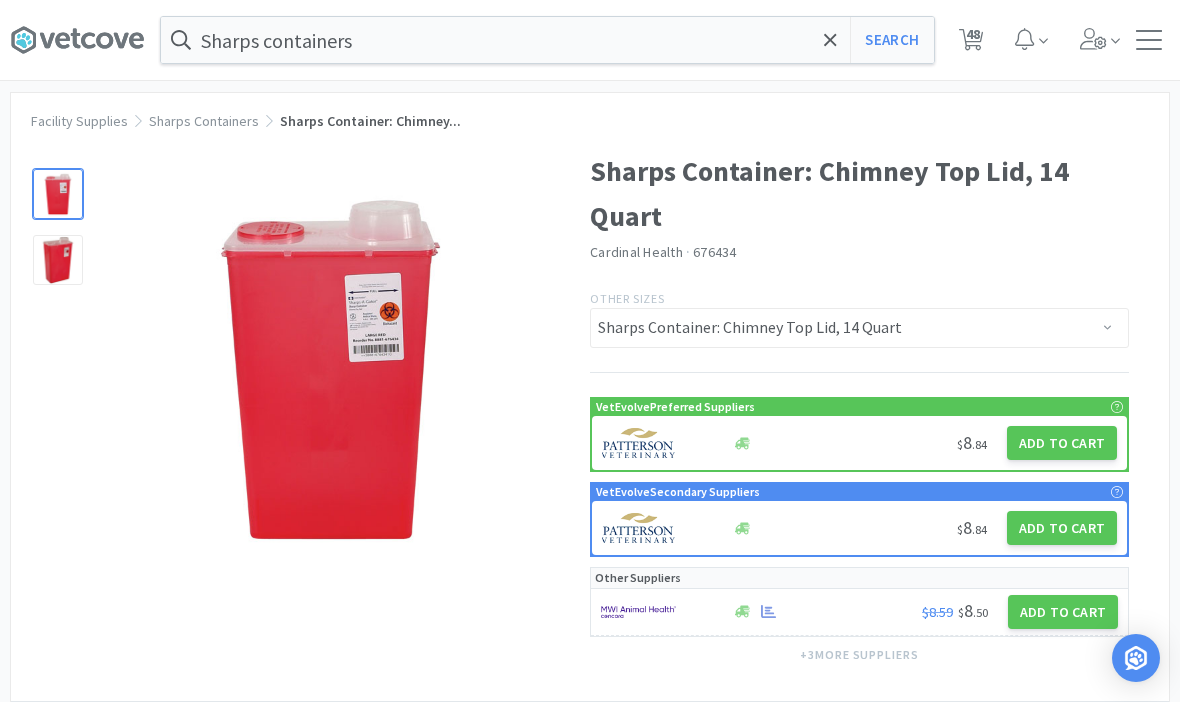 scroll, scrollTop: 30, scrollLeft: 0, axis: vertical 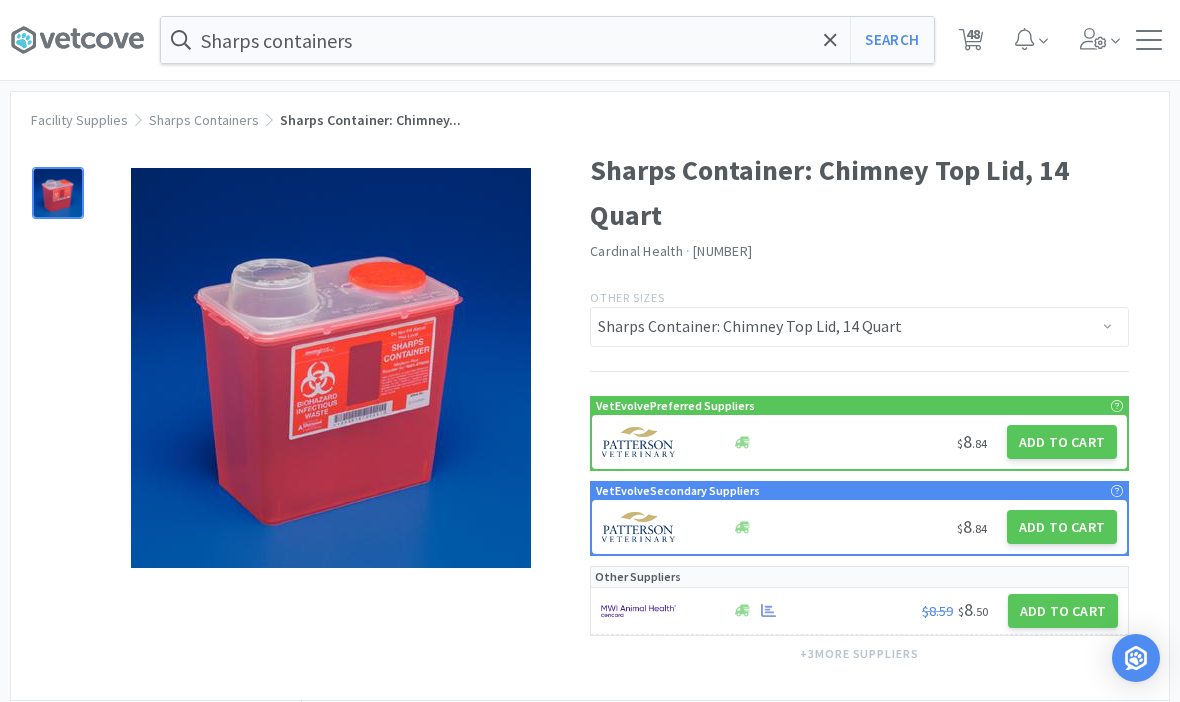 click on "Add to Cart" at bounding box center [1062, 442] 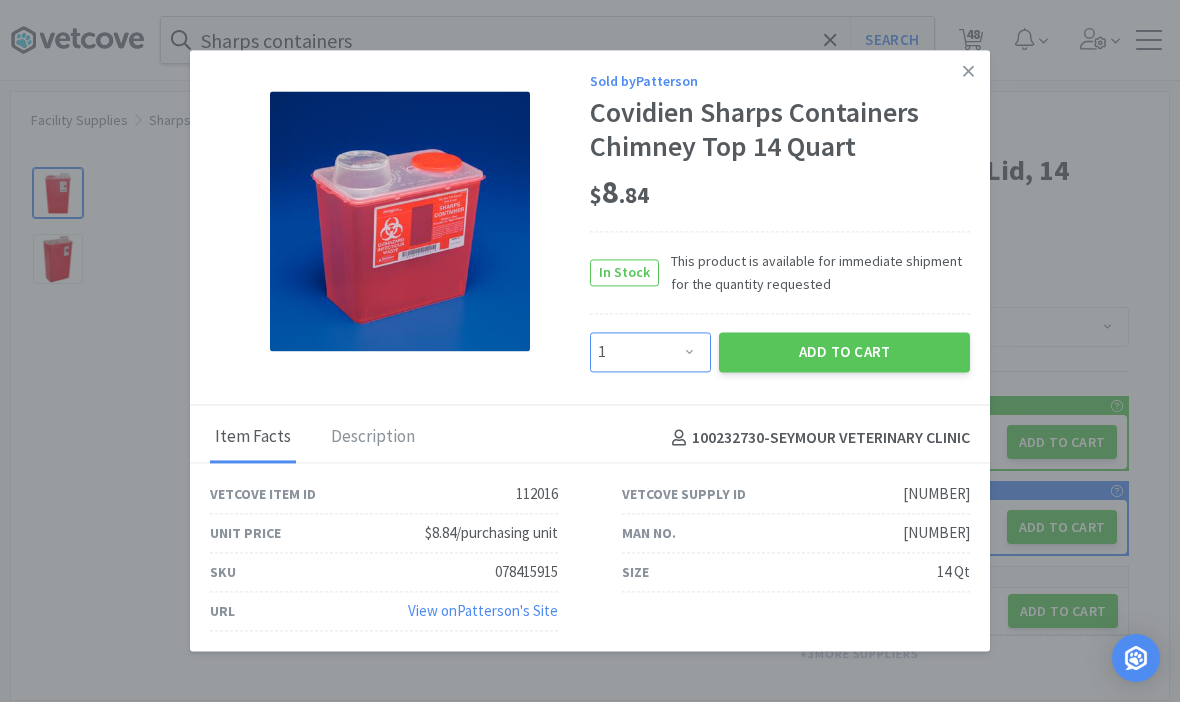 click on "Enter Quantity 1 2 3 4 5 6 7 8 9 10 11 12 13 14 15 16 17 18 19 20 Enter Quantity" at bounding box center [650, 352] 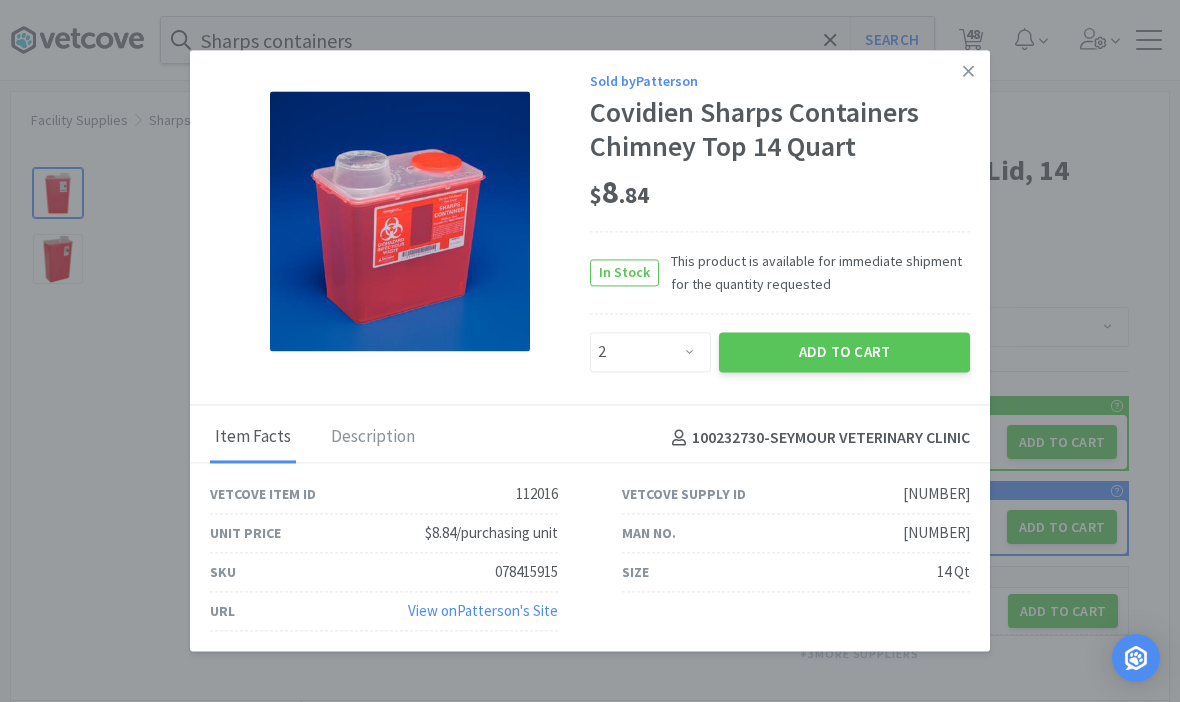 click on "Add to Cart" at bounding box center (844, 352) 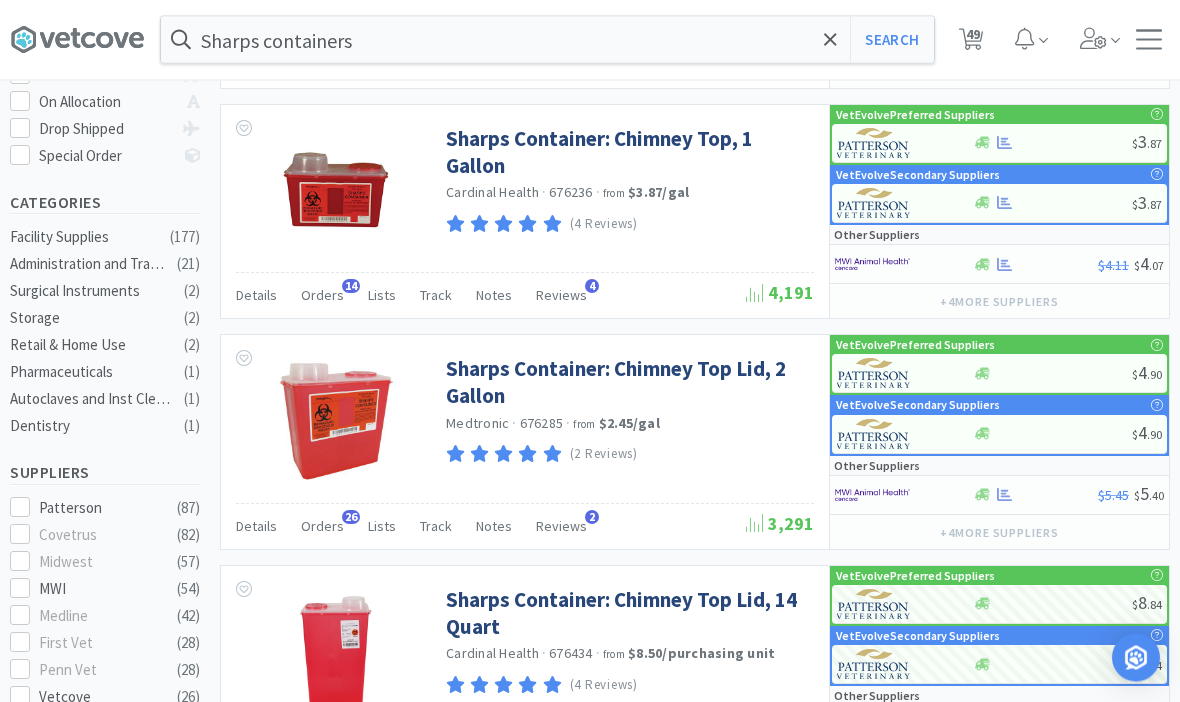 scroll, scrollTop: 358, scrollLeft: 0, axis: vertical 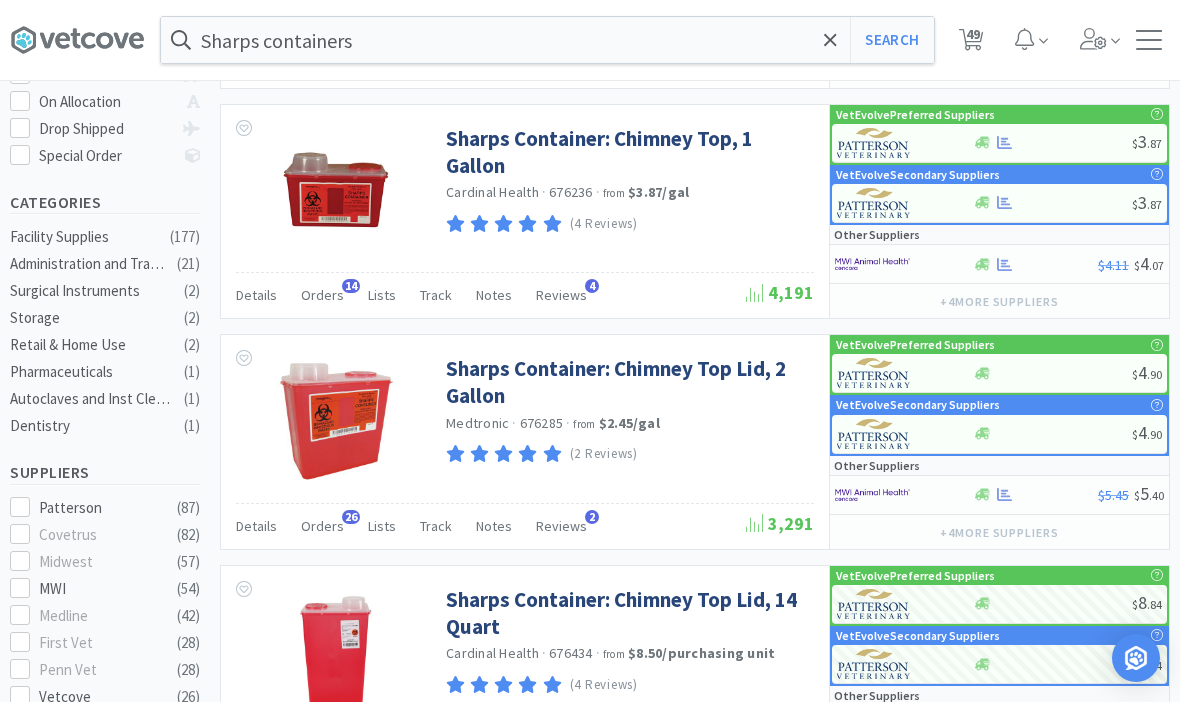 click on "Sharps Container: Chimney Top Lid, 2 Gallon" at bounding box center (627, 382) 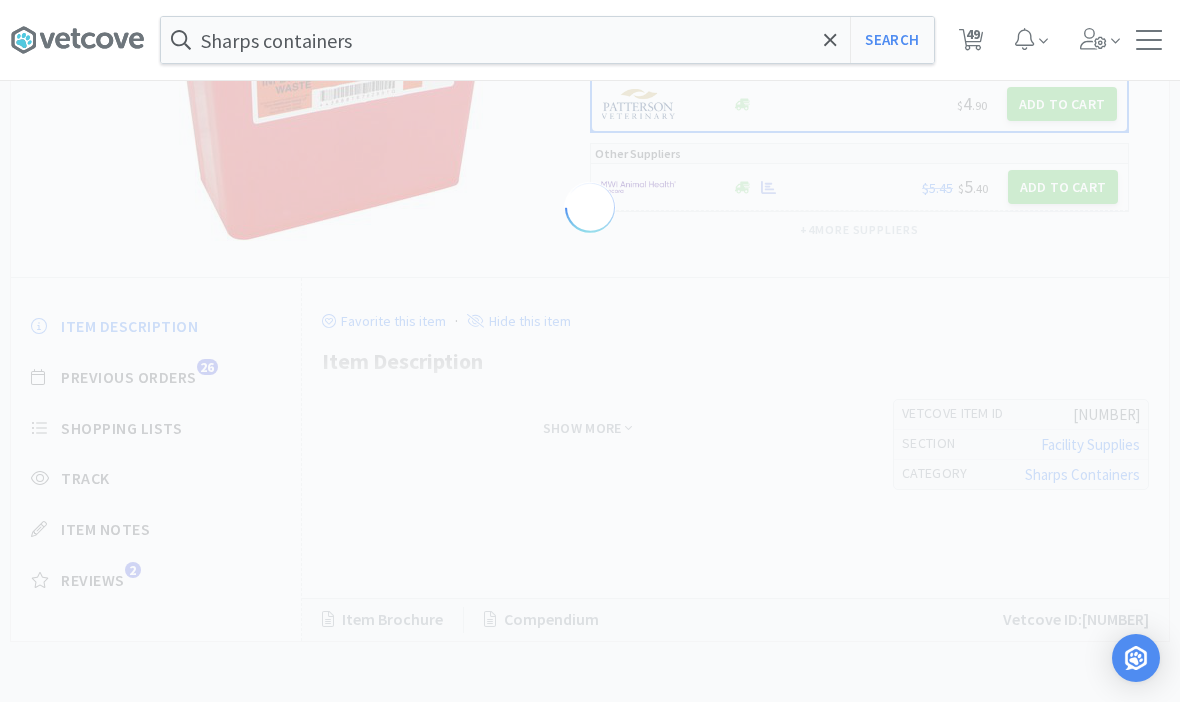scroll, scrollTop: 0, scrollLeft: 0, axis: both 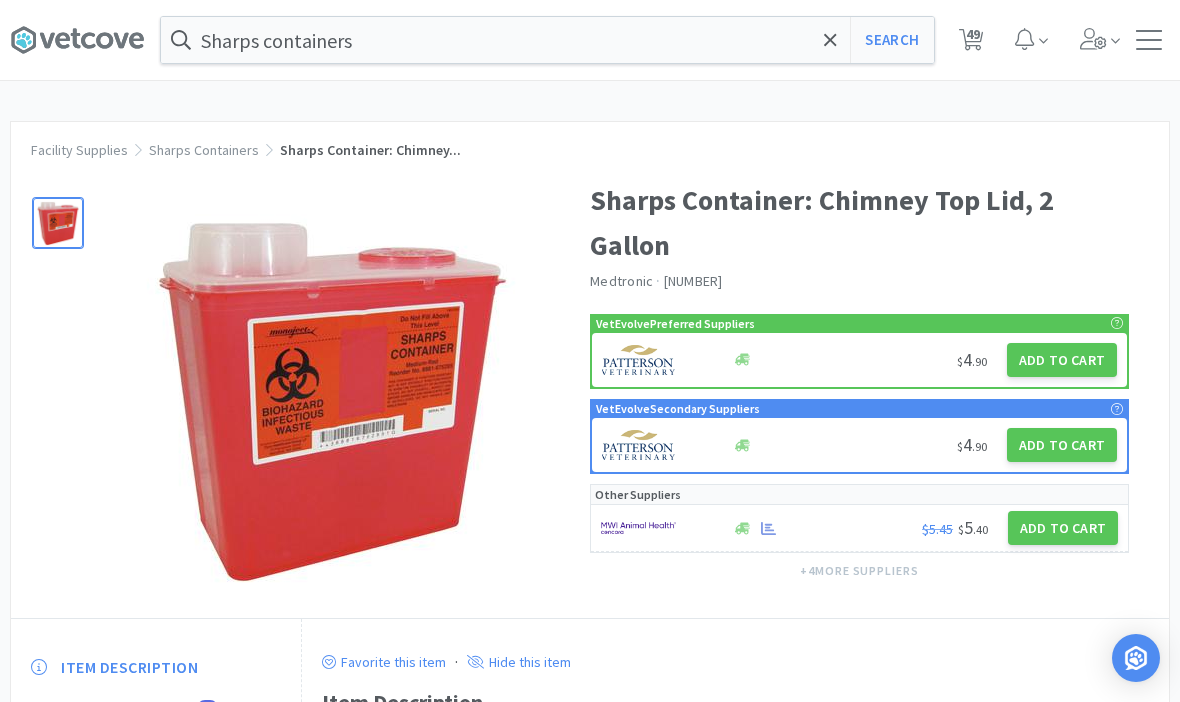 click on "Add to Cart" at bounding box center (1062, 360) 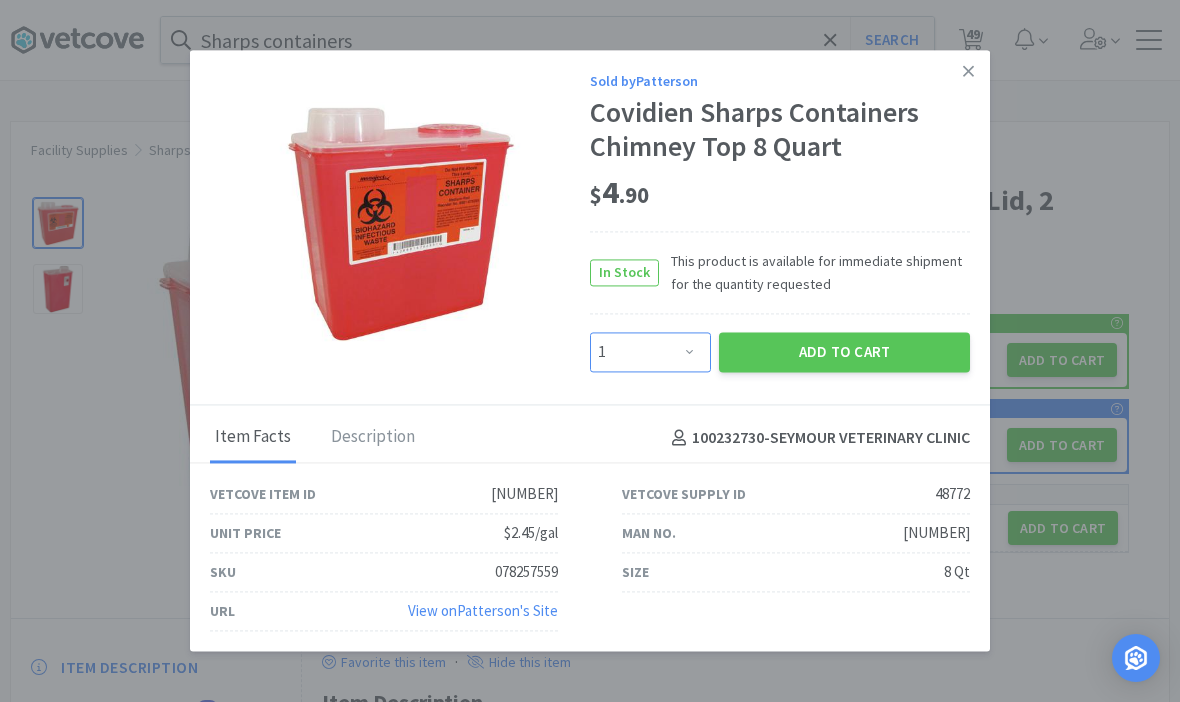 click on "Enter Quantity 1 2 3 4 5 6 7 8 9 10 11 12 13 14 15 16 17 18 19 20 Enter Quantity" at bounding box center (650, 352) 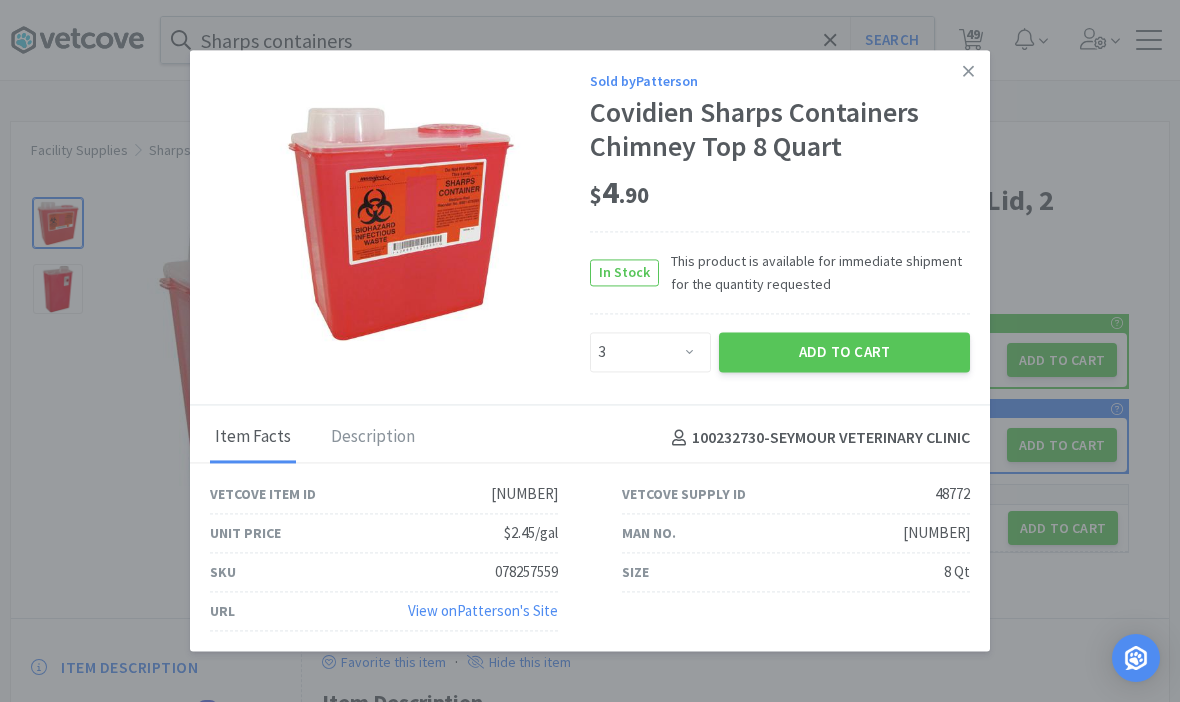 click on "Add to Cart" at bounding box center [844, 352] 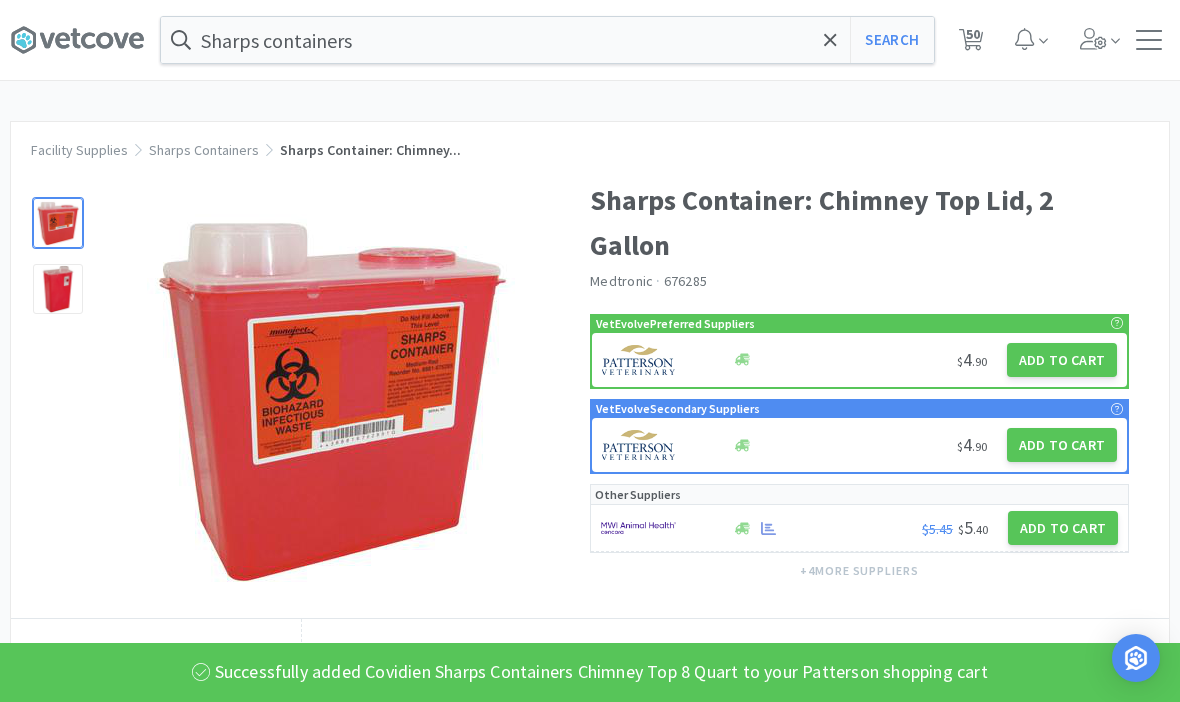 click at bounding box center (300, 388) 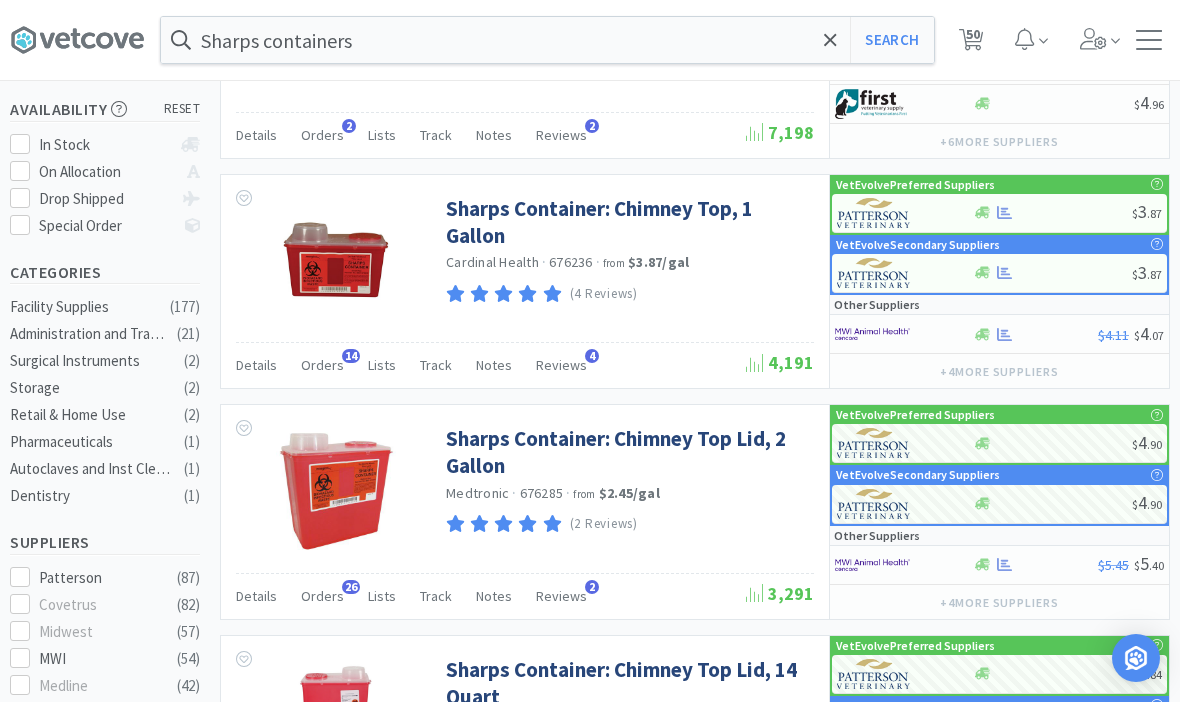 scroll, scrollTop: 283, scrollLeft: 0, axis: vertical 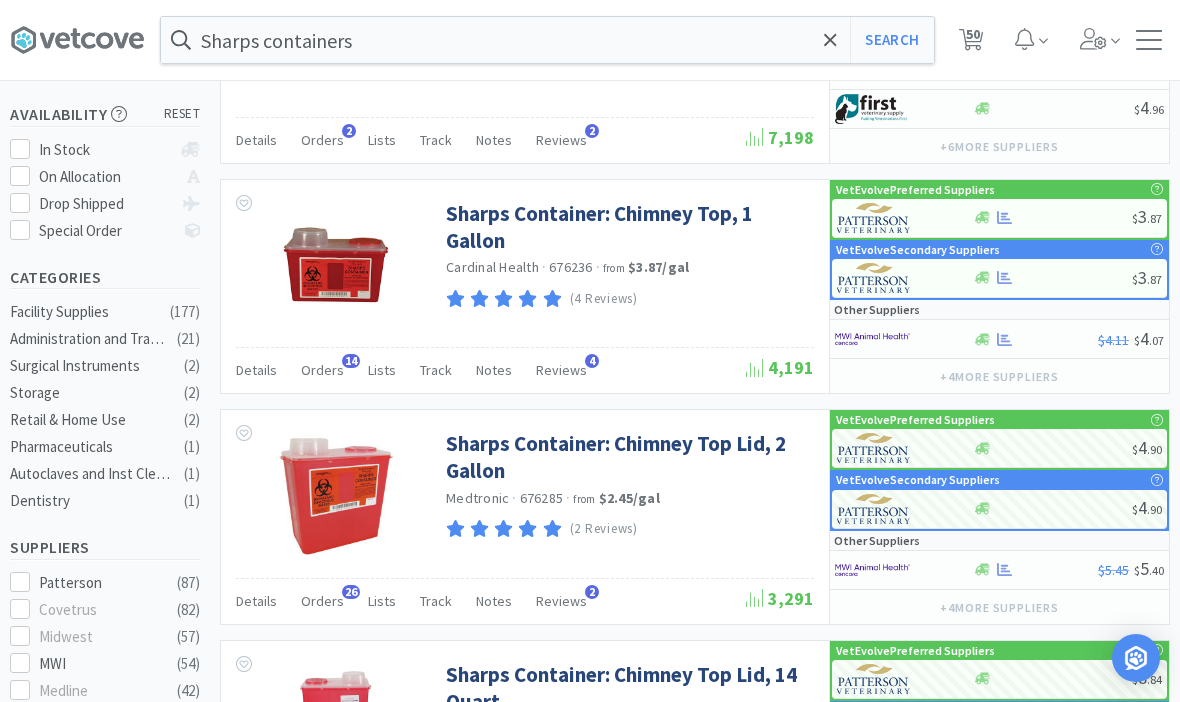 click on "Sharps Container: Chimney Top, 1 Gallon" at bounding box center [627, 227] 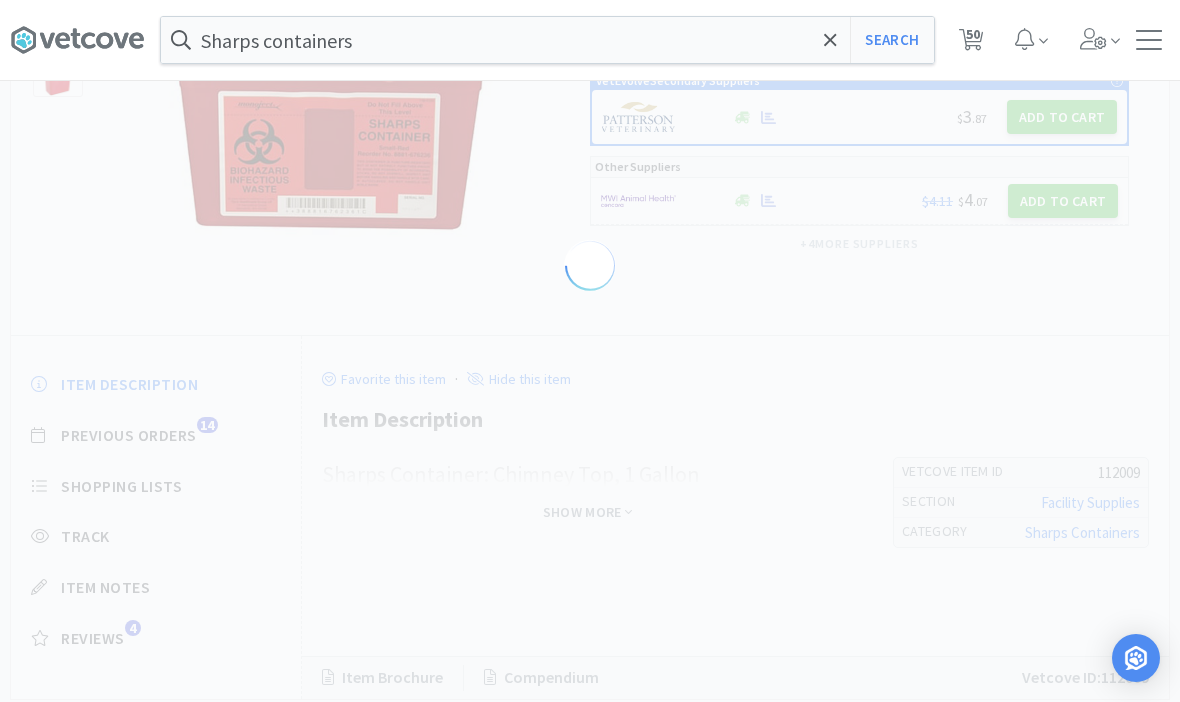 scroll, scrollTop: 0, scrollLeft: 0, axis: both 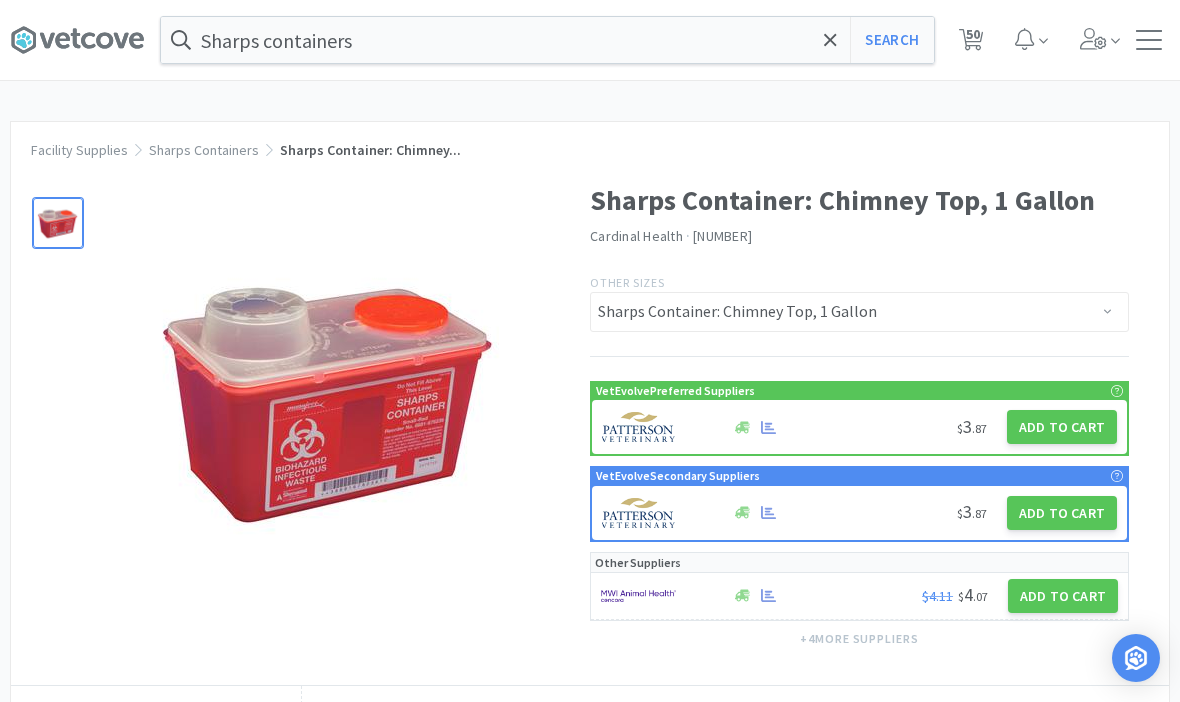 click on "Add to Cart" at bounding box center (1062, 427) 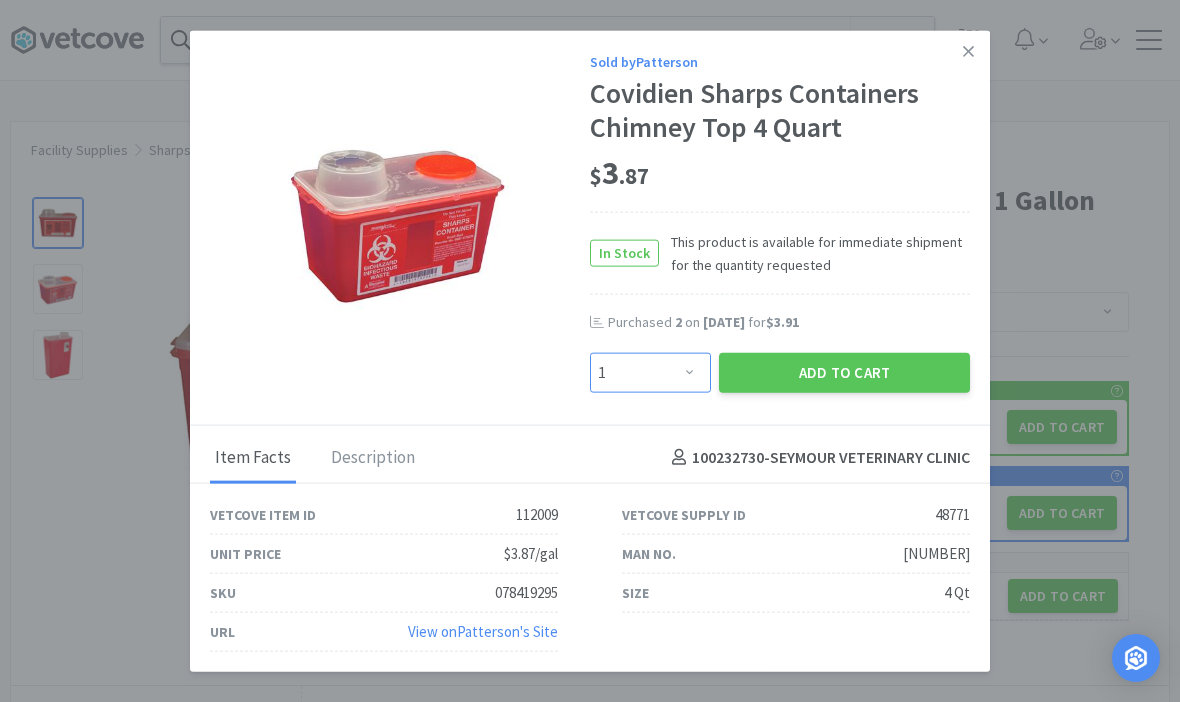 click on "Enter Quantity 1 2 3 4 5 6 7 8 9 10 11 12 13 14 15 16 17 18 19 20 Enter Quantity" at bounding box center [650, 372] 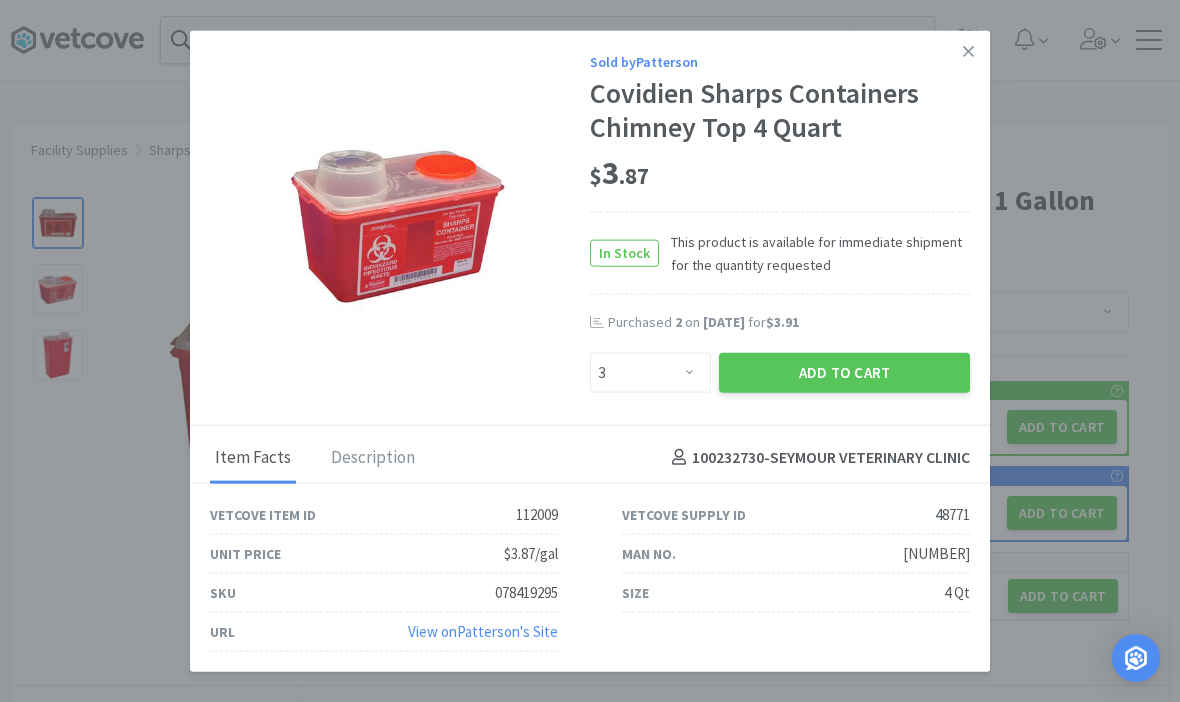 click on "Add to Cart" at bounding box center (844, 372) 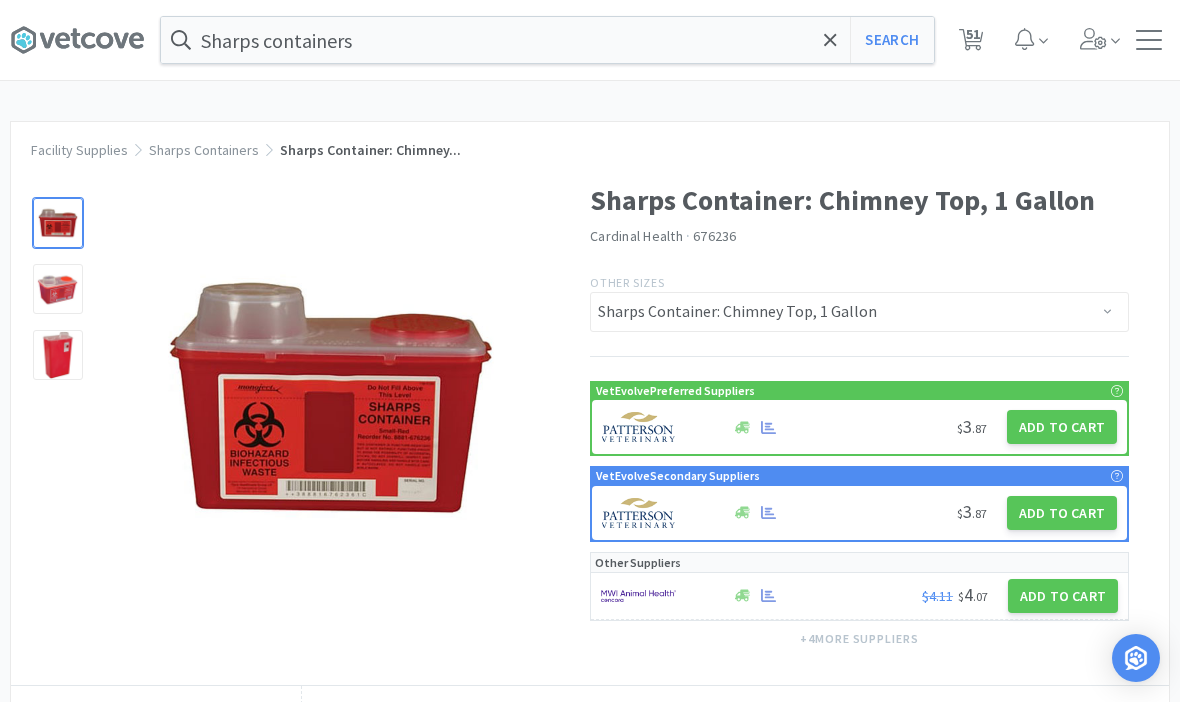 click 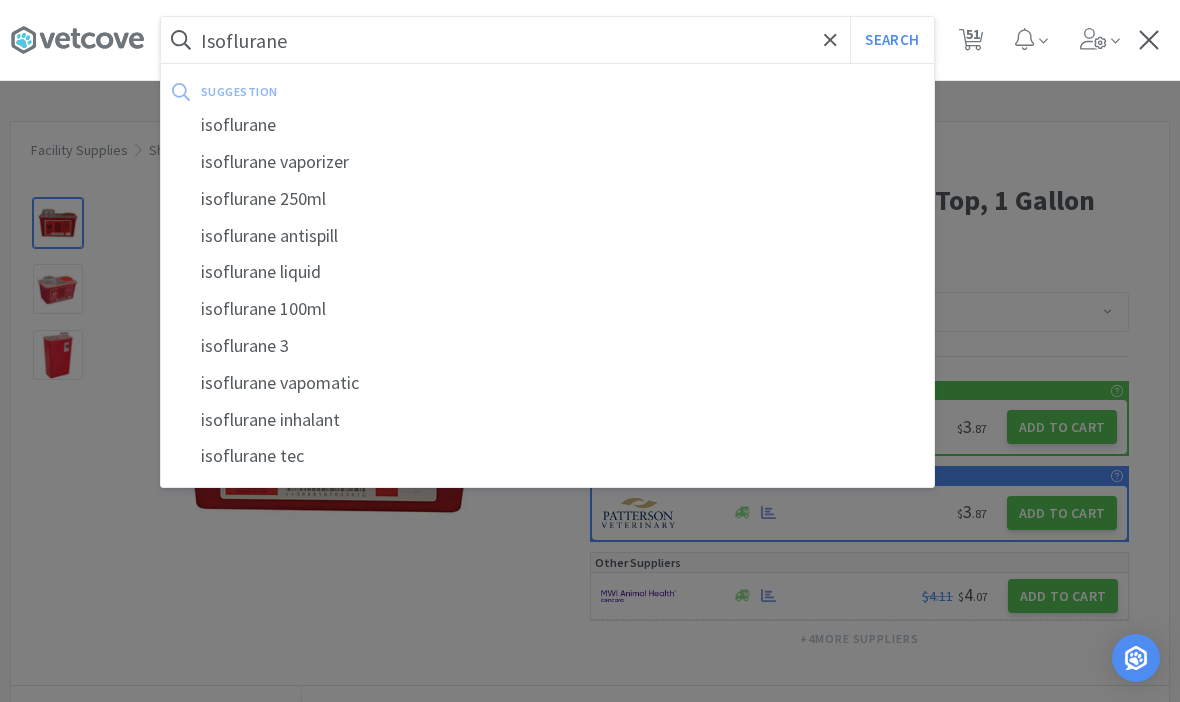 click on "Search" at bounding box center [891, 40] 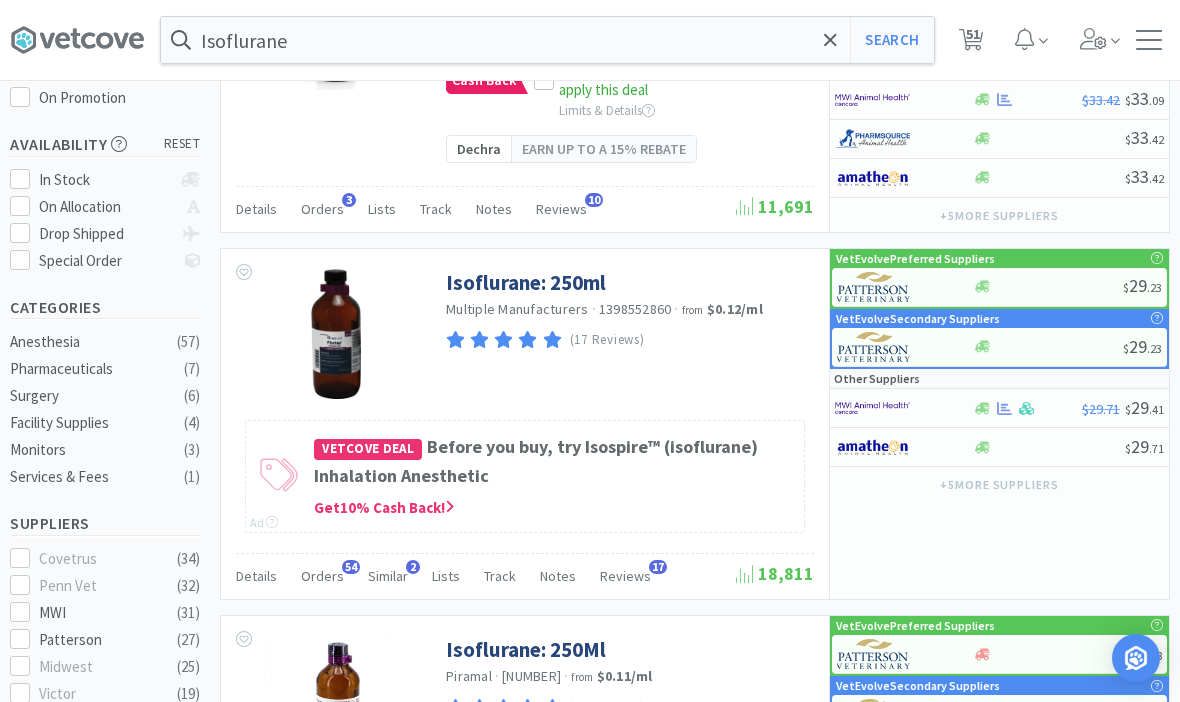 scroll, scrollTop: 259, scrollLeft: 0, axis: vertical 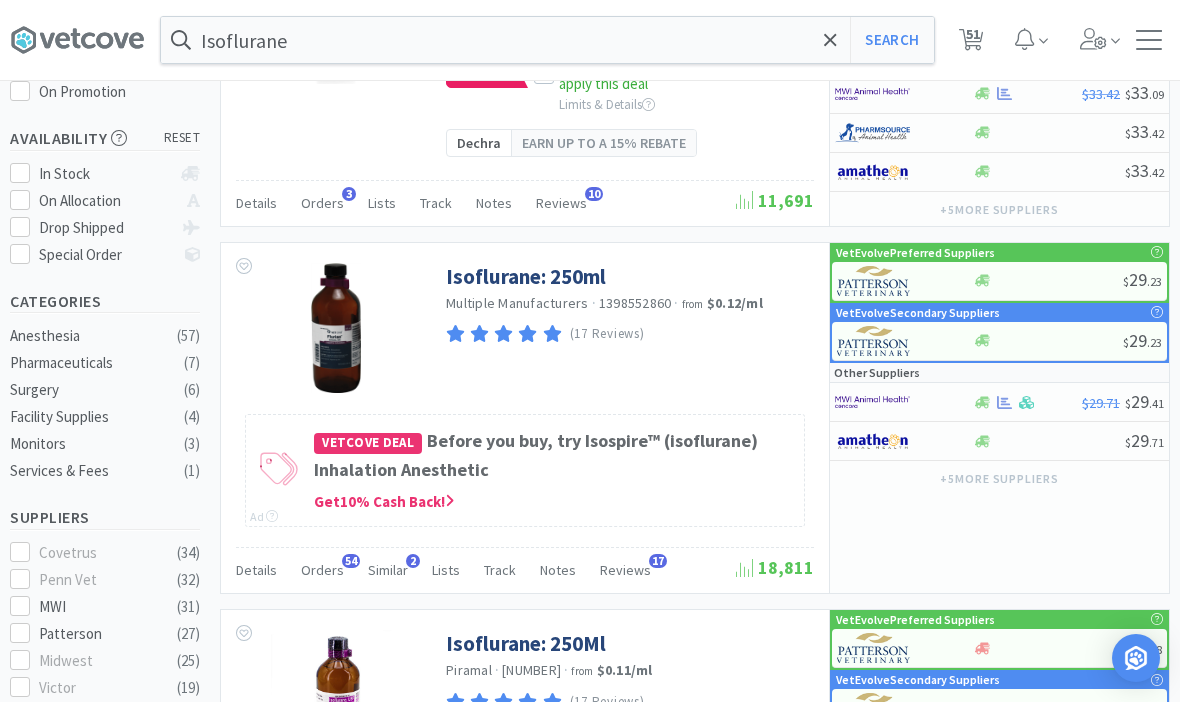 click on "Isoflurane: 250ml" at bounding box center [526, 276] 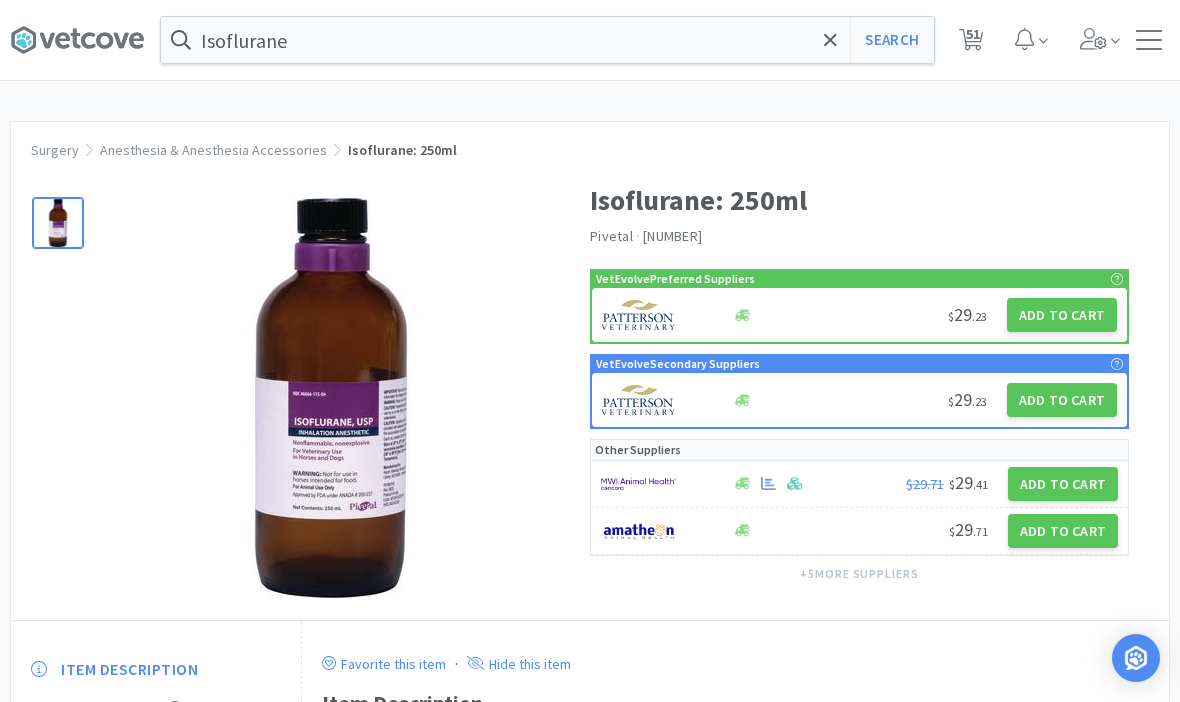 click on "Add to Cart" at bounding box center [1062, 315] 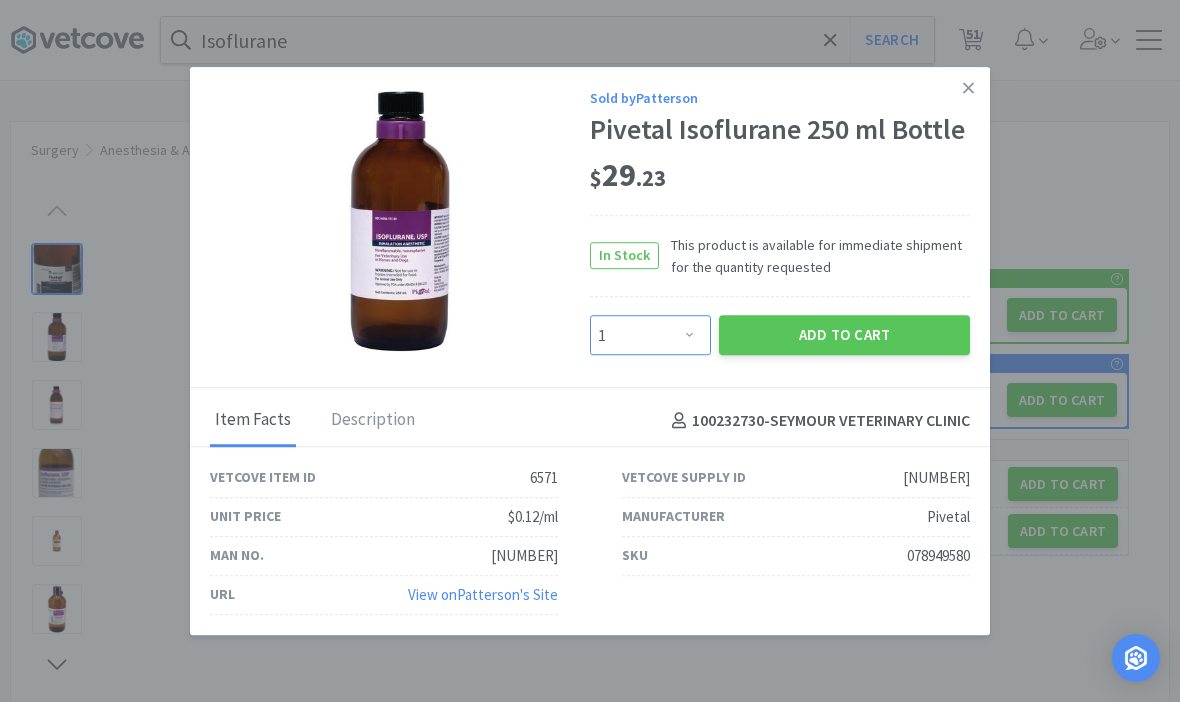 click on "Enter Quantity 1 2 3 4 5 6 7 8 9 10 11 12 13 14 15 16 17 18 19 20 Enter Quantity" at bounding box center (650, 336) 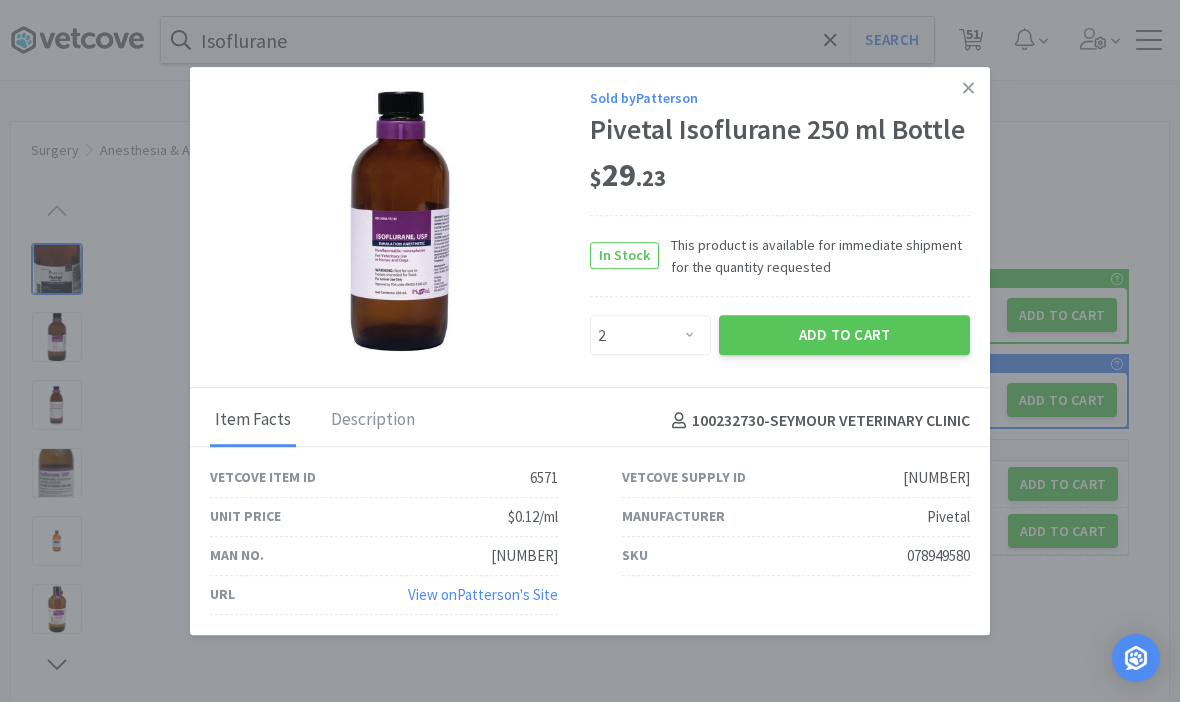 click on "Add to Cart" at bounding box center (844, 336) 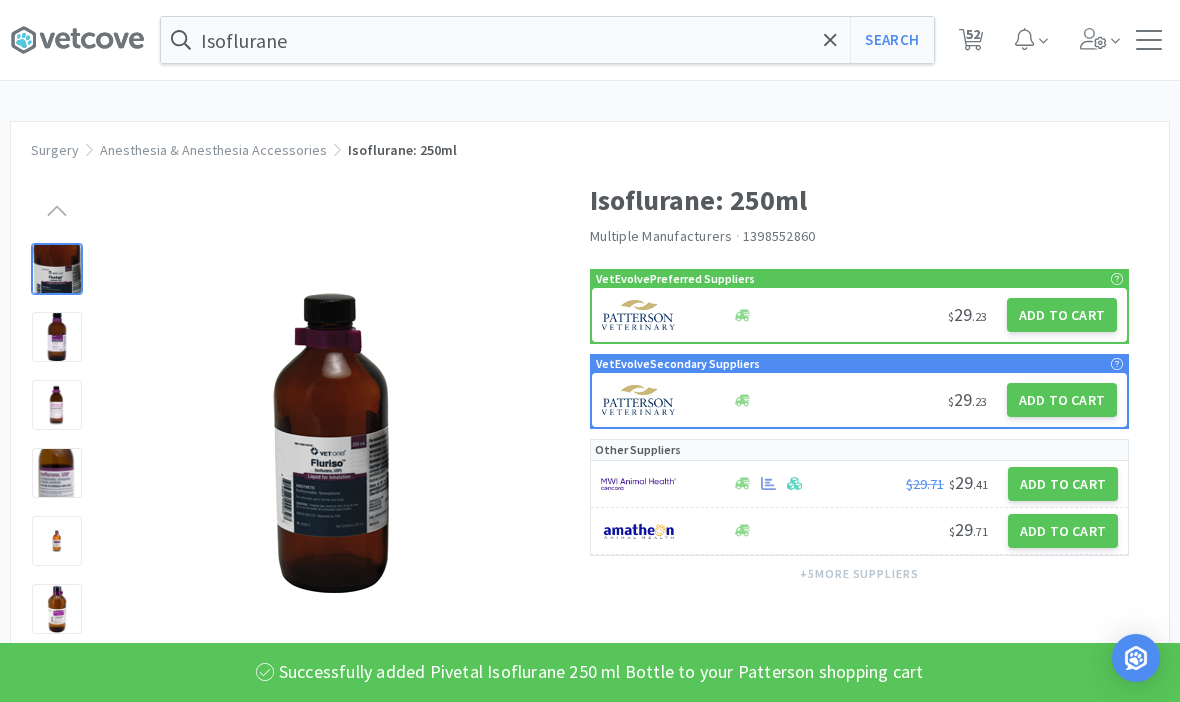 click 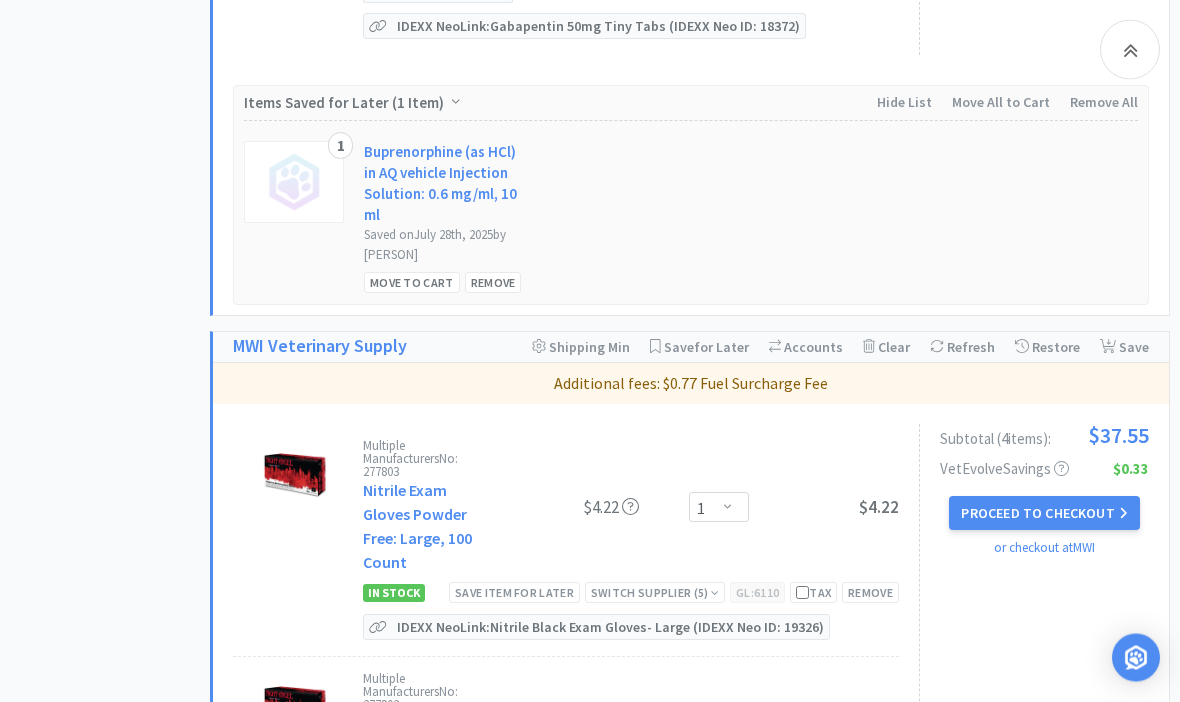 scroll, scrollTop: 3397, scrollLeft: 0, axis: vertical 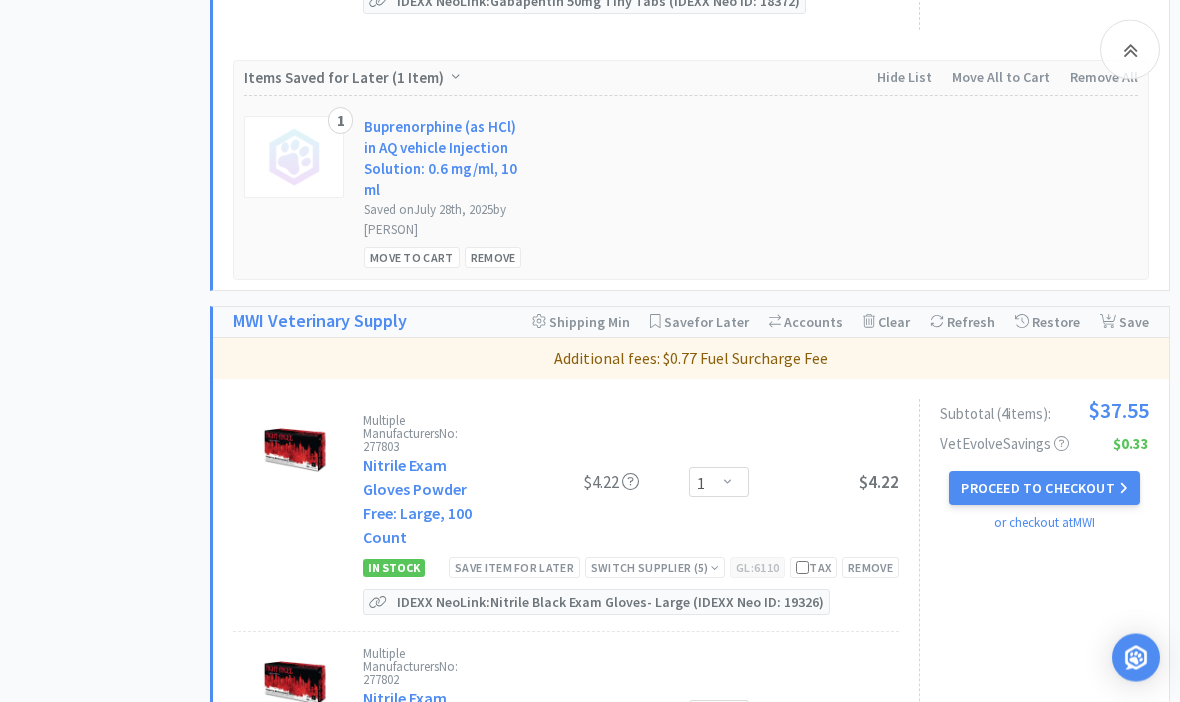 click on "Remove" at bounding box center (493, 258) 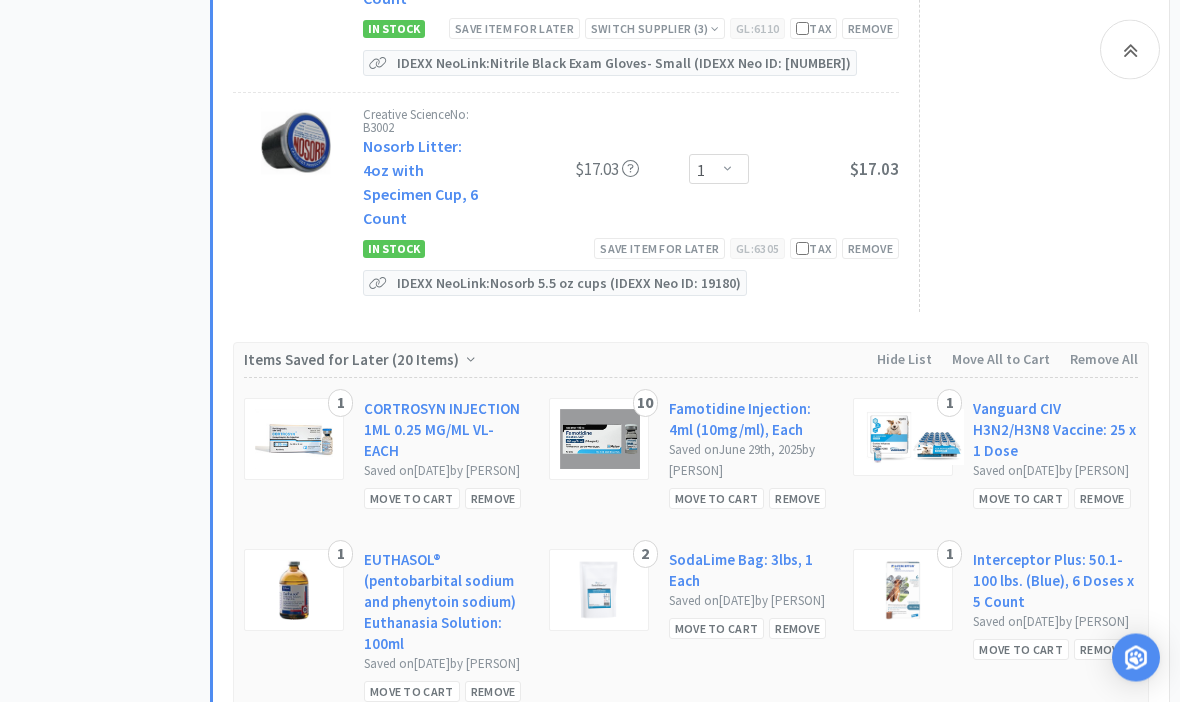 scroll, scrollTop: 4232, scrollLeft: 0, axis: vertical 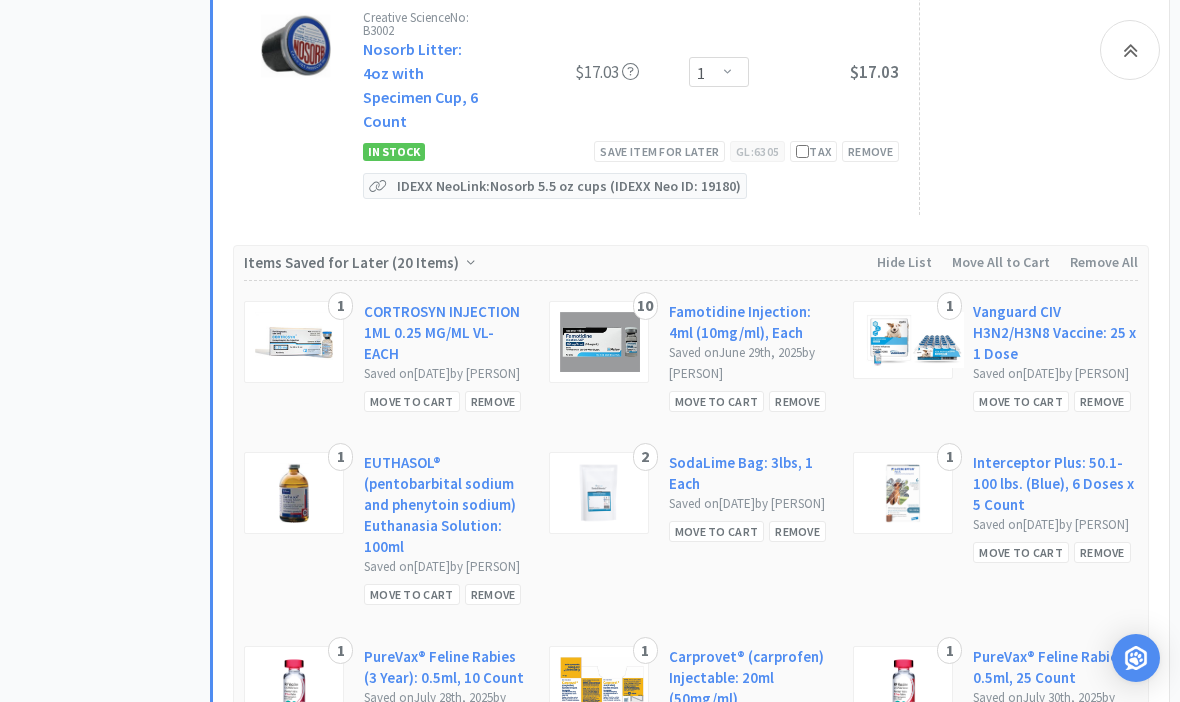 click on "Remove" at bounding box center (797, 401) 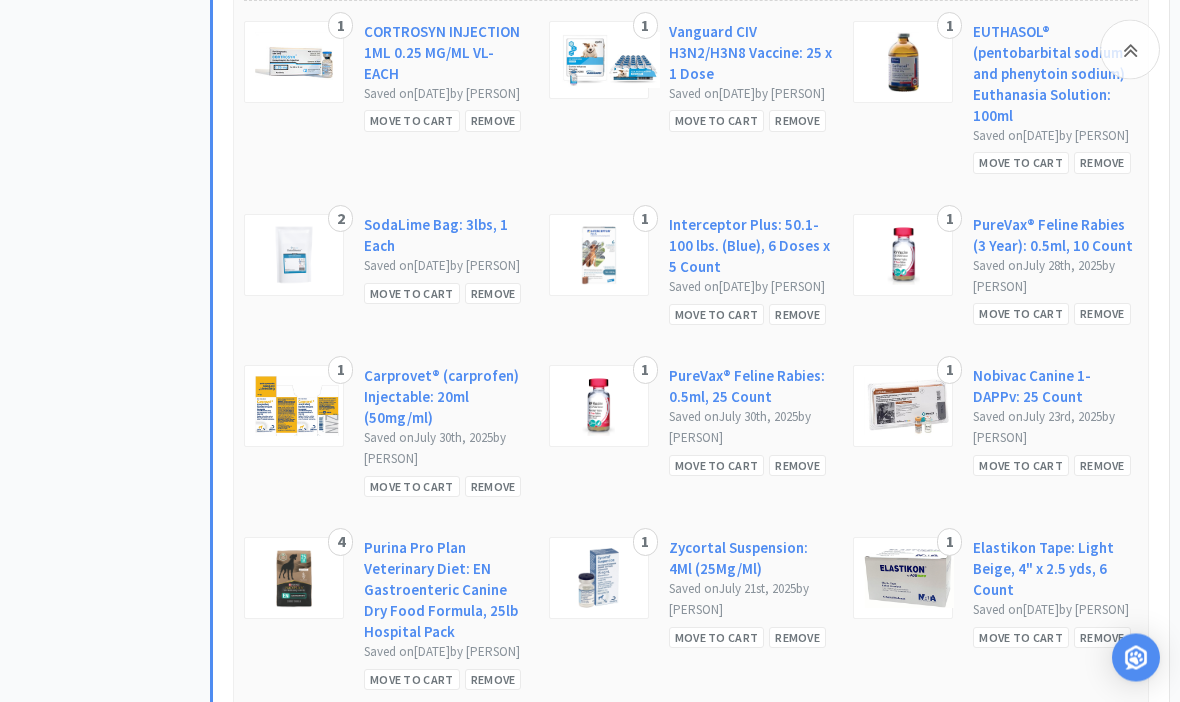 scroll, scrollTop: 4471, scrollLeft: 0, axis: vertical 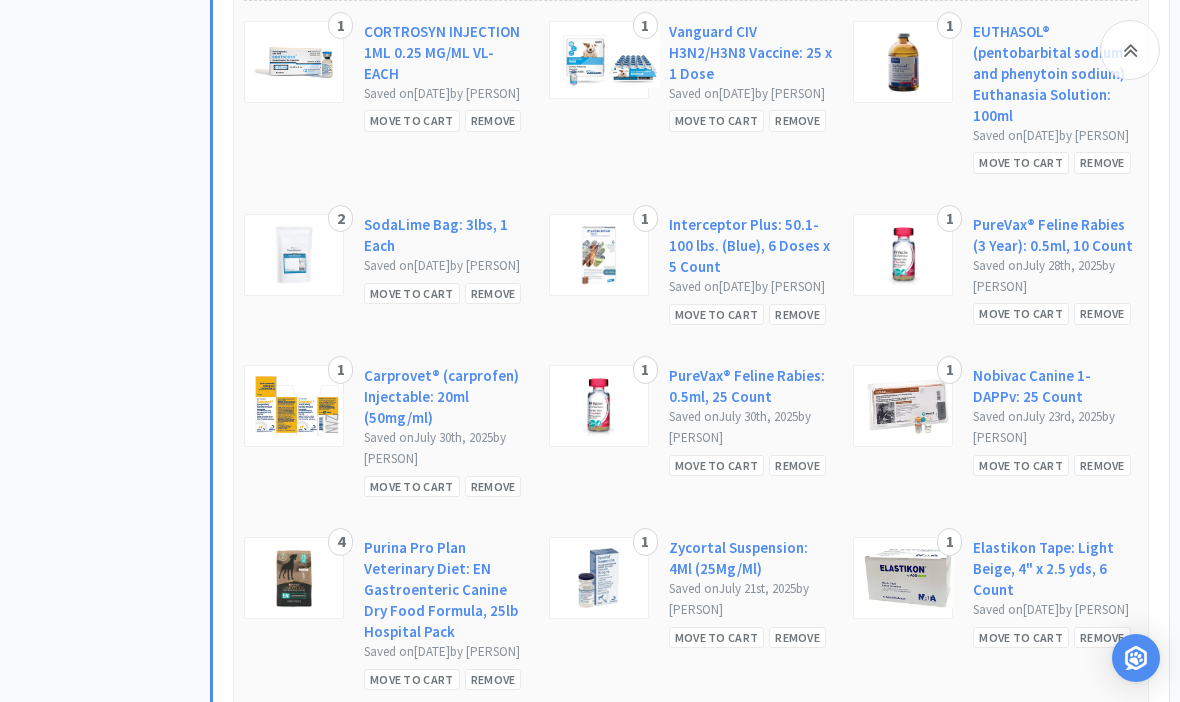 click on "Remove" at bounding box center (1102, 313) 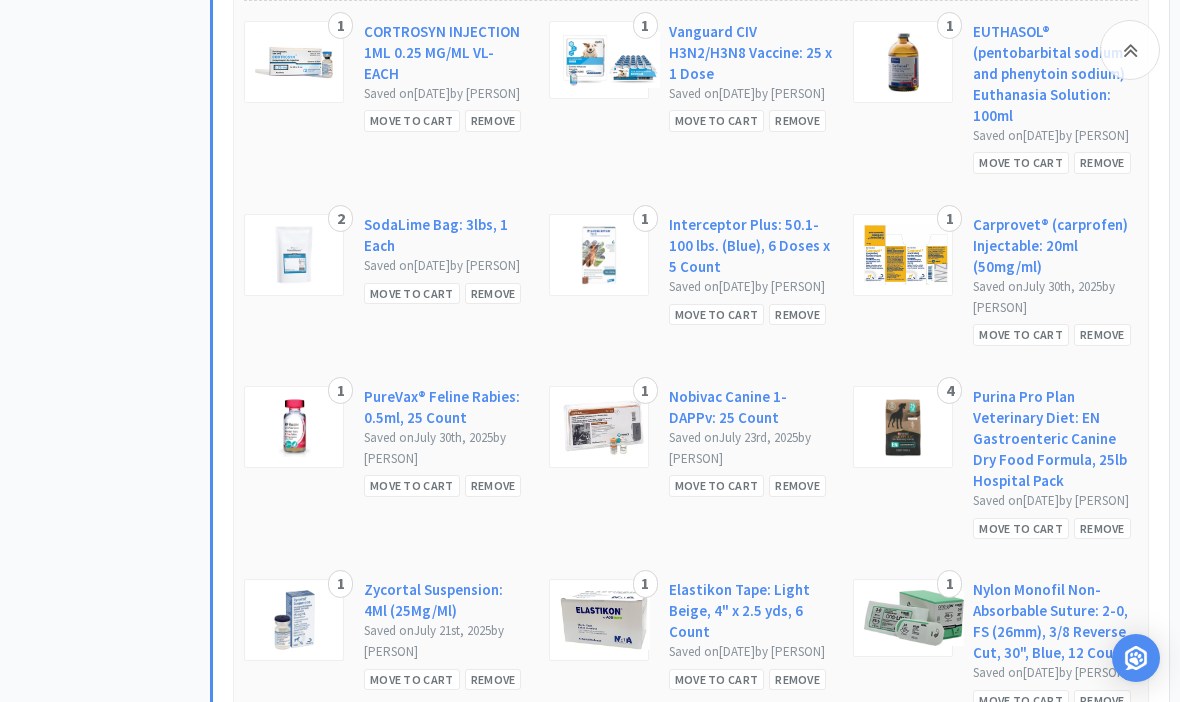 click on "Remove" at bounding box center (493, 485) 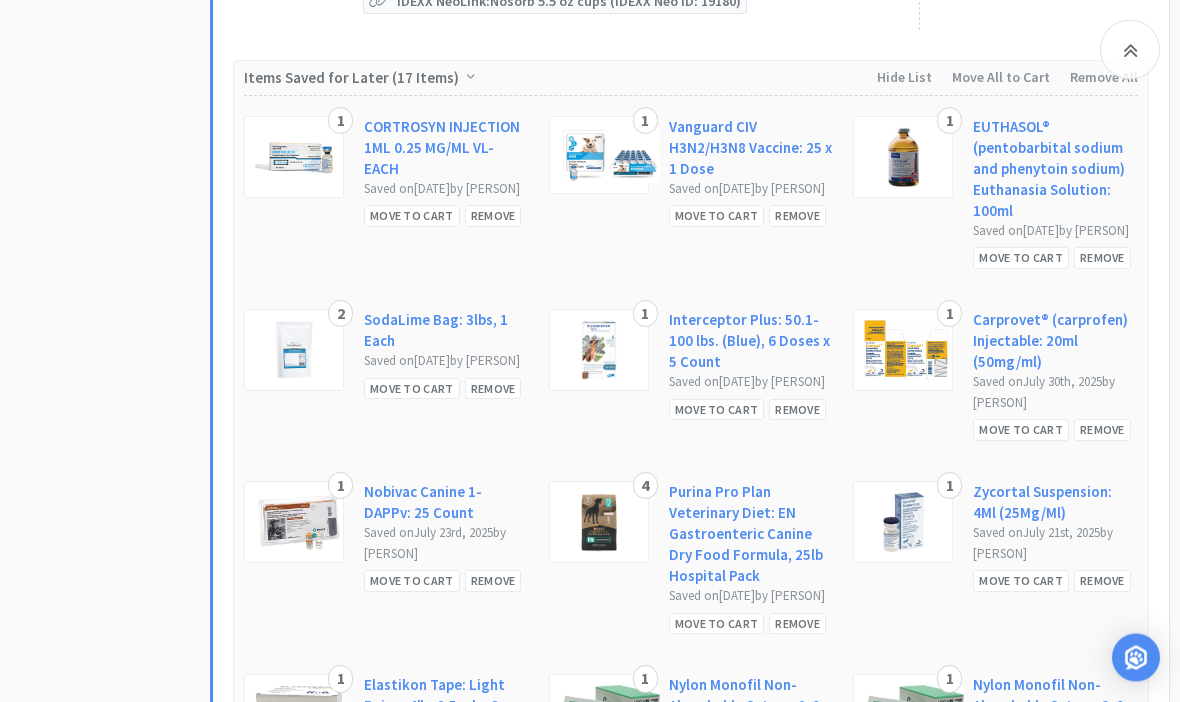 scroll, scrollTop: 4376, scrollLeft: 0, axis: vertical 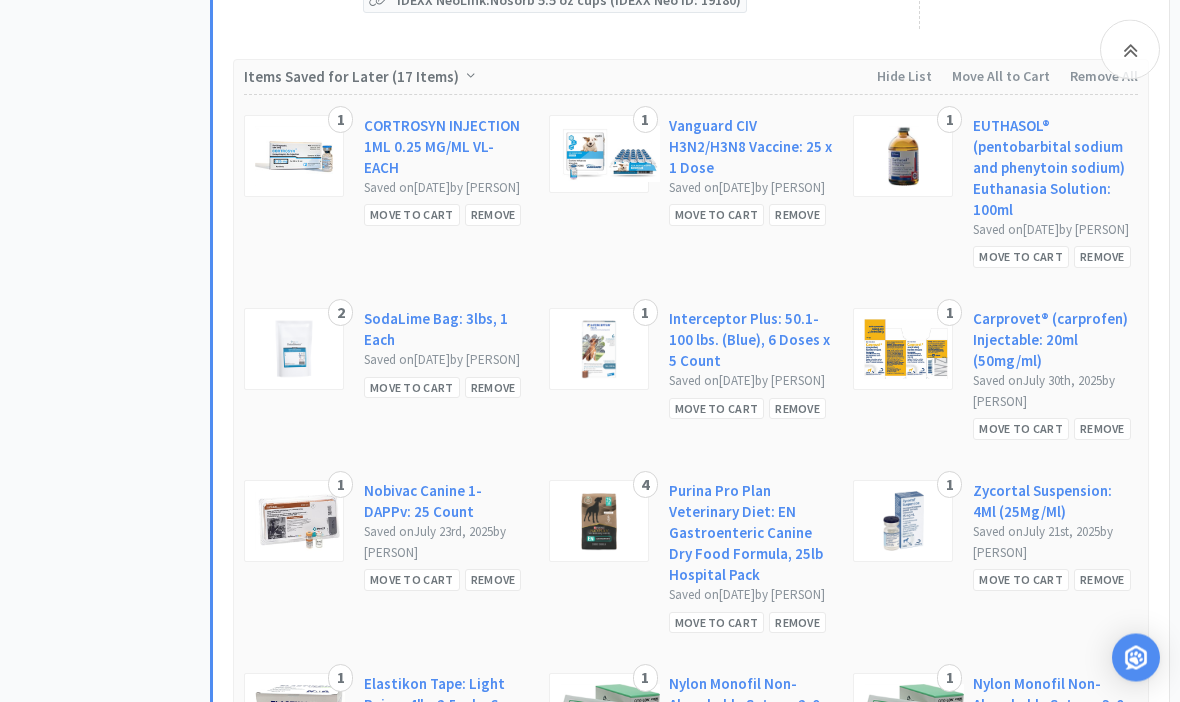 click on "Remove" at bounding box center (493, 580) 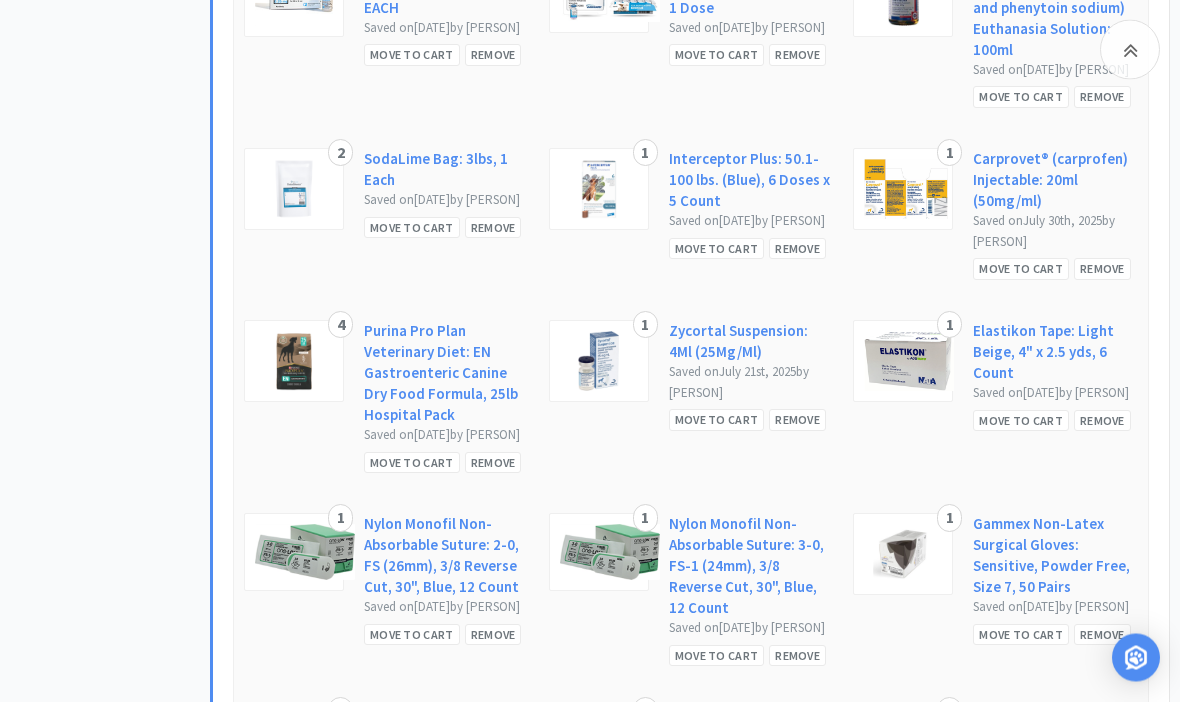 scroll, scrollTop: 4537, scrollLeft: 0, axis: vertical 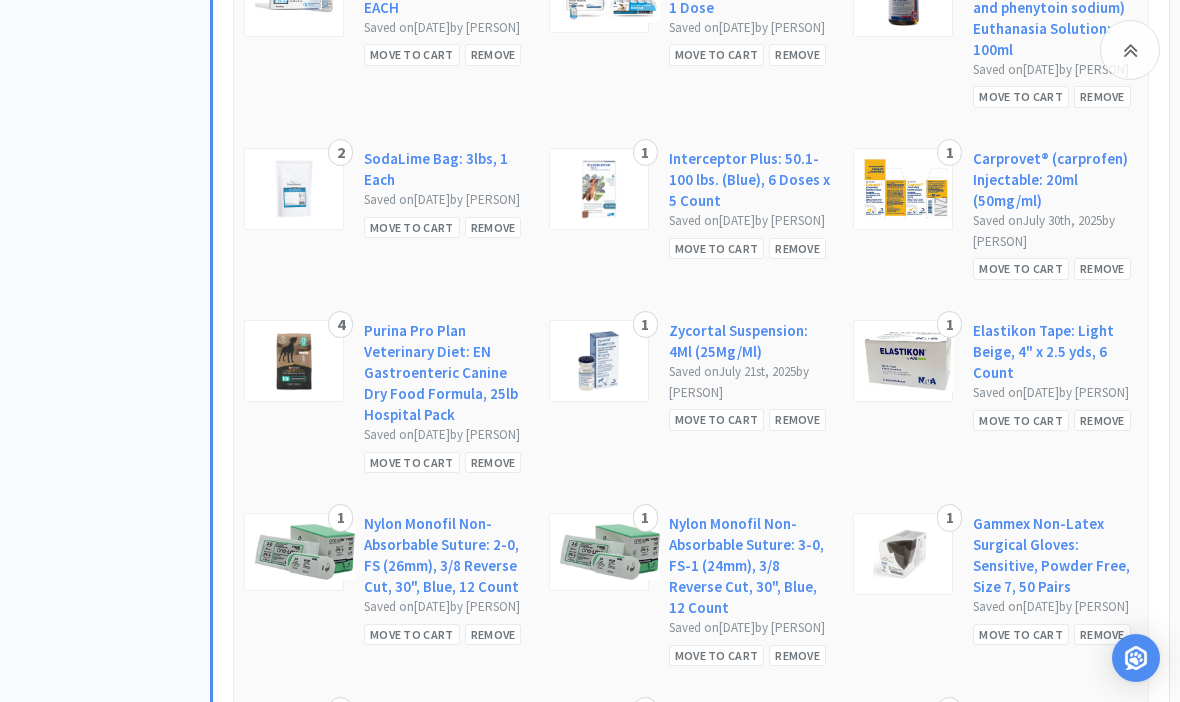 click on "Move to Cart" at bounding box center [412, 462] 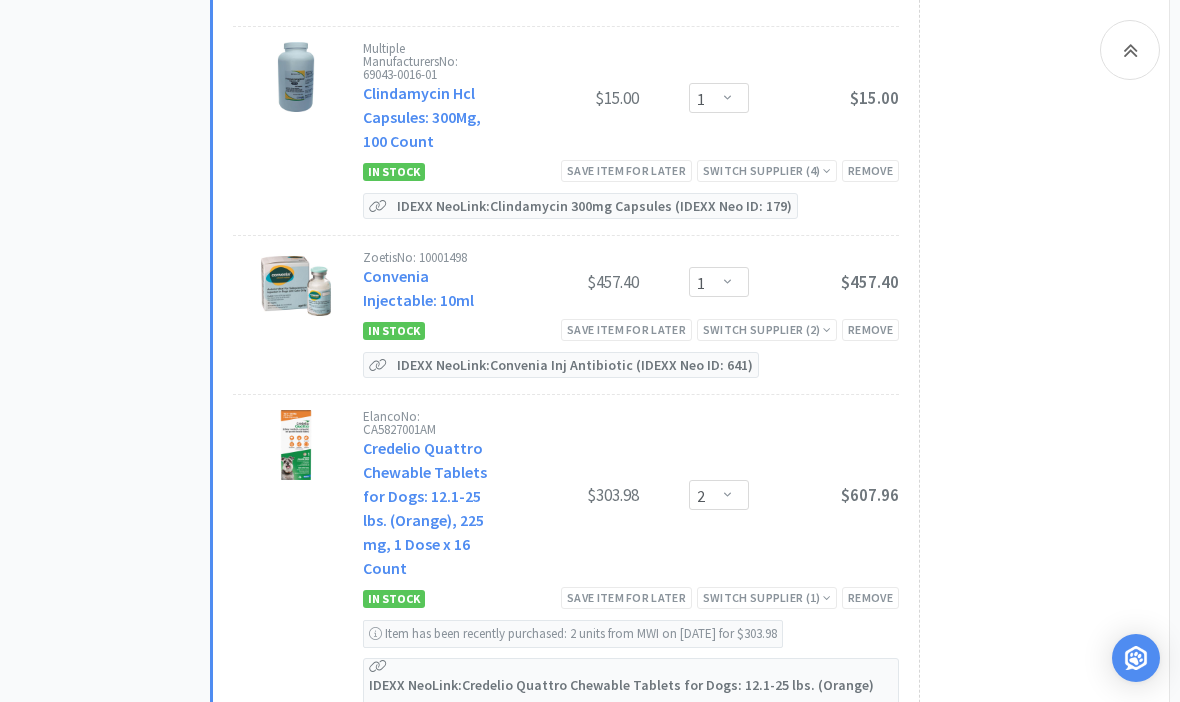 scroll, scrollTop: 7620, scrollLeft: 0, axis: vertical 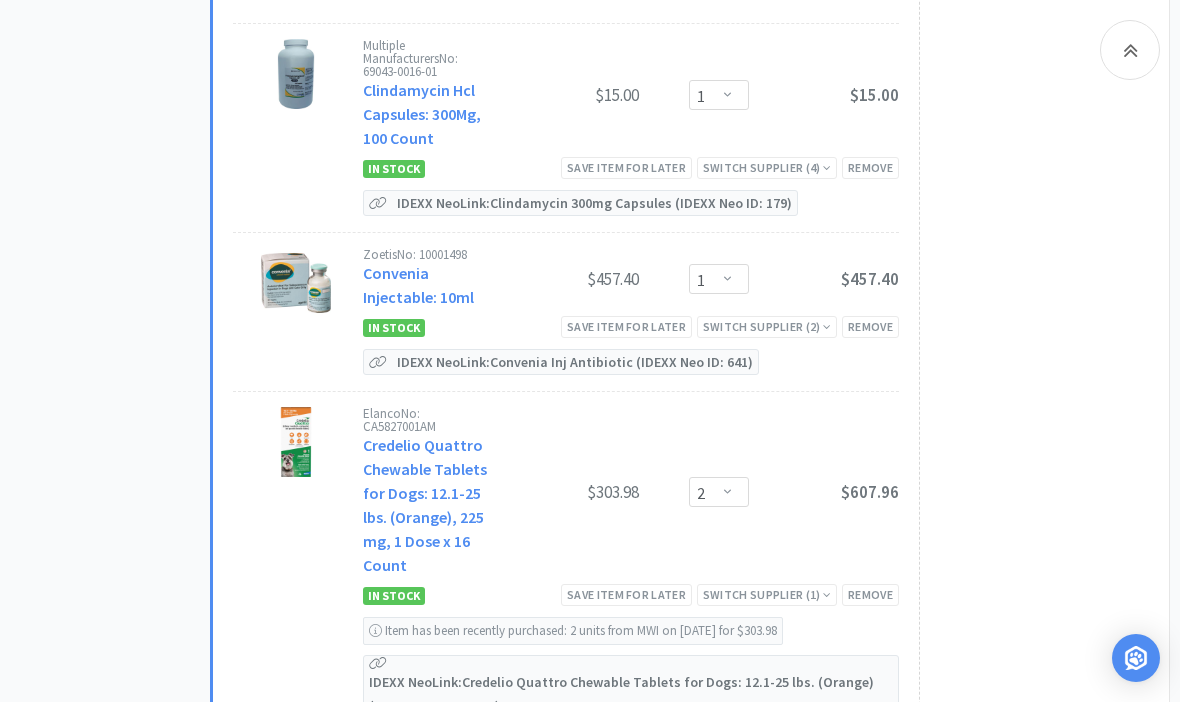 click on "Save item for later" at bounding box center (626, 326) 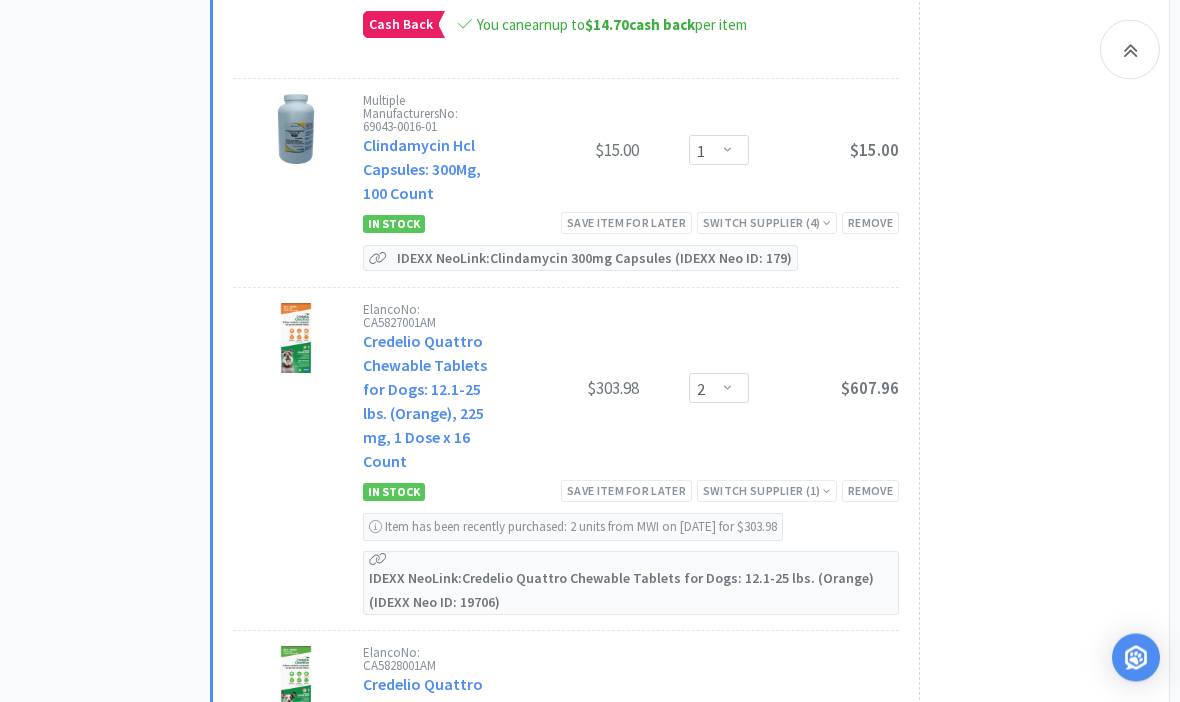 scroll, scrollTop: 7560, scrollLeft: 0, axis: vertical 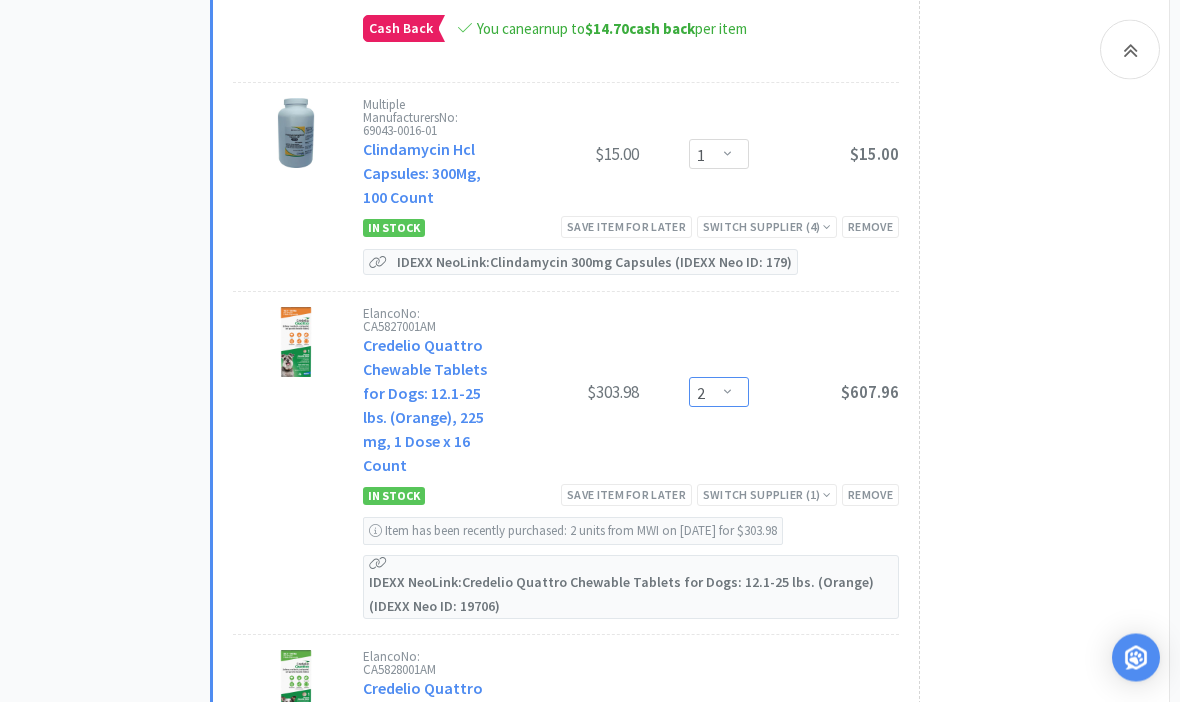 click on "Enter Quantity 1 2 3 4 5 6 7 8 9 10 11 12 13 14 15 16 17 18 19 20 Enter Quantity" at bounding box center (719, 393) 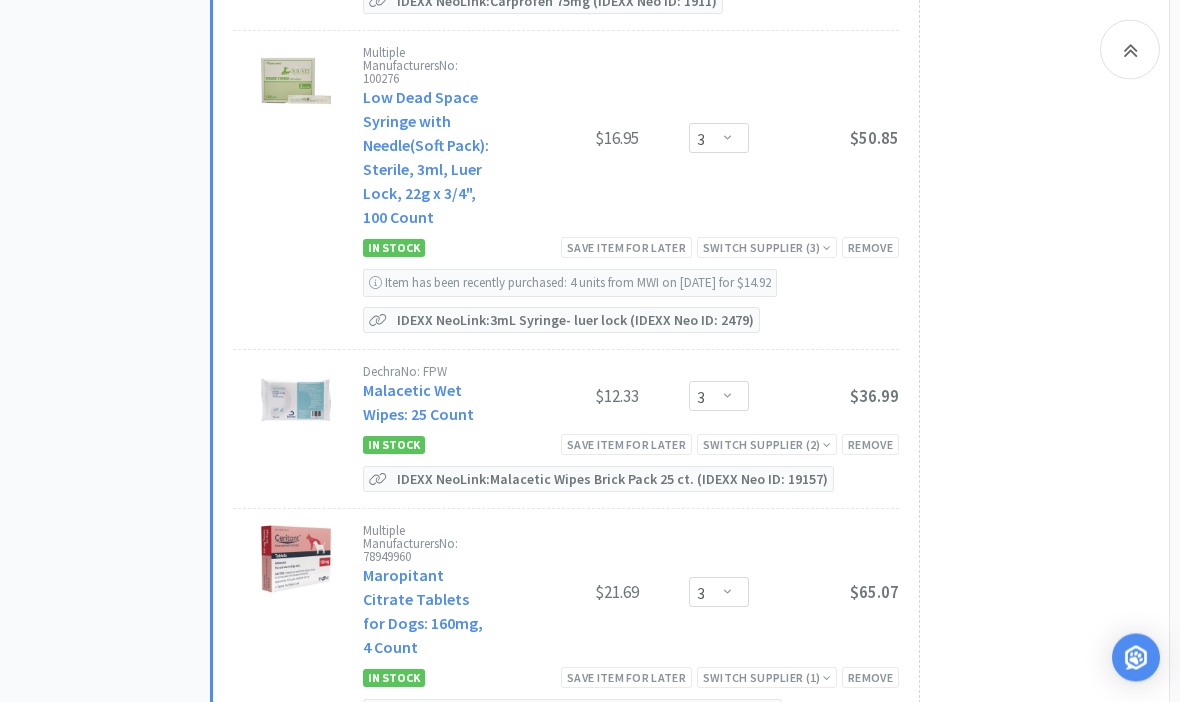 scroll, scrollTop: 10679, scrollLeft: 0, axis: vertical 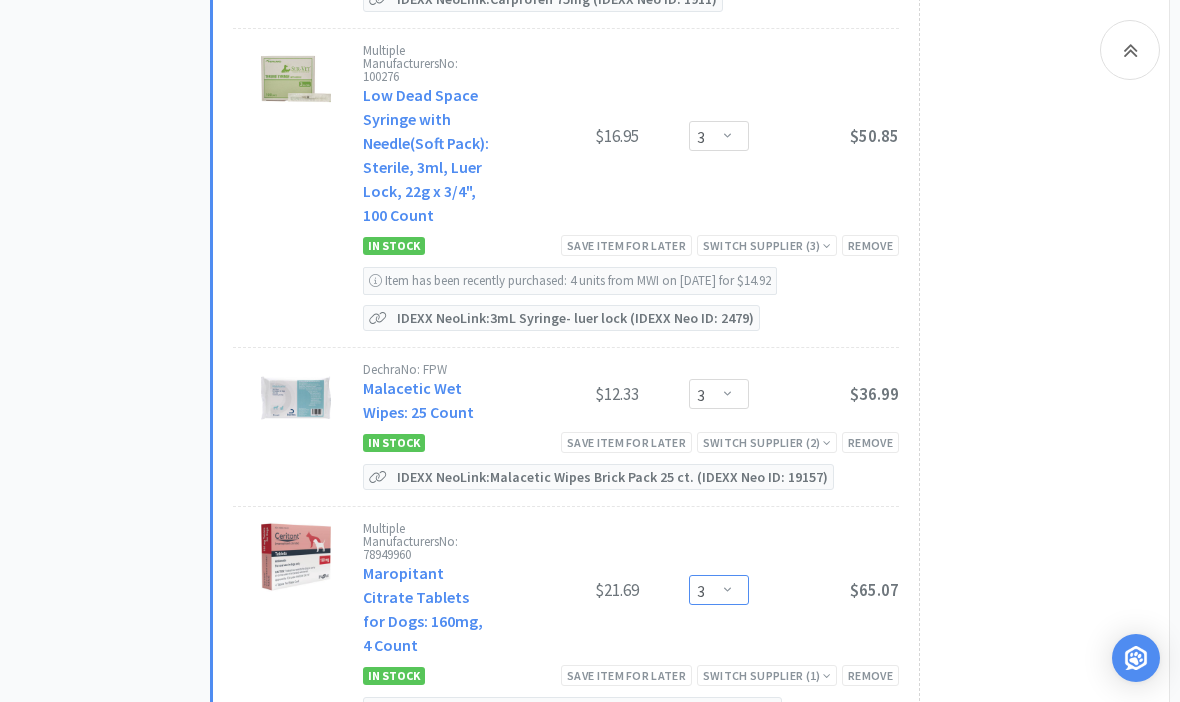 click on "Enter Quantity 1 2 3 4 5 6 7 8 9 10 11 12 13 14 15 16 17 18 19 20 Enter Quantity" at bounding box center (719, 590) 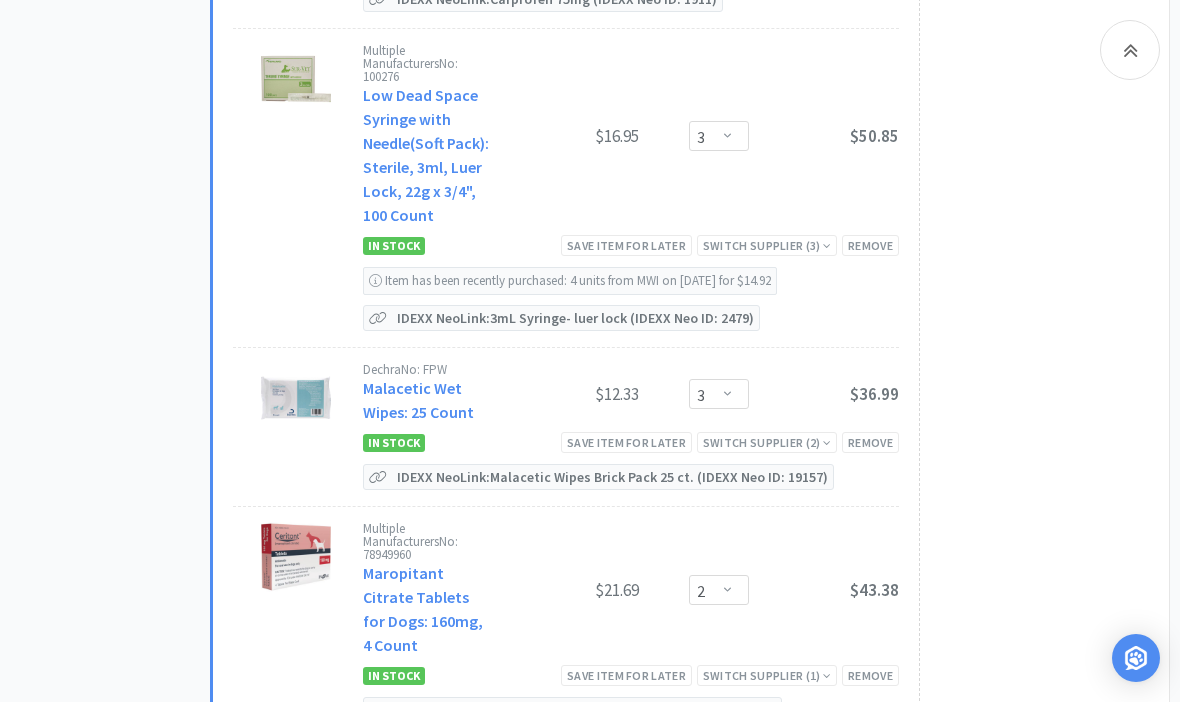 click on "Maropitant Citrate Tablets for Dogs: 160mg, 4 Count" at bounding box center [423, 609] 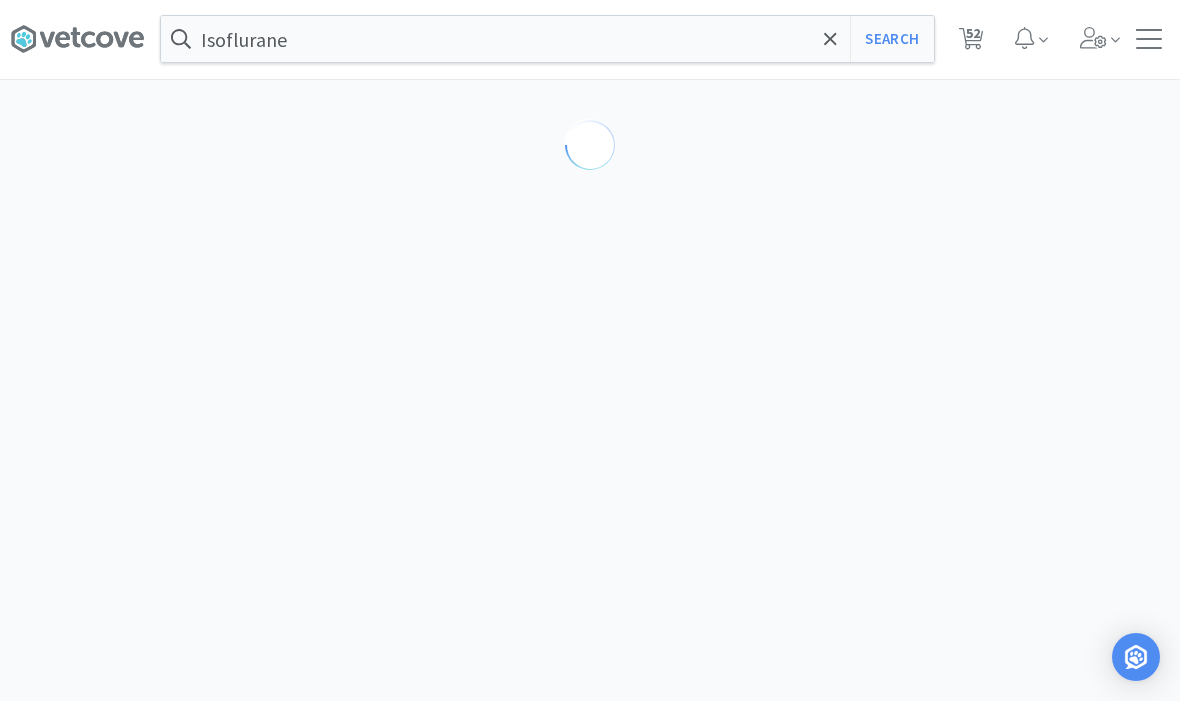 scroll, scrollTop: 1, scrollLeft: 0, axis: vertical 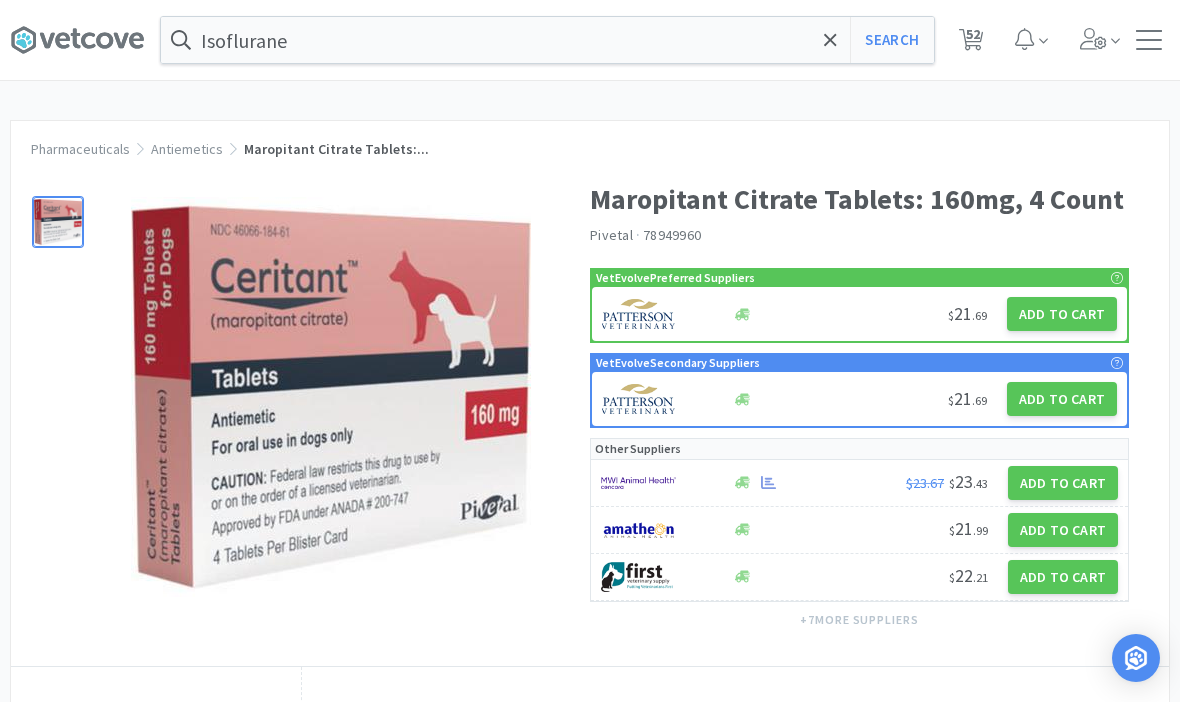 click on "Add to Cart" at bounding box center [1062, 399] 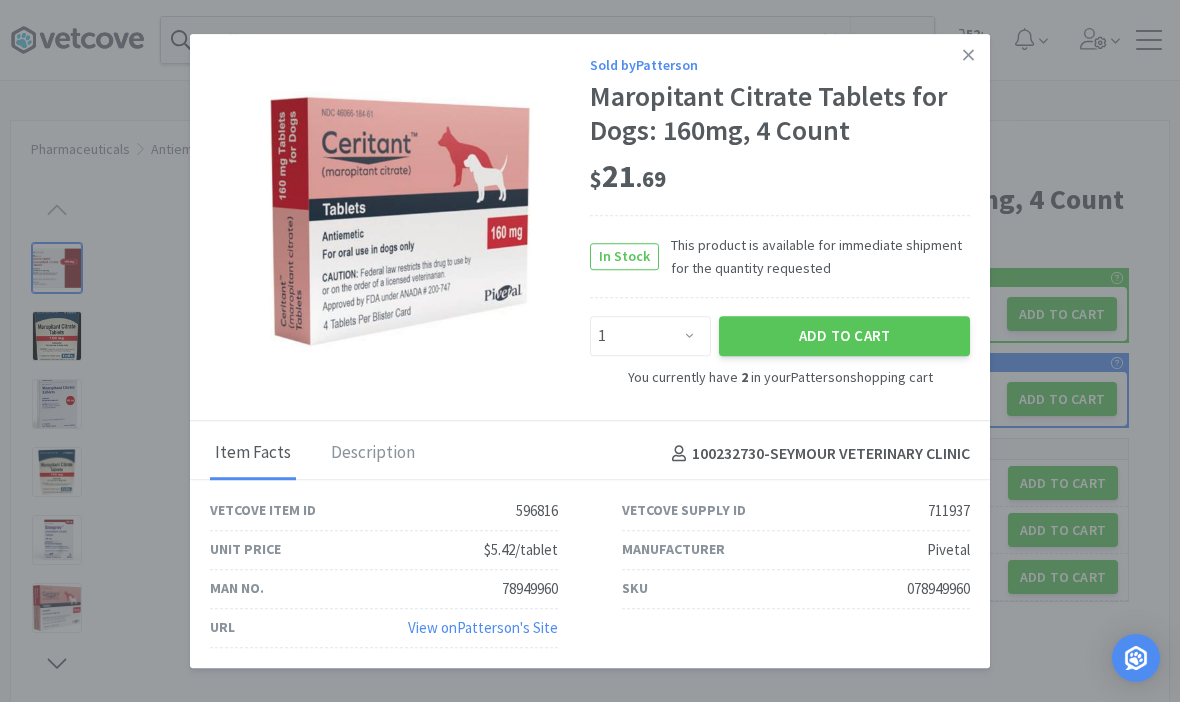 click at bounding box center [968, 55] 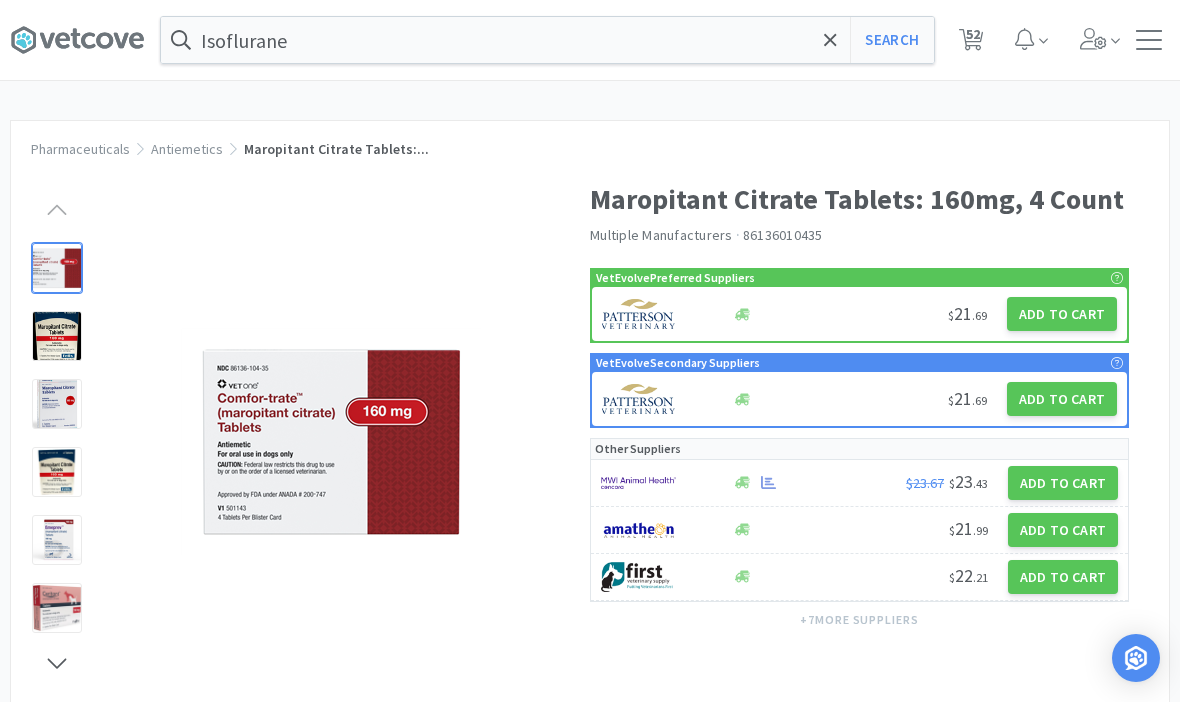 click on "52" at bounding box center [973, 34] 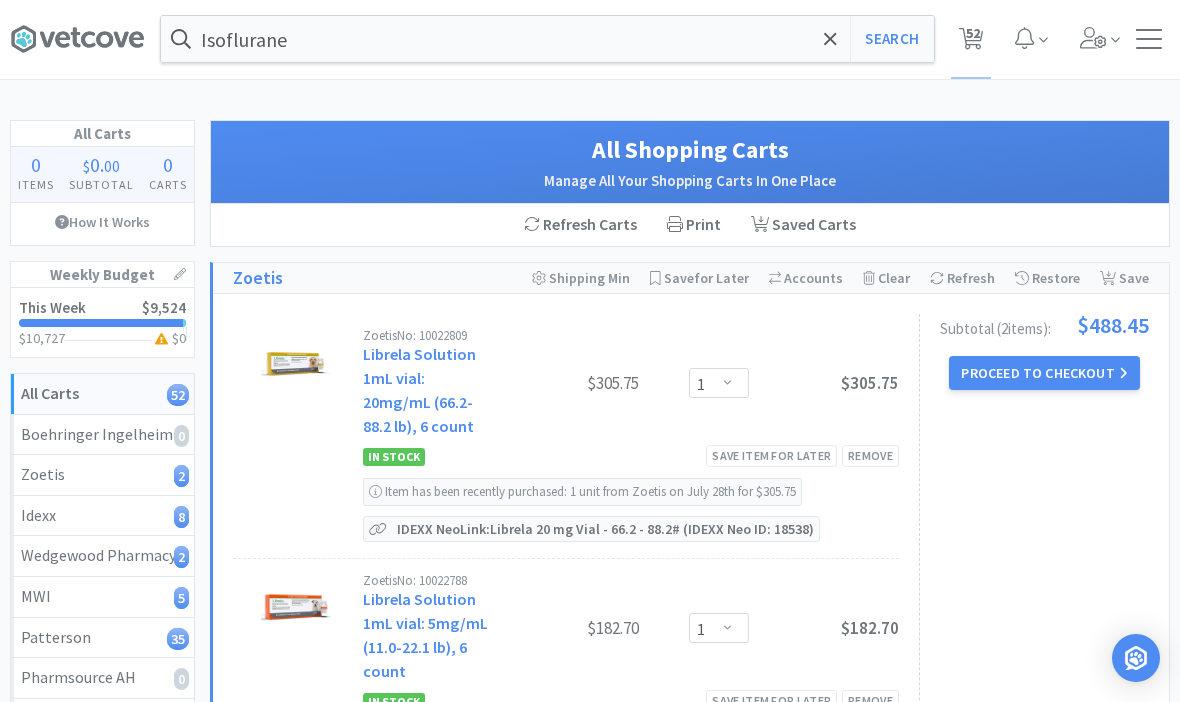 scroll, scrollTop: 0, scrollLeft: 0, axis: both 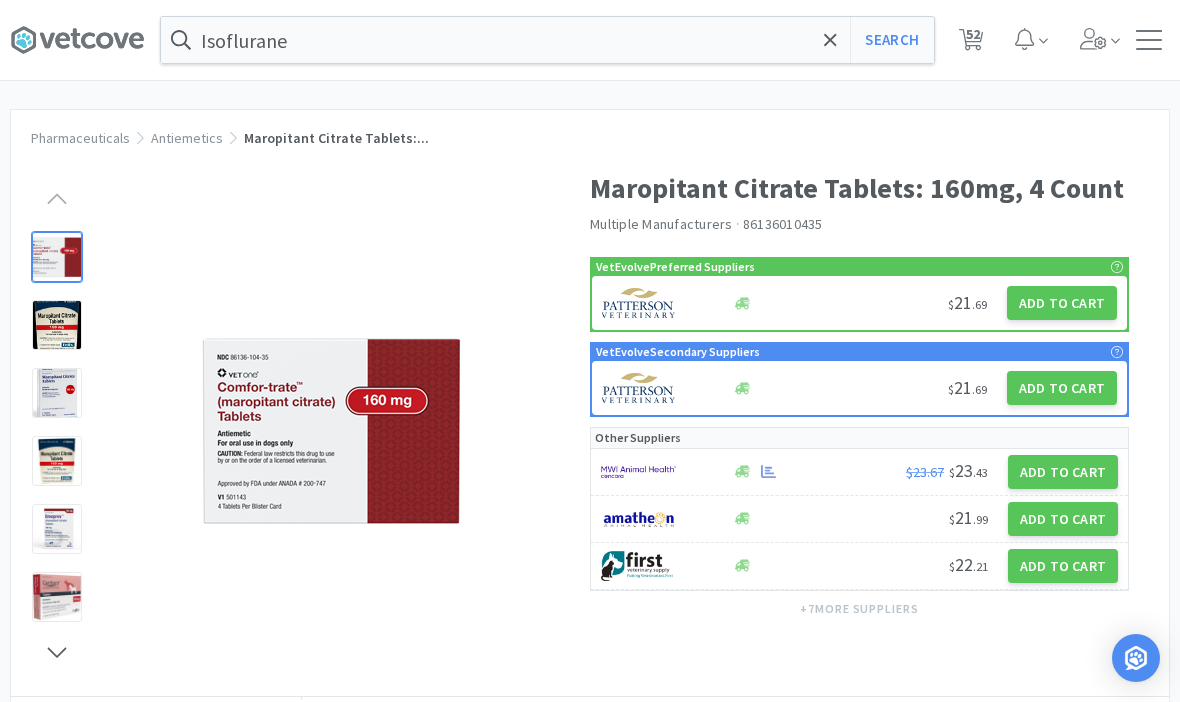 click on "Add to Cart" at bounding box center [1063, 472] 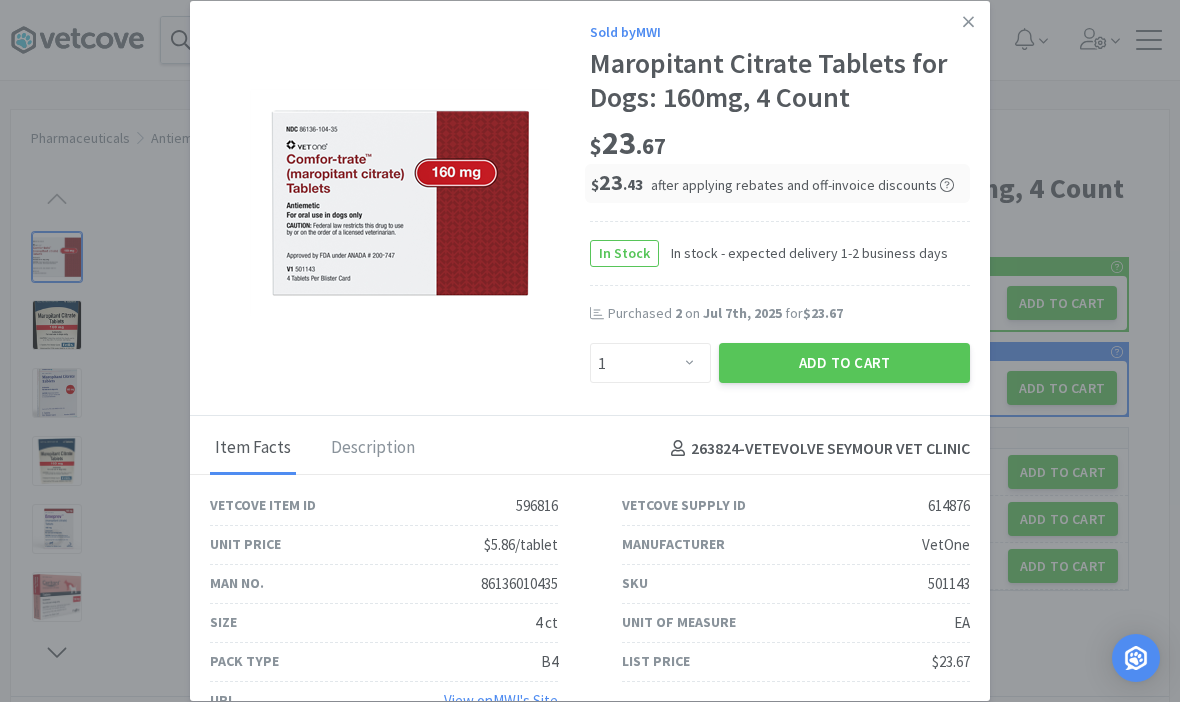 click at bounding box center [968, 22] 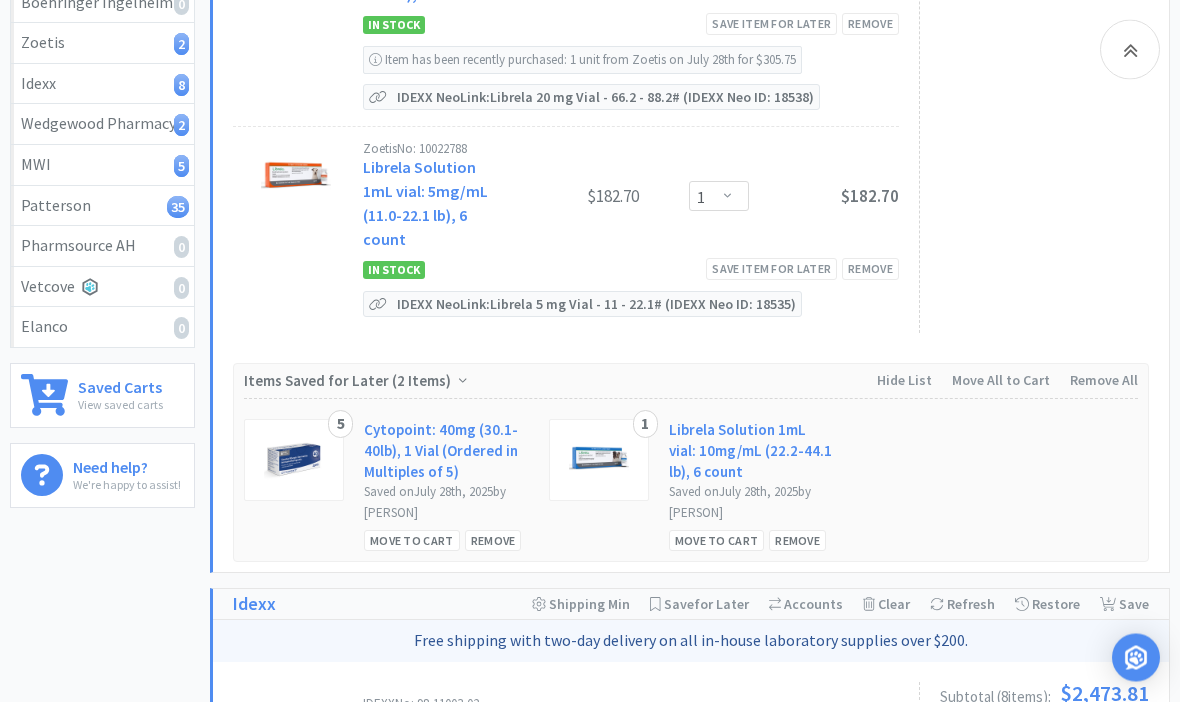 scroll, scrollTop: 459, scrollLeft: 0, axis: vertical 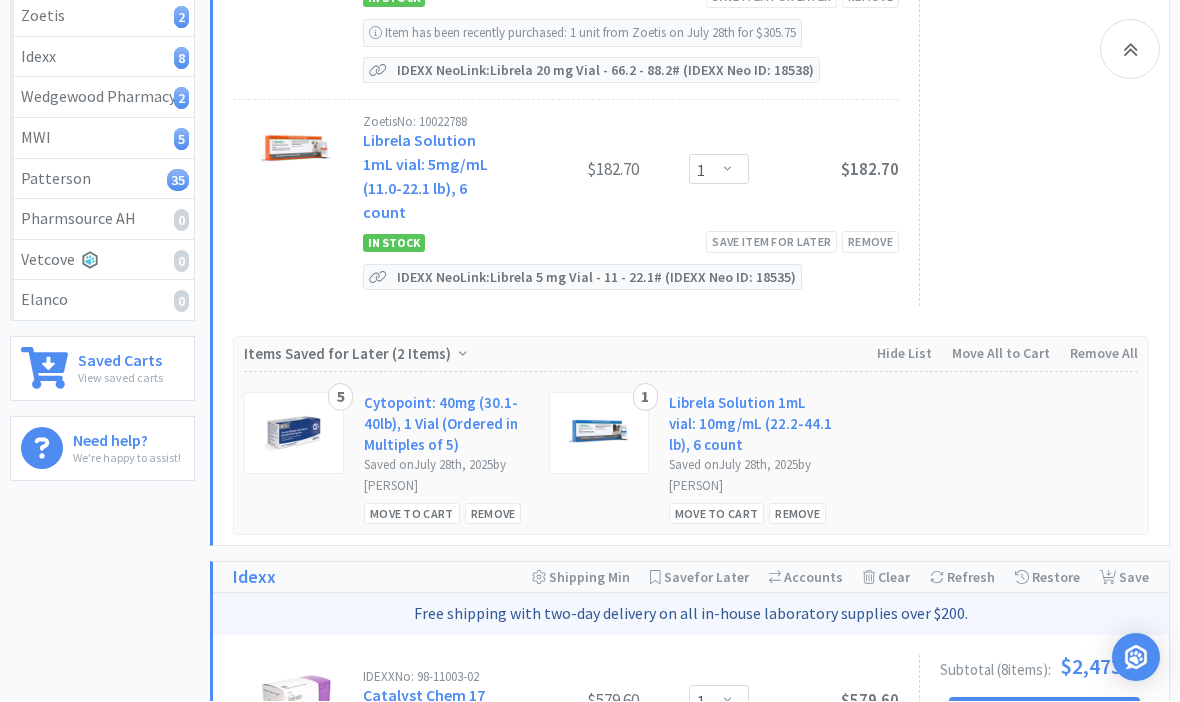 click on "Remove" at bounding box center [797, 514] 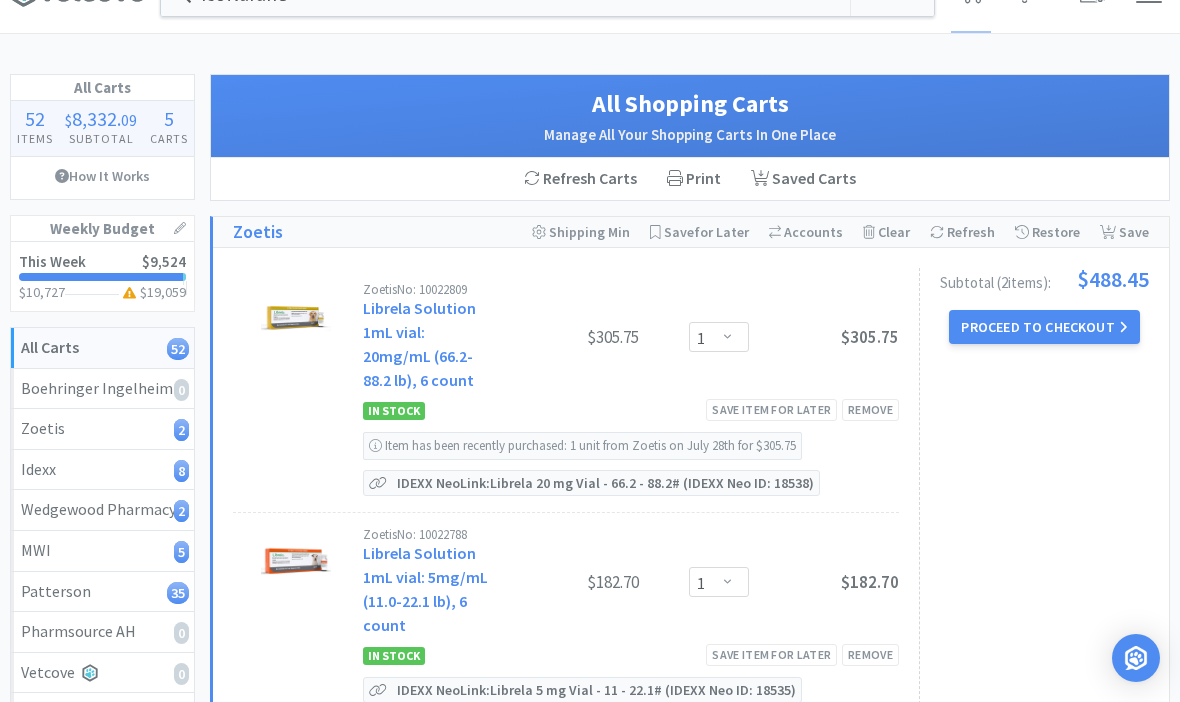 scroll, scrollTop: 55, scrollLeft: 0, axis: vertical 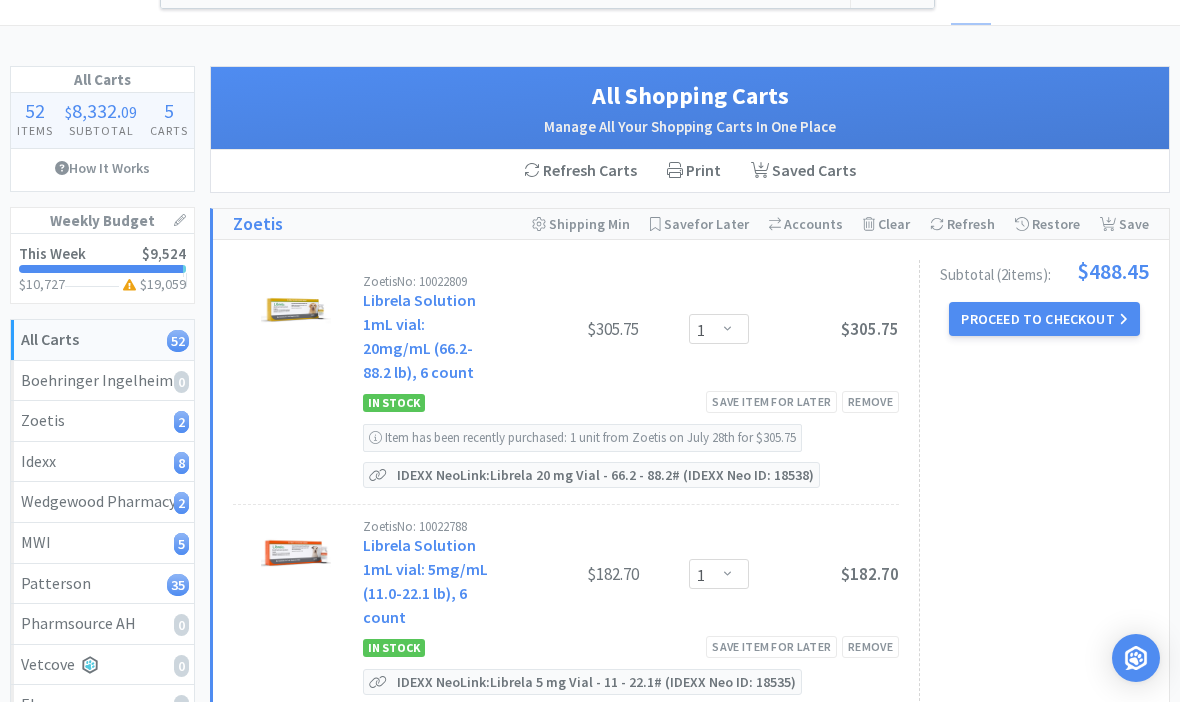 click on "Save item for later" at bounding box center (771, 401) 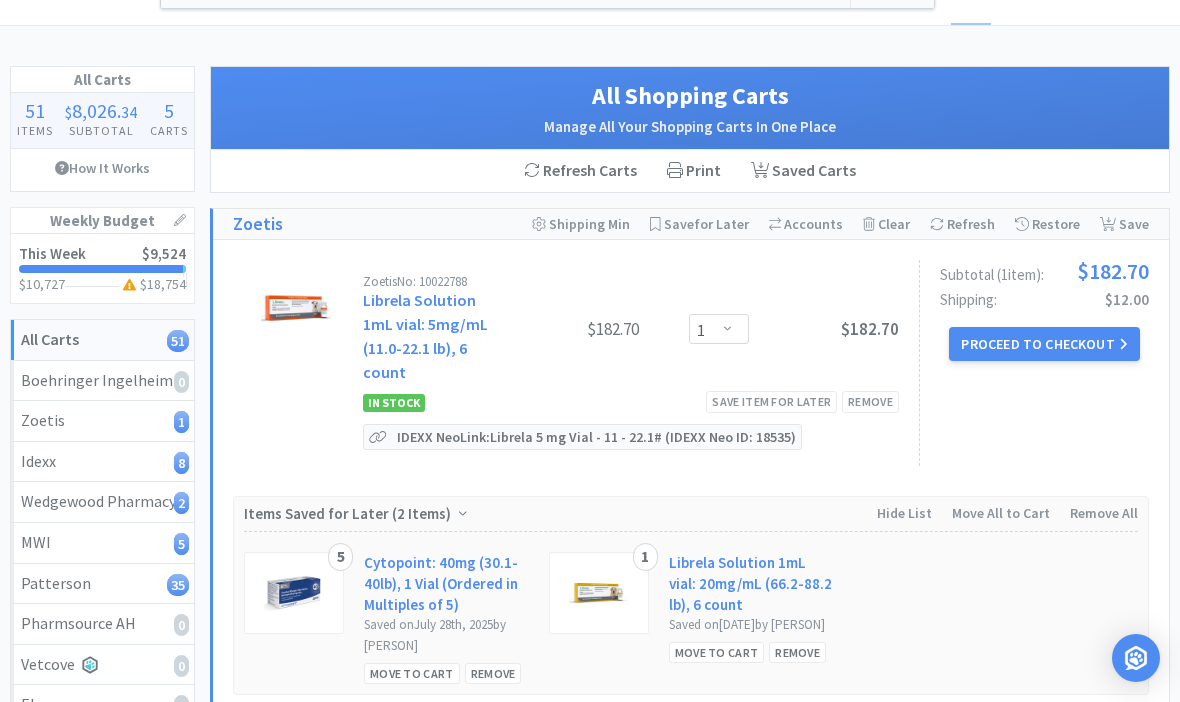 click on "Save item for later" at bounding box center (771, 401) 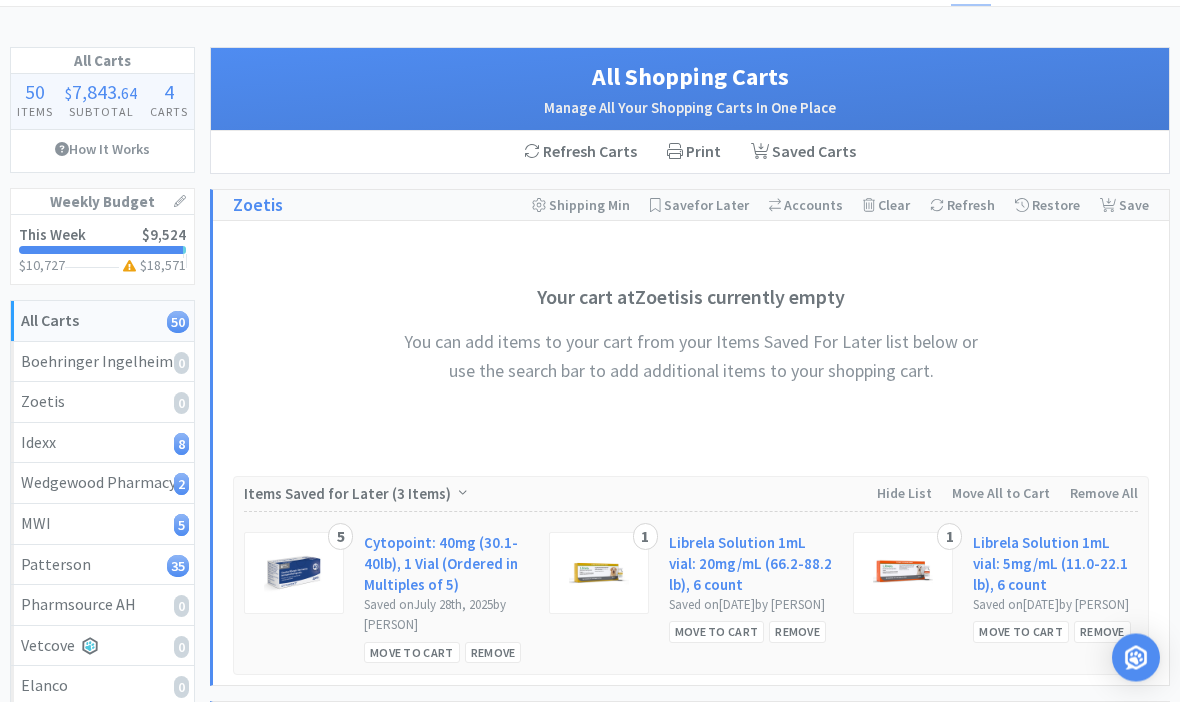 scroll, scrollTop: 0, scrollLeft: 0, axis: both 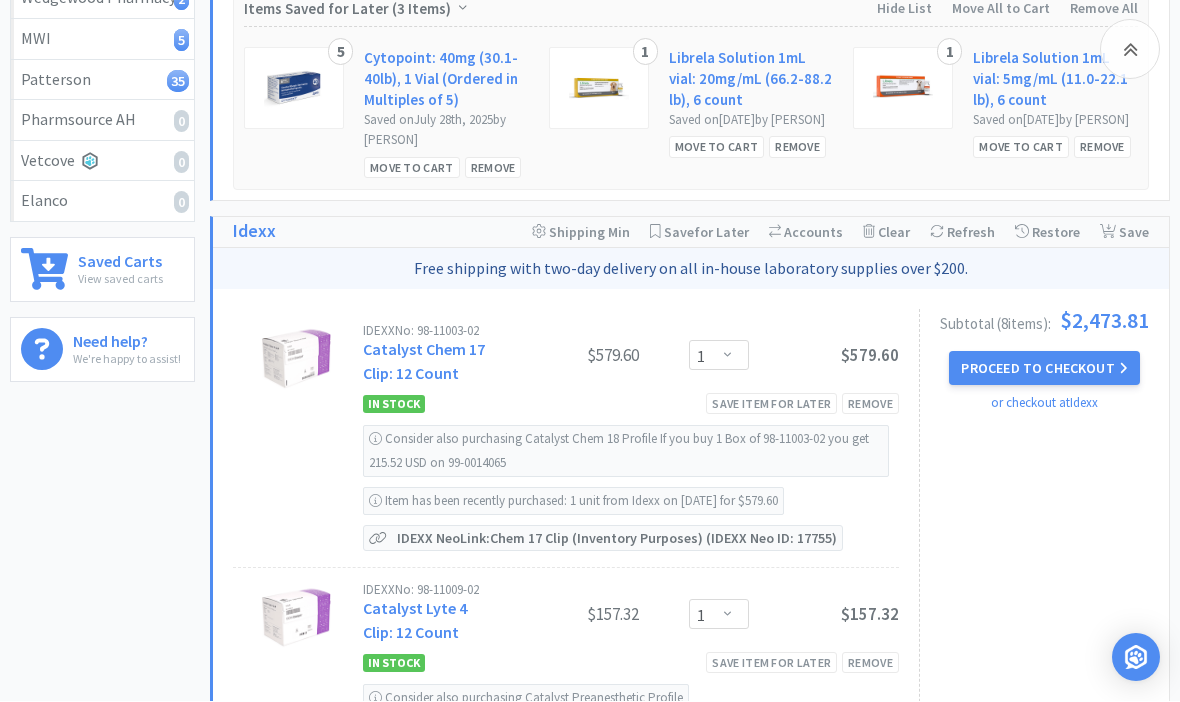 click at bounding box center [1136, 658] 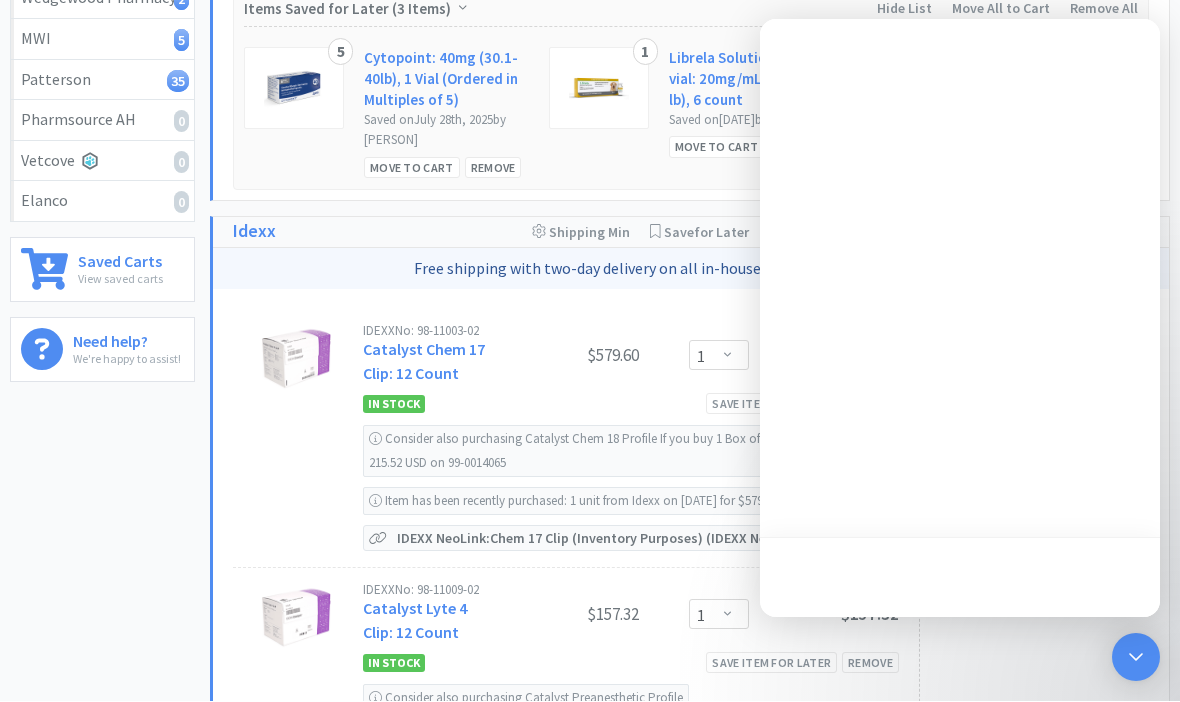scroll, scrollTop: 561, scrollLeft: 0, axis: vertical 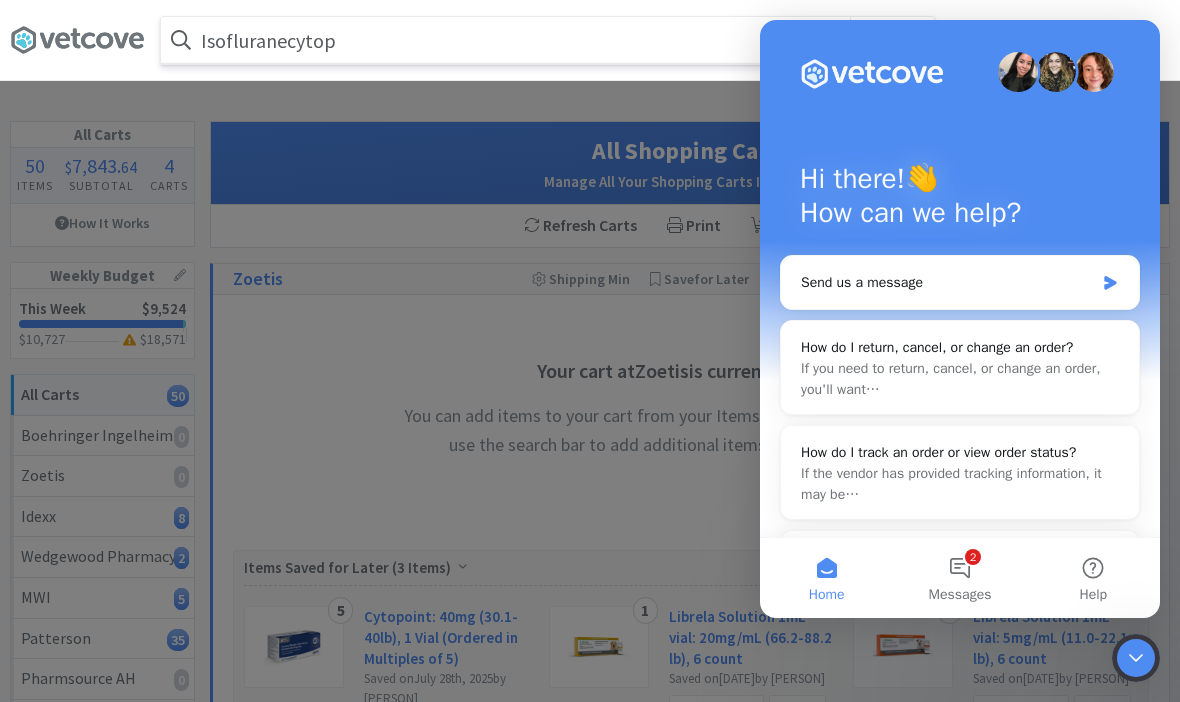 click 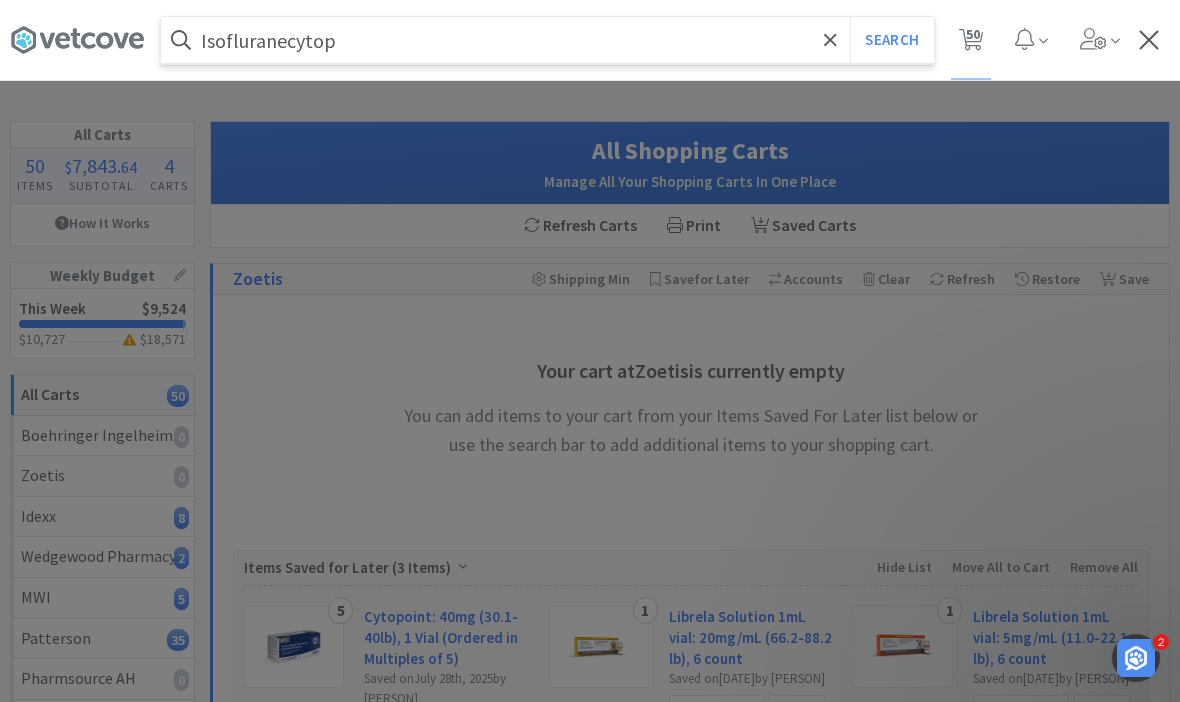 scroll, scrollTop: 0, scrollLeft: 0, axis: both 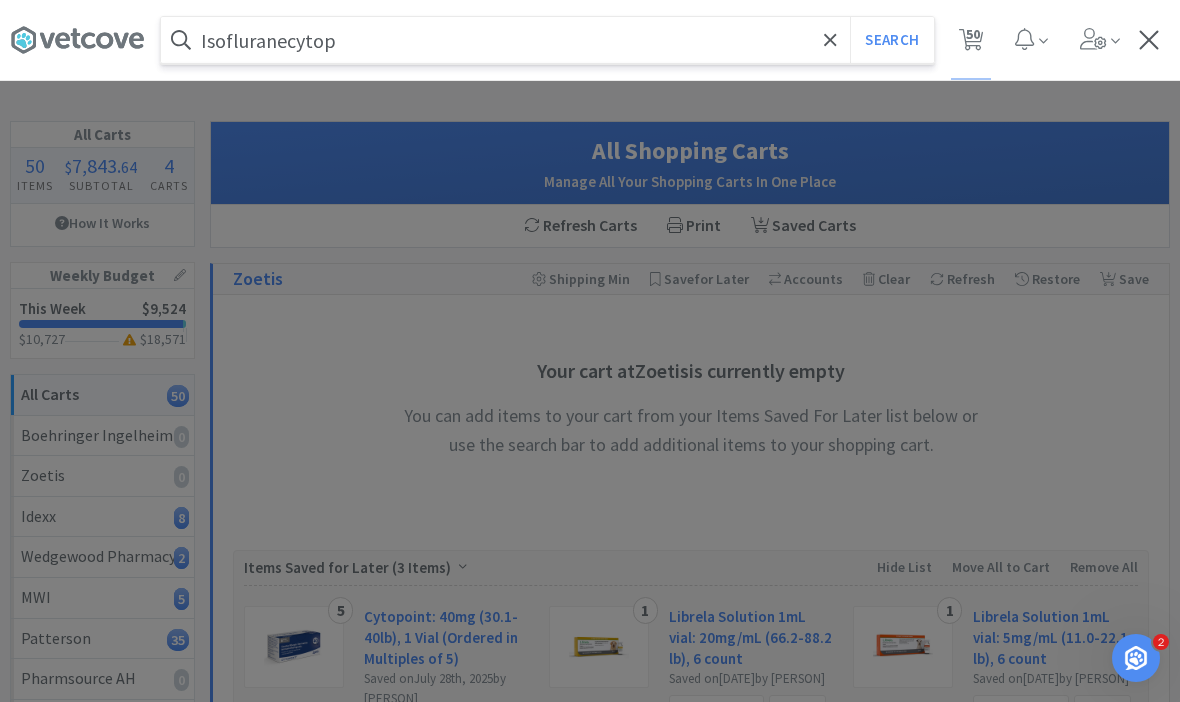 click at bounding box center [830, 40] 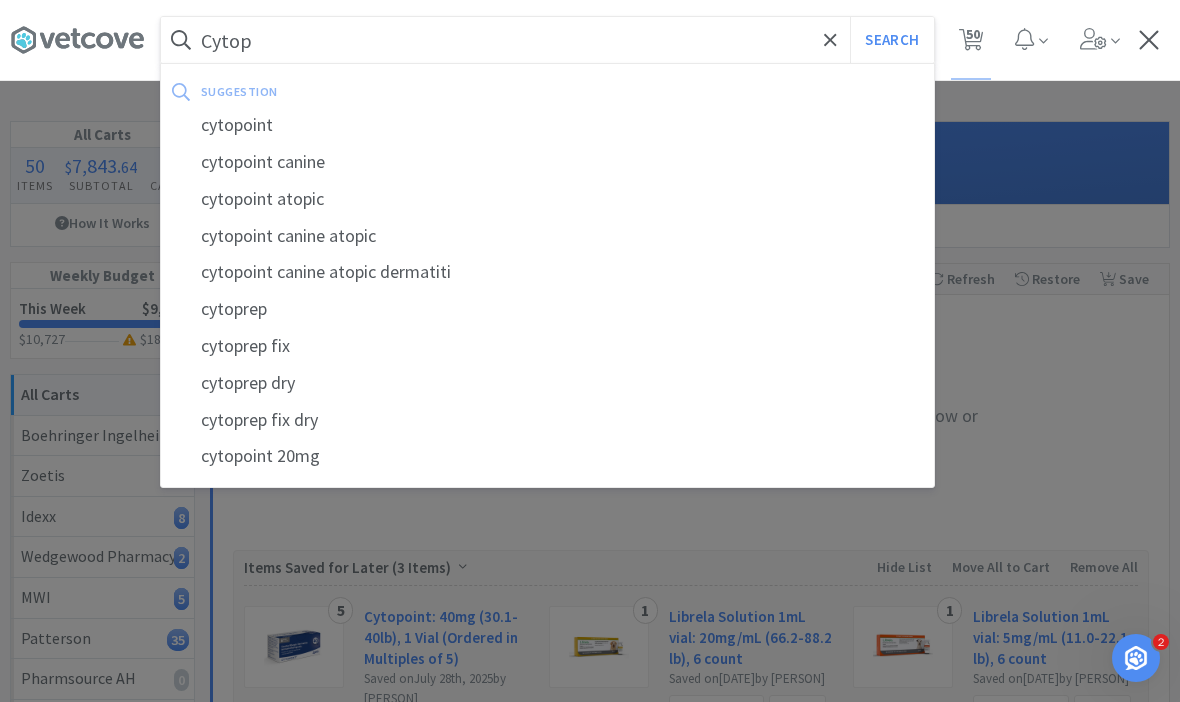 click on "cytopoint" at bounding box center [547, 125] 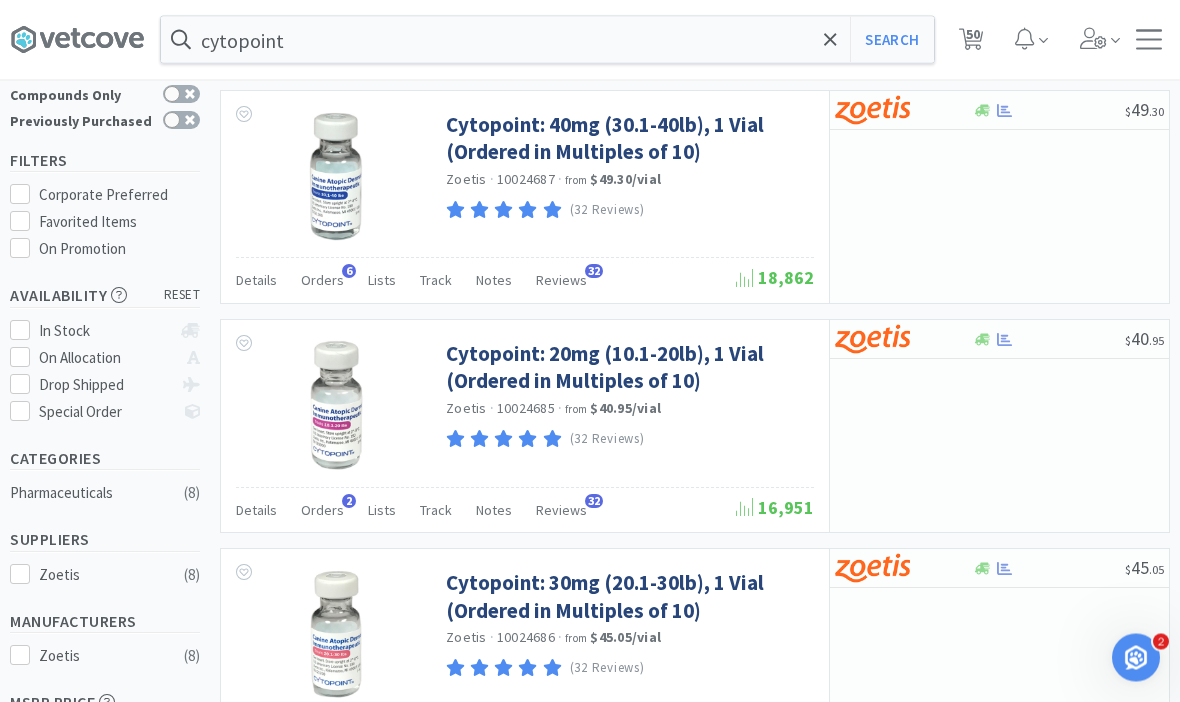 scroll, scrollTop: 103, scrollLeft: 0, axis: vertical 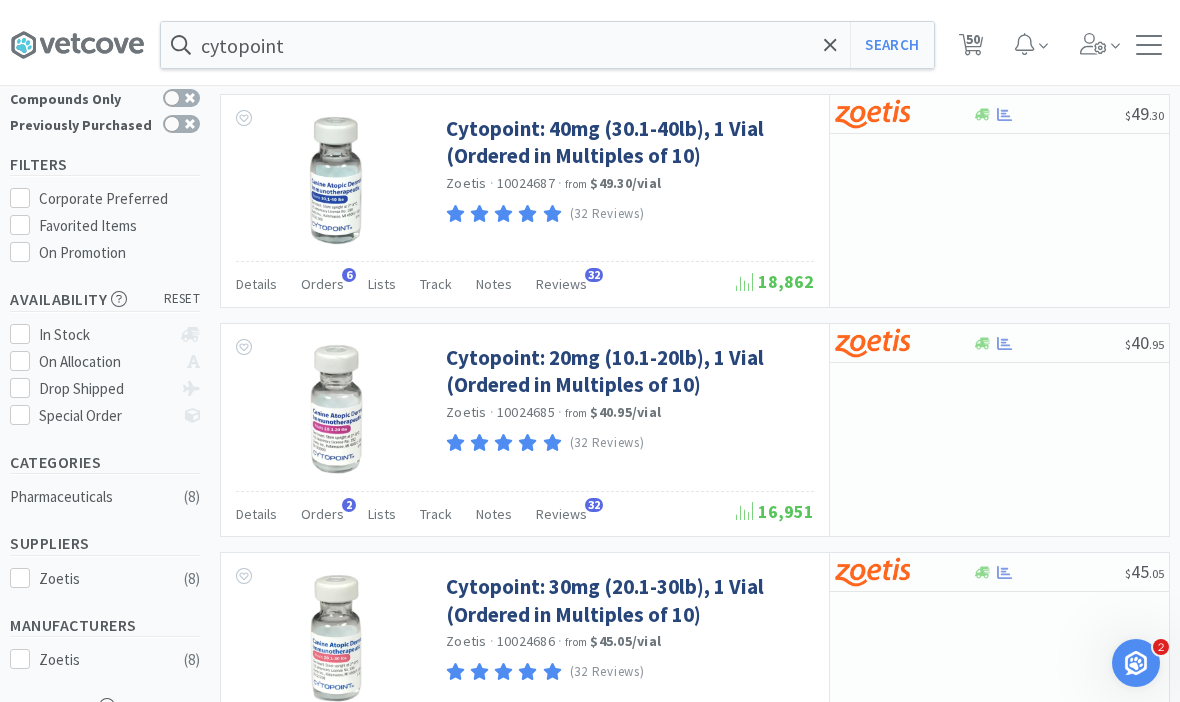 click on "Cytopoint: 20mg (10.1-20lb), 1 Vial (Ordered in Multiples of 10)" at bounding box center [627, 366] 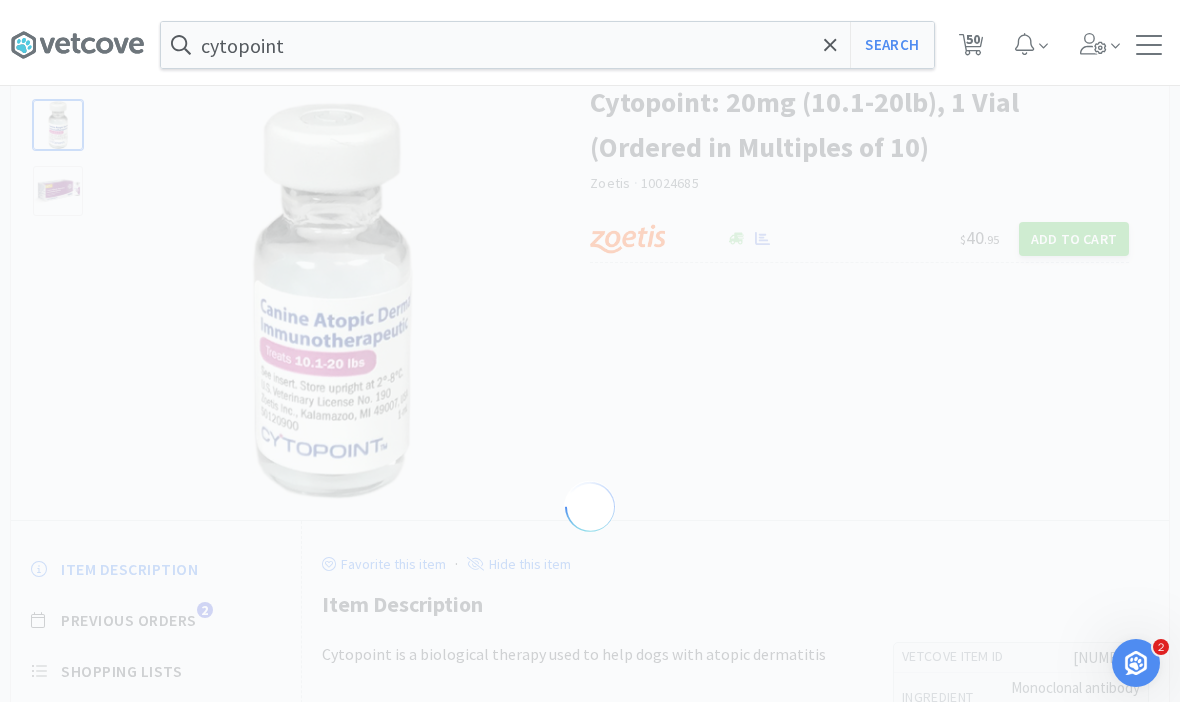 scroll, scrollTop: 0, scrollLeft: 0, axis: both 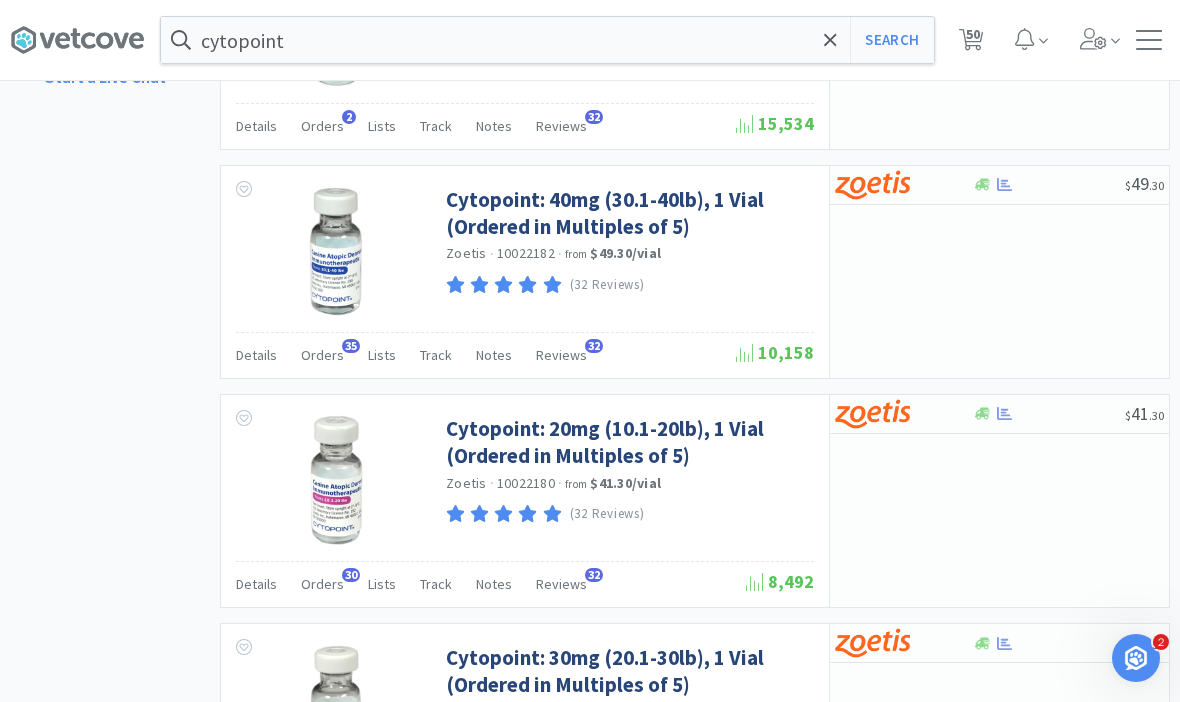click on "Cytopoint: 20mg (10.1-20lb), 1 Vial (Ordered in Multiples of 5)" at bounding box center [627, 442] 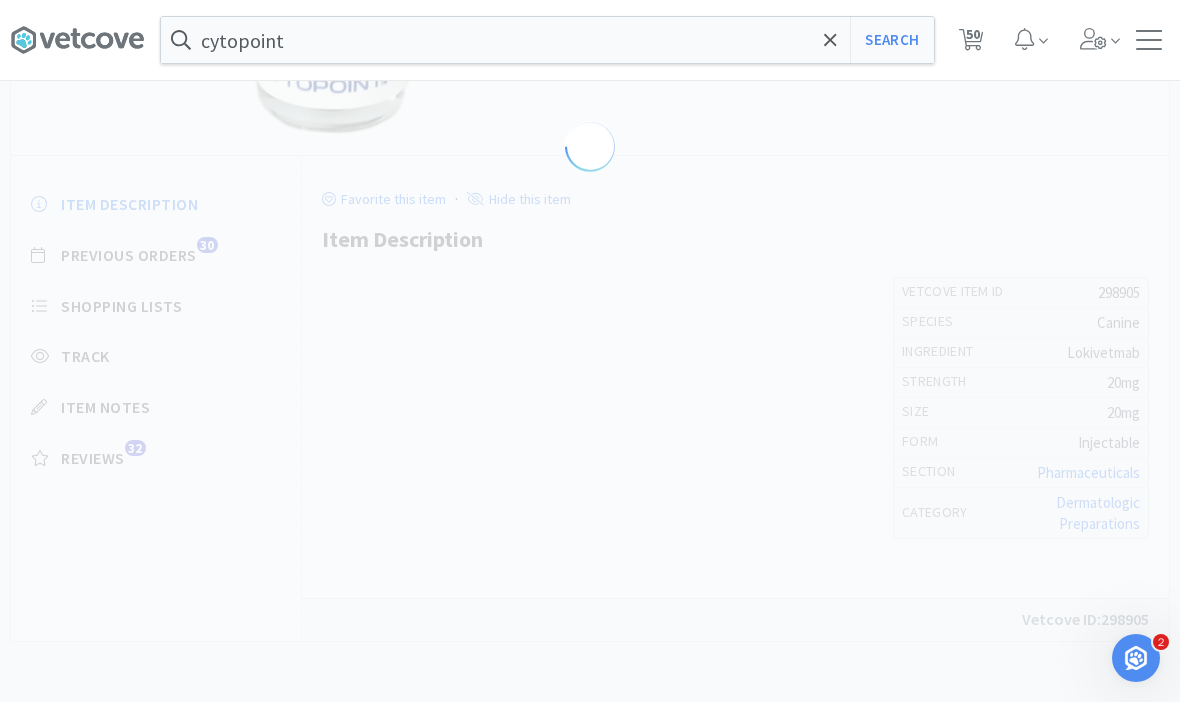 scroll, scrollTop: 0, scrollLeft: 0, axis: both 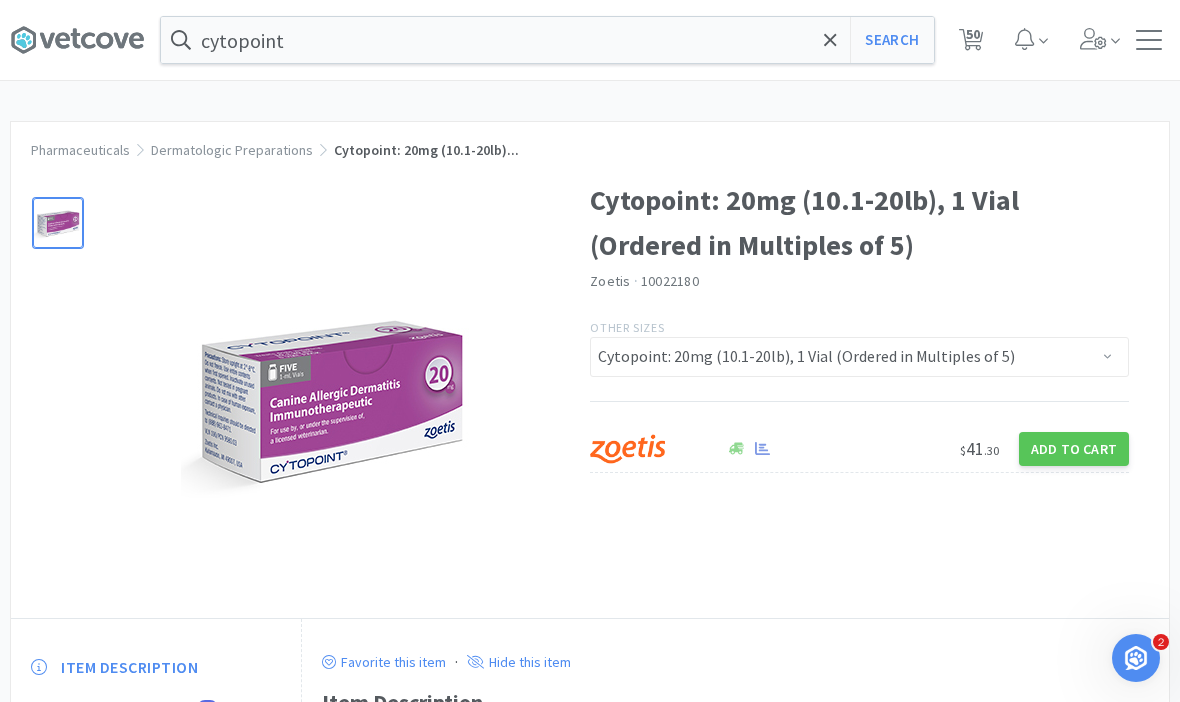 click on "Add to Cart" at bounding box center (1074, 449) 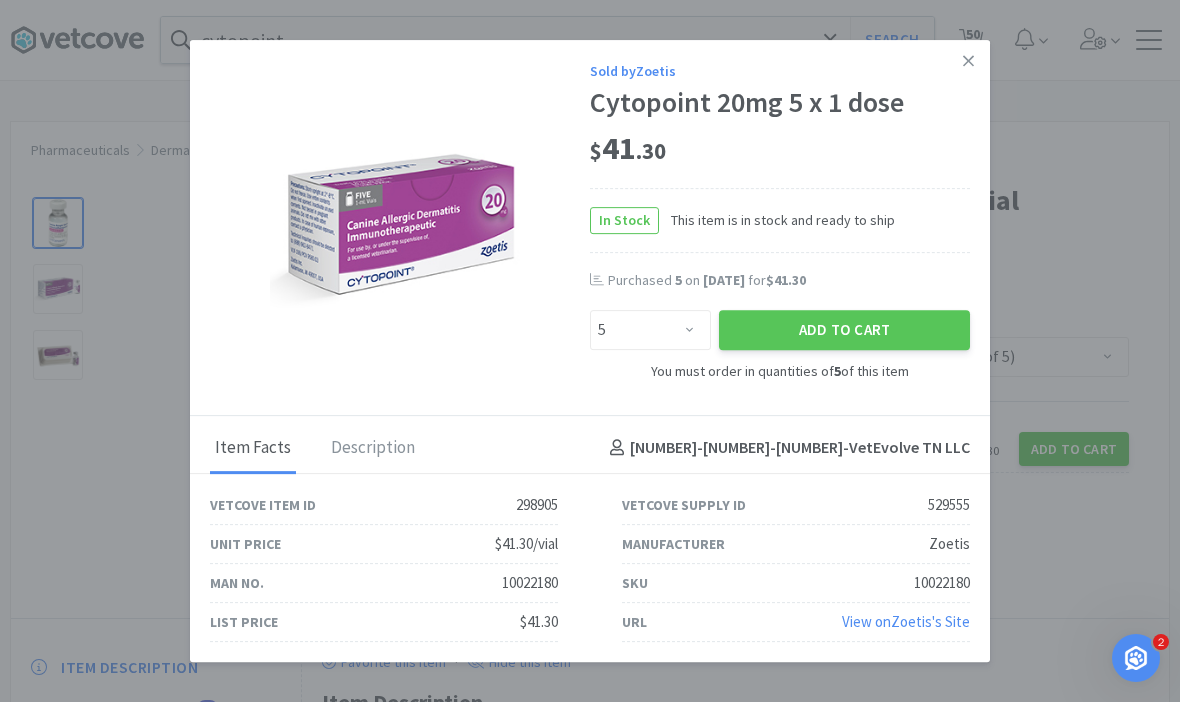 click on "Add to Cart" at bounding box center (844, 330) 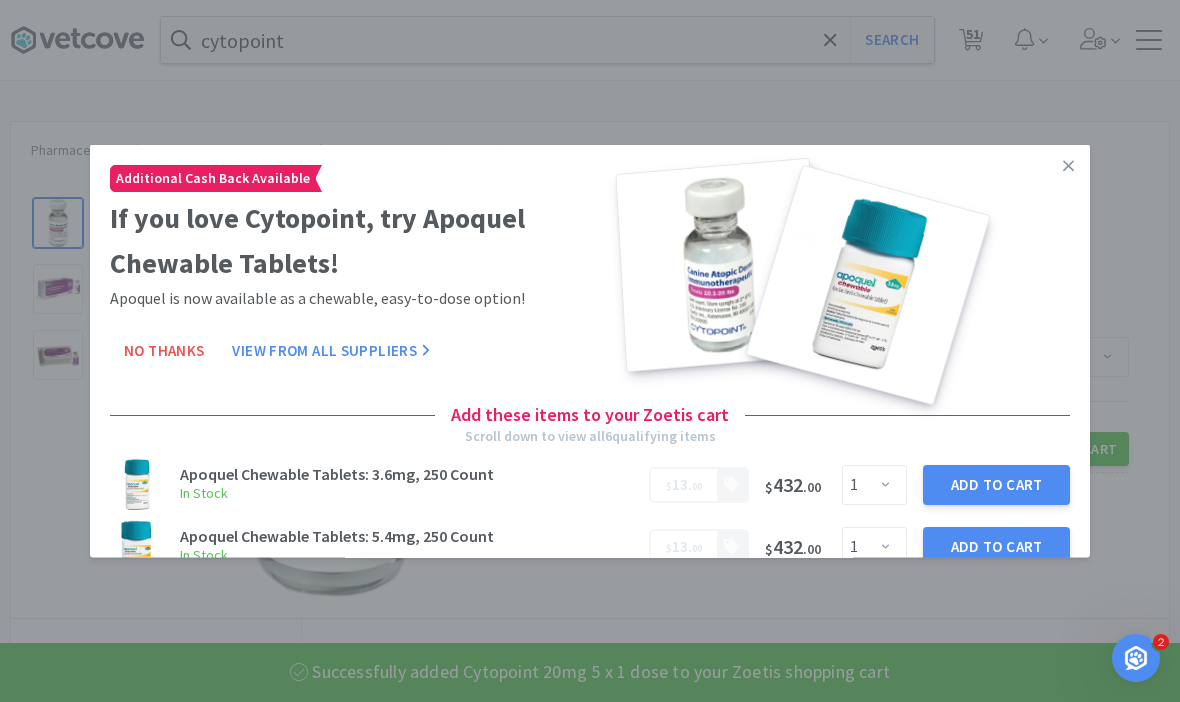click at bounding box center [1068, 166] 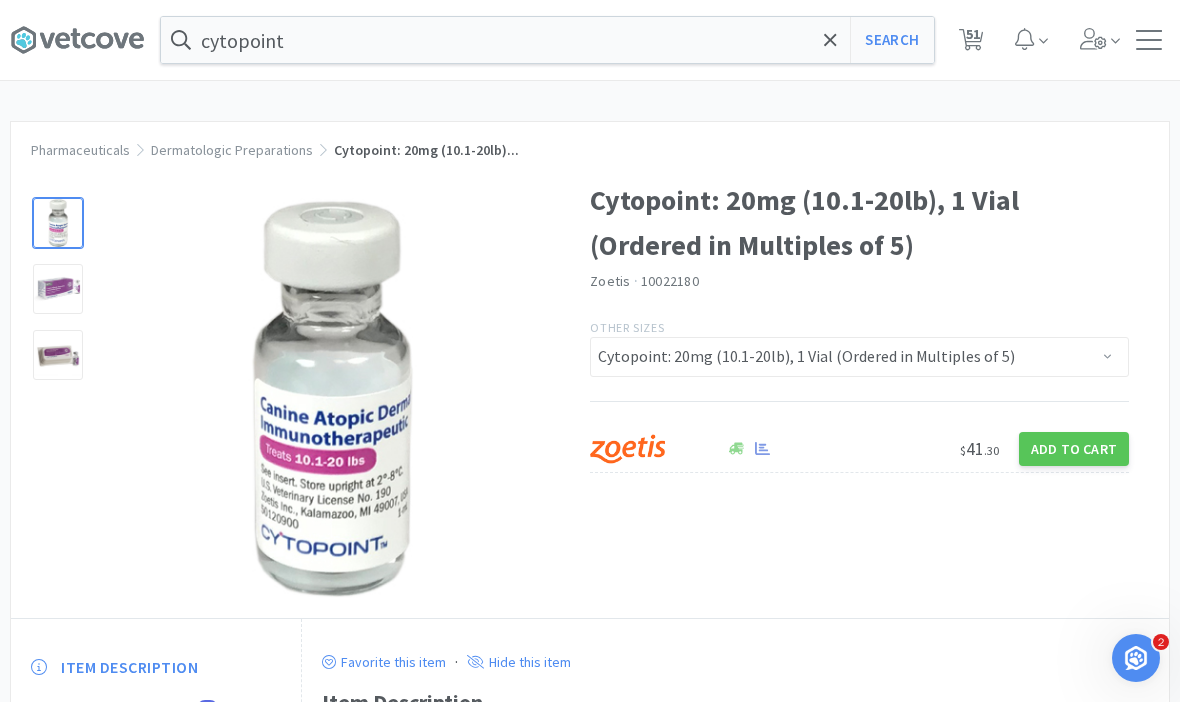 click on "51" at bounding box center (973, 34) 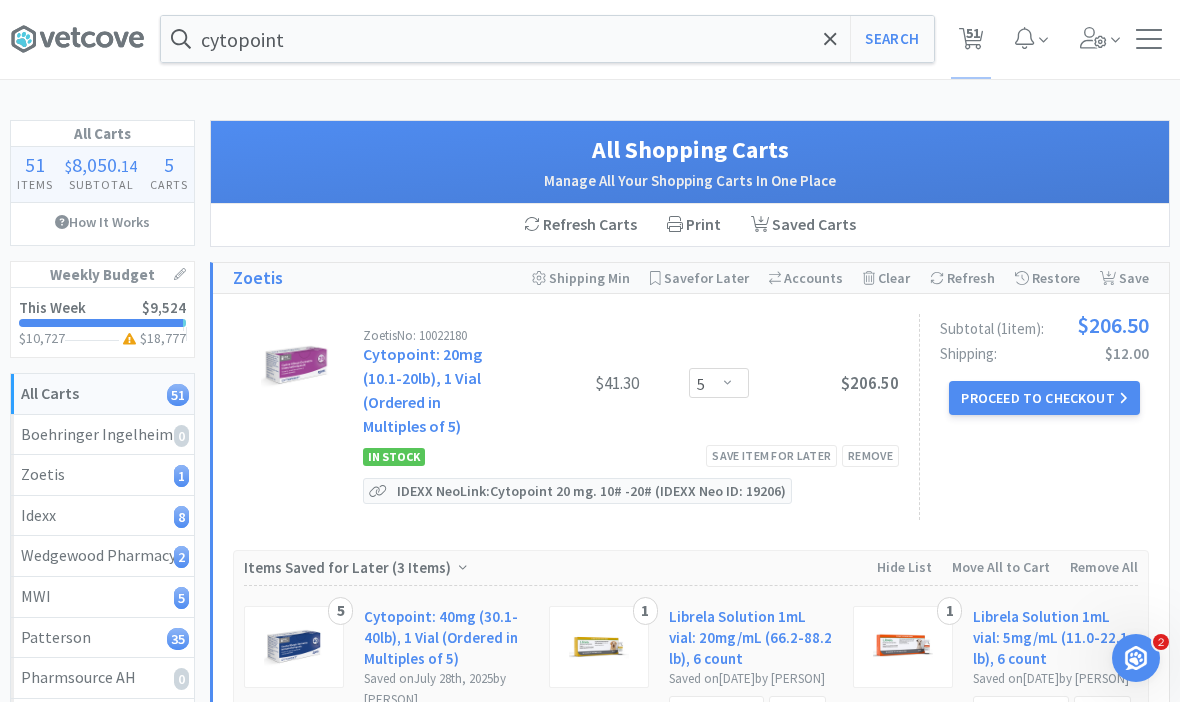 scroll, scrollTop: 0, scrollLeft: 0, axis: both 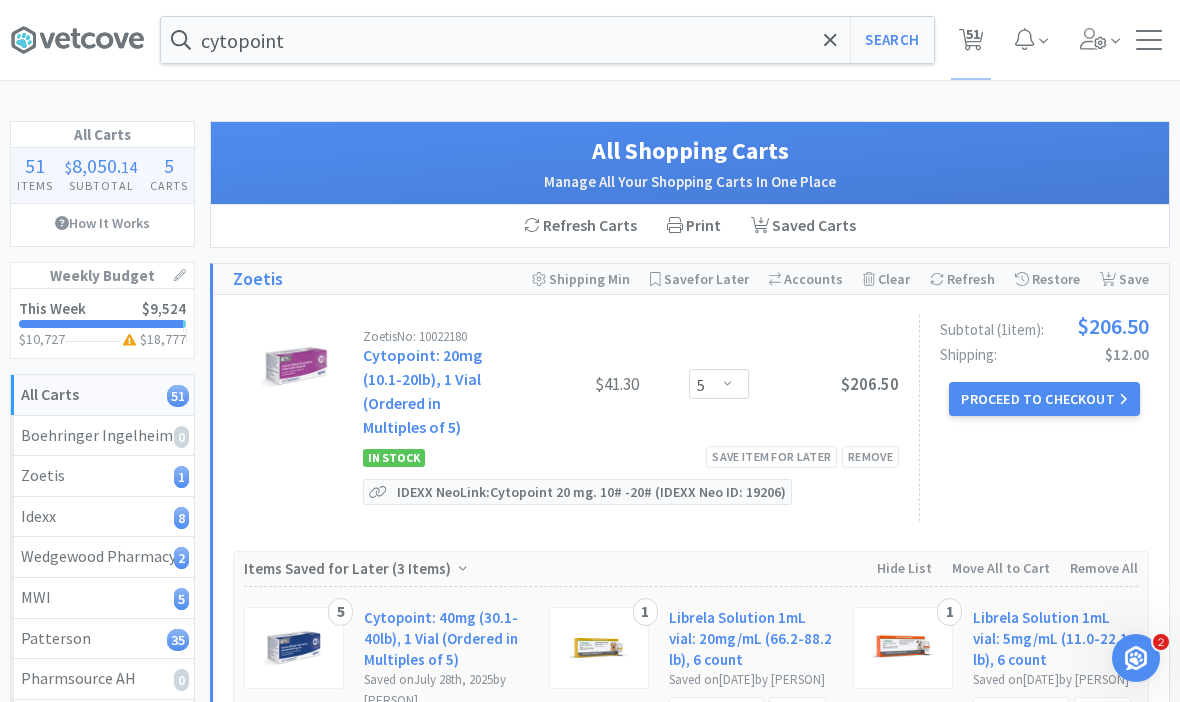 click 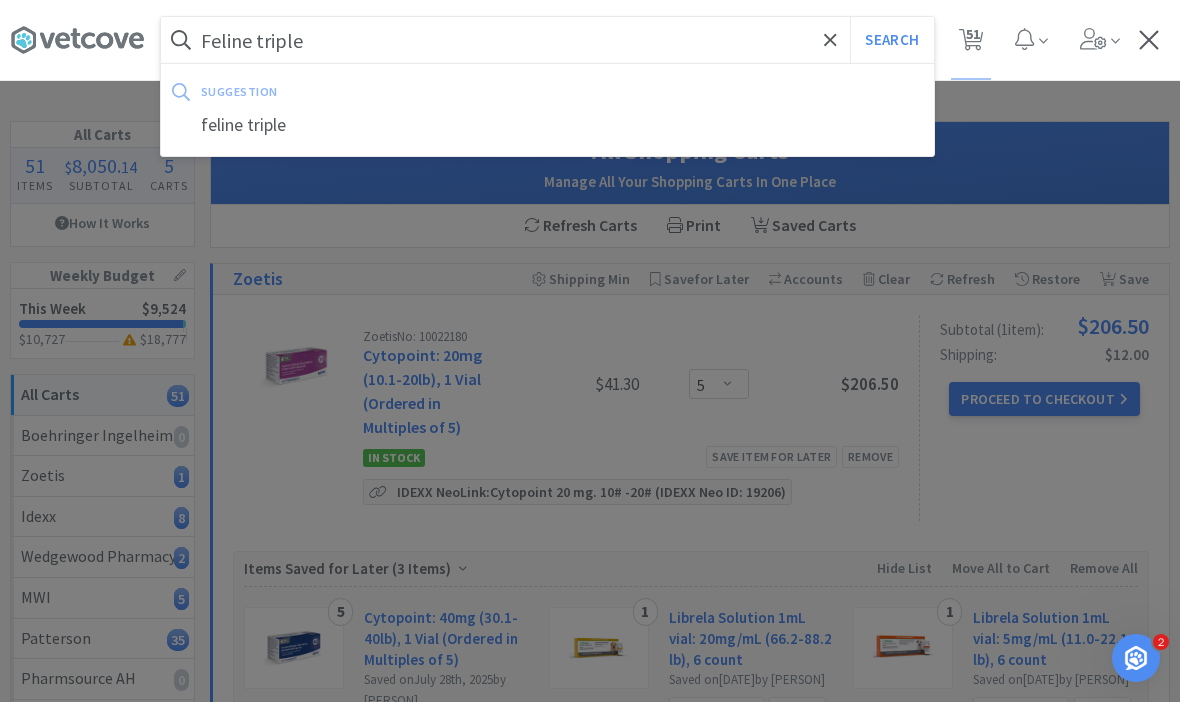 click on "Search" at bounding box center [891, 40] 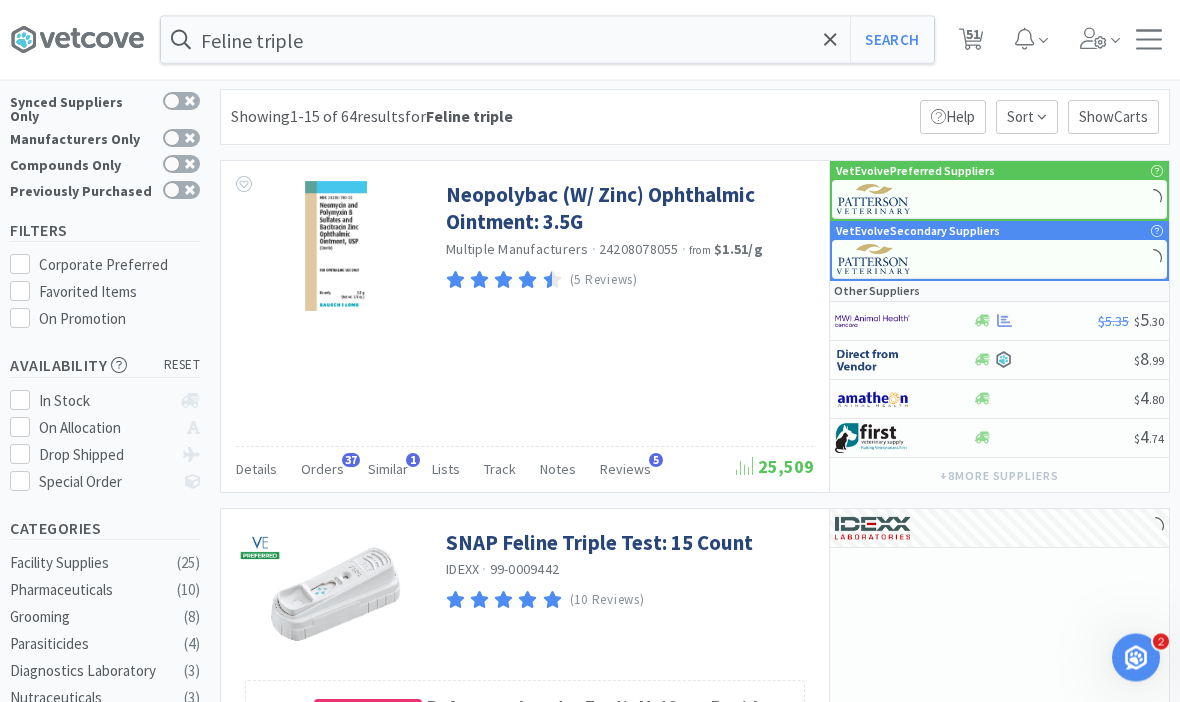 scroll, scrollTop: 0, scrollLeft: 0, axis: both 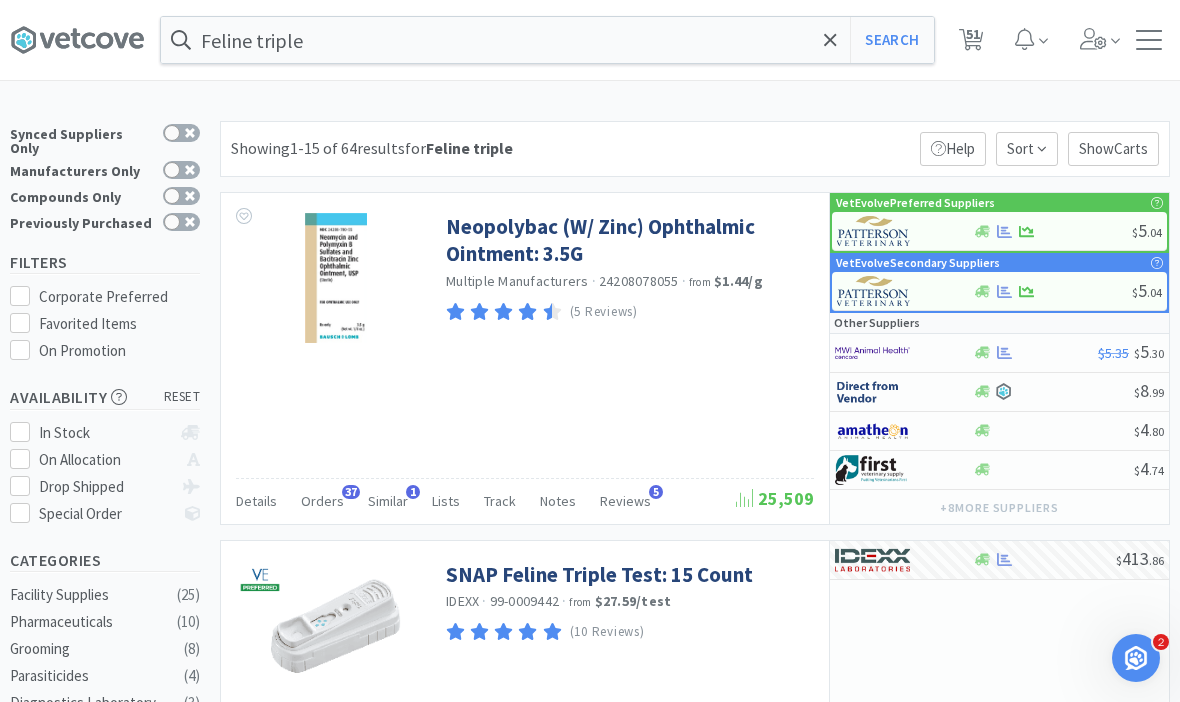 click on "Orders Shopping Discuss Discuss 51 51" at bounding box center [1036, 40] 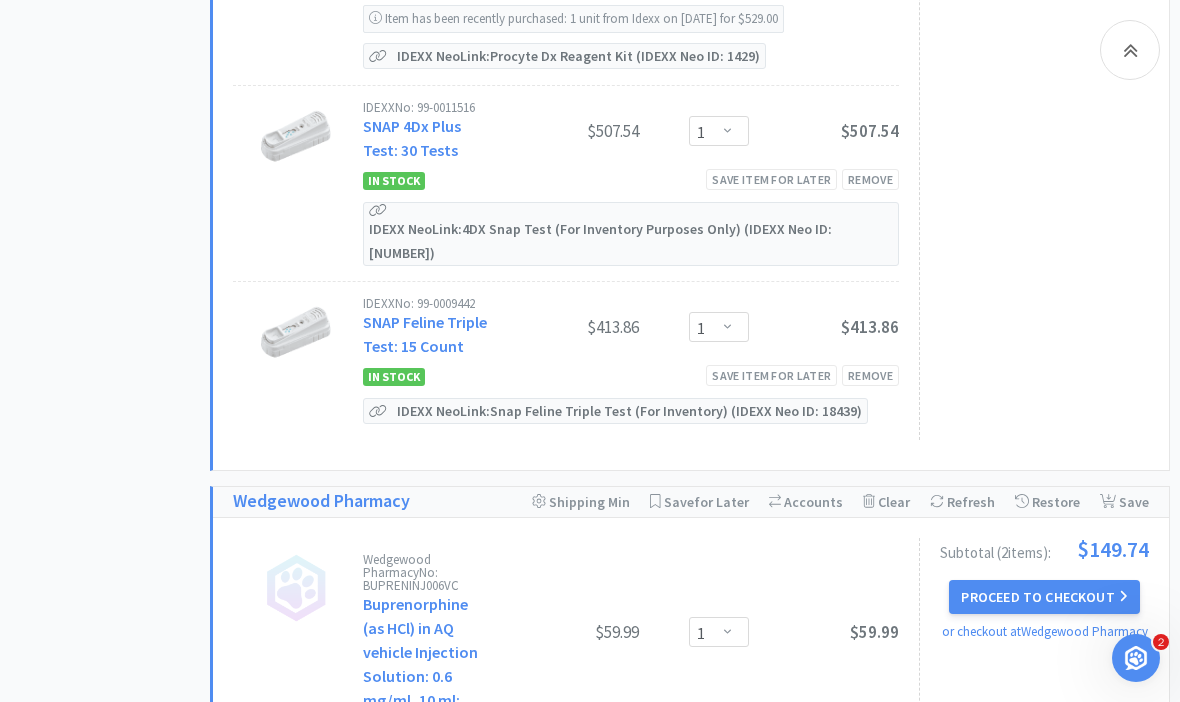 scroll, scrollTop: 2101, scrollLeft: 0, axis: vertical 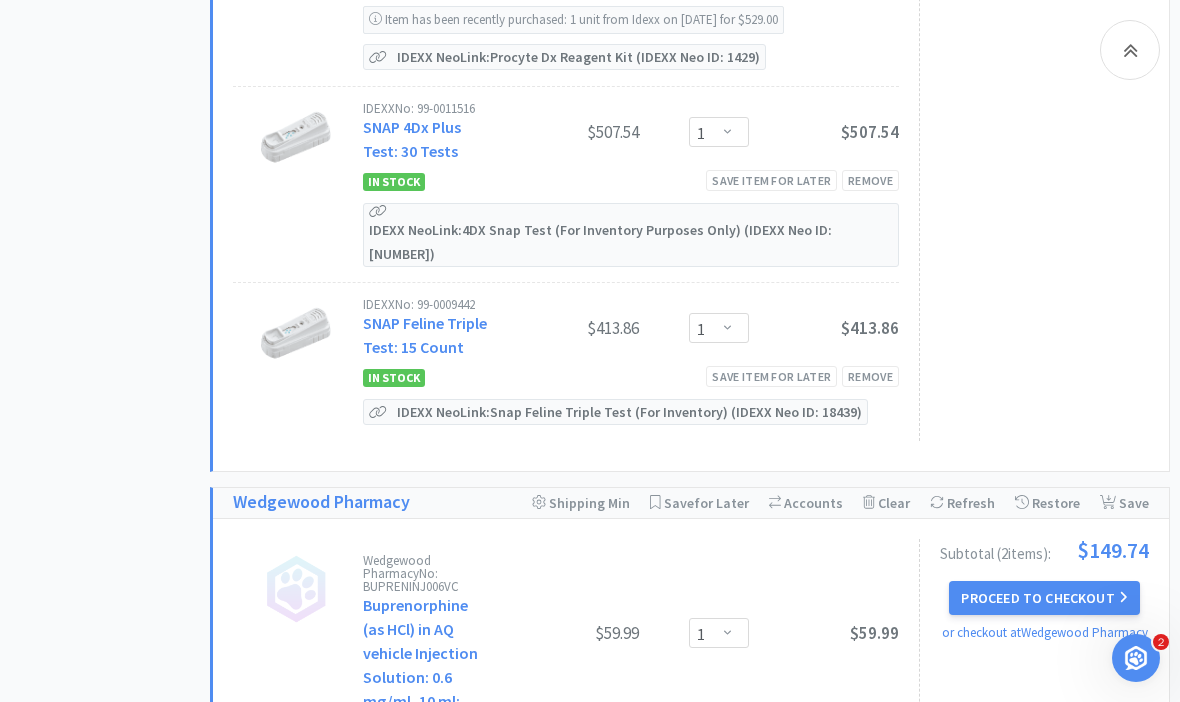 click on "Save item for later" at bounding box center [771, 376] 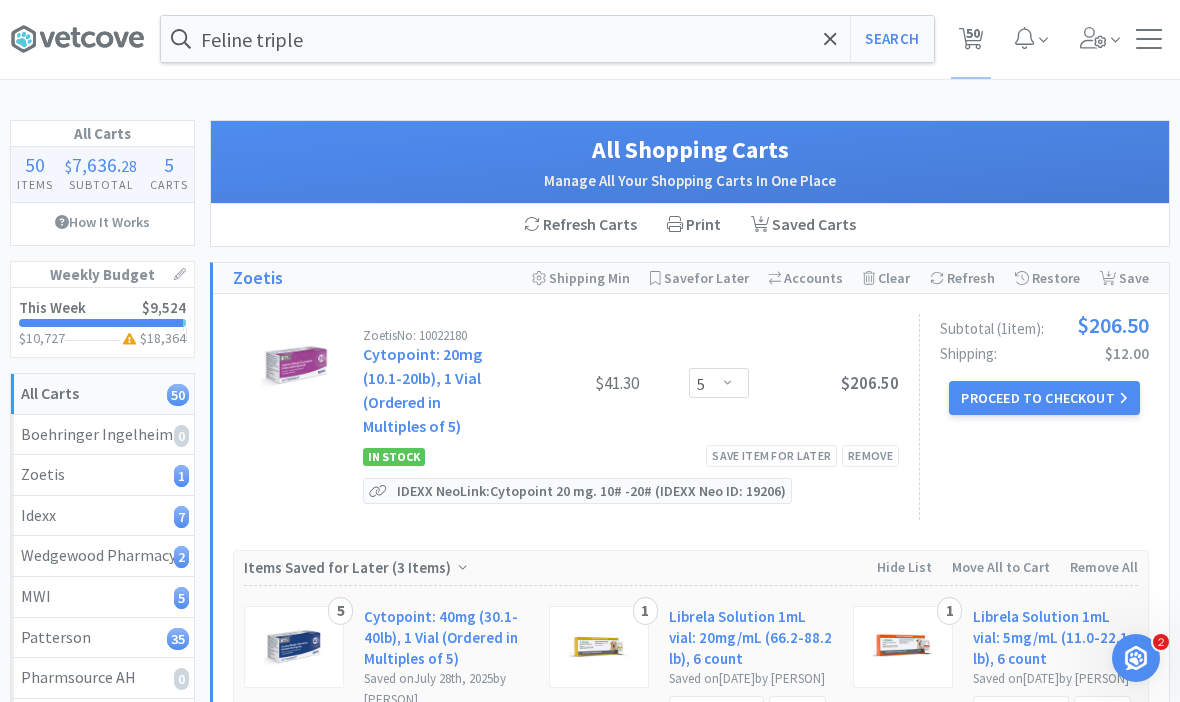 scroll, scrollTop: 0, scrollLeft: 0, axis: both 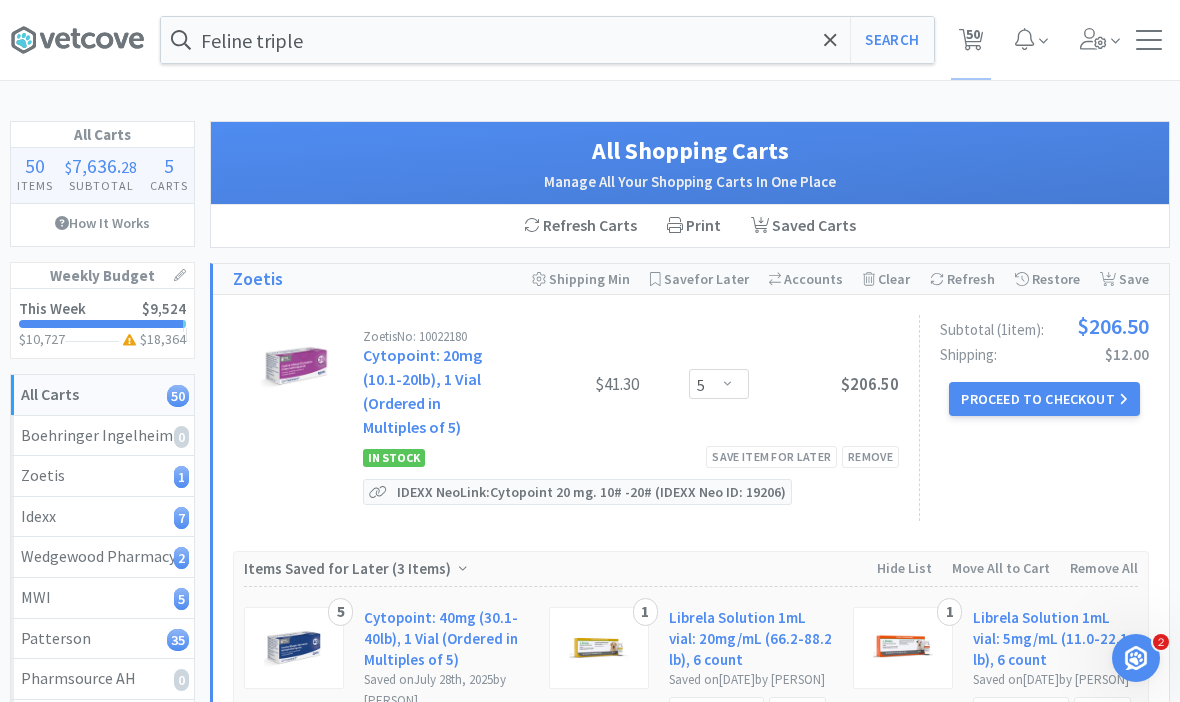 click 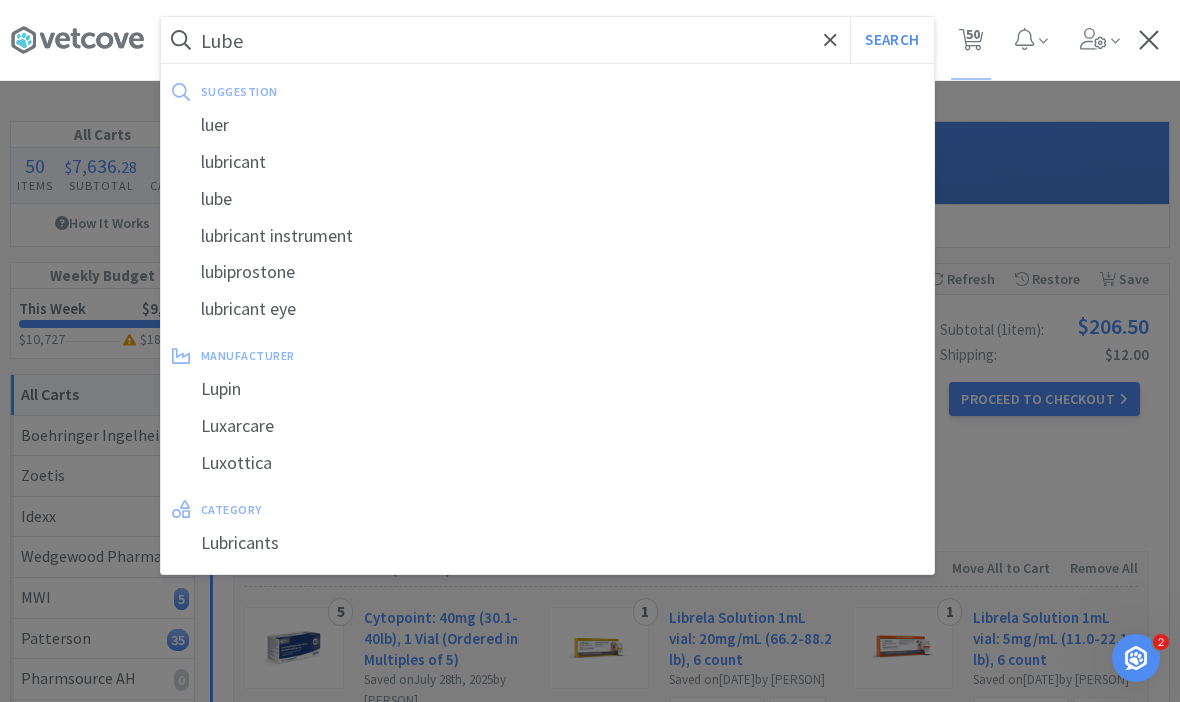 click on "Search" at bounding box center [891, 40] 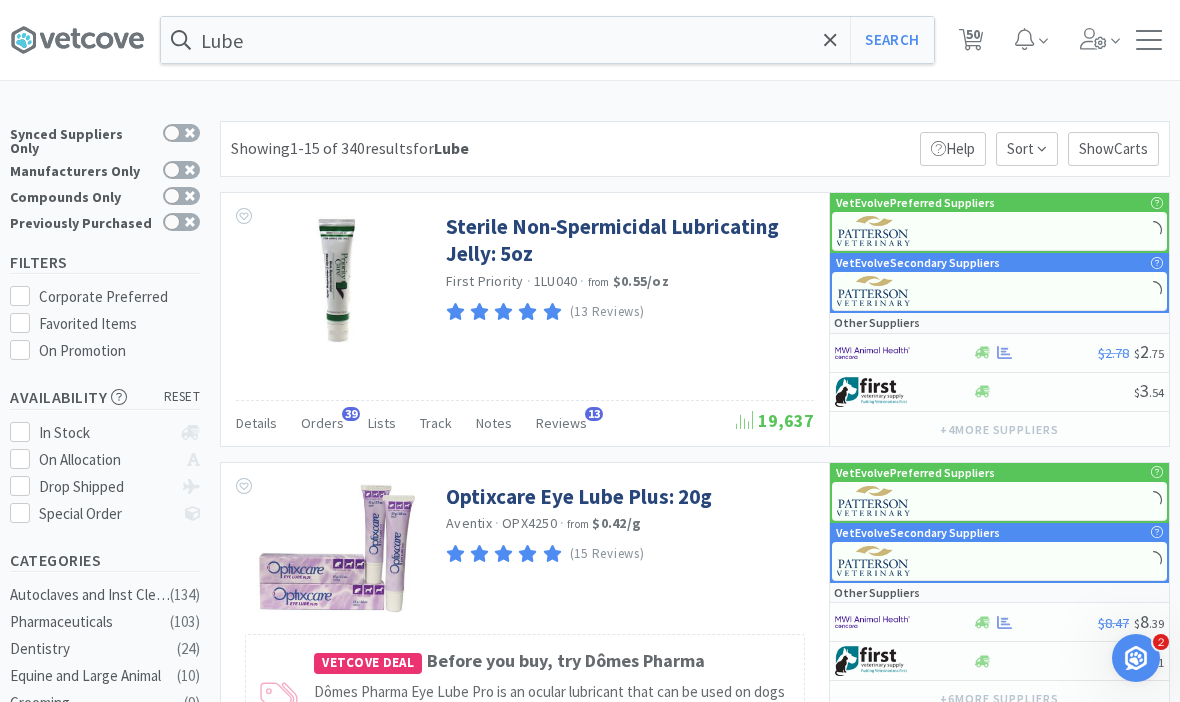 click on "Sterile Non-Spermicidal Lubricating Jelly: 5oz" at bounding box center (627, 240) 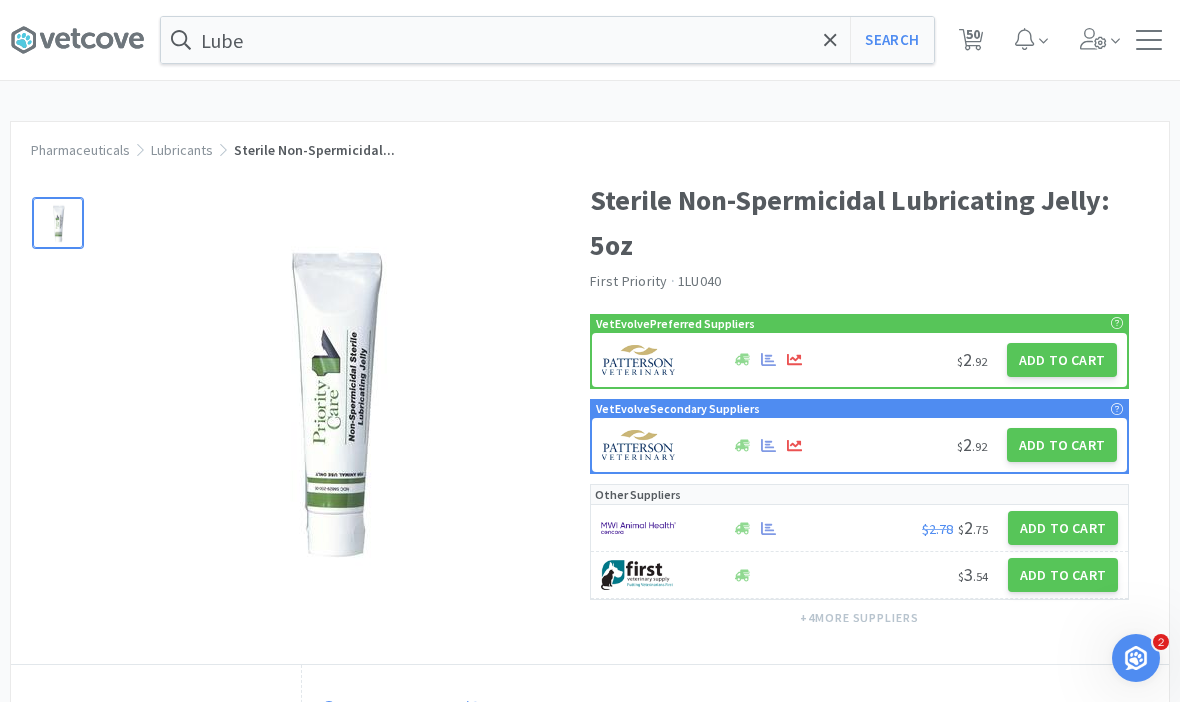 click on "Add to Cart" at bounding box center [1062, 360] 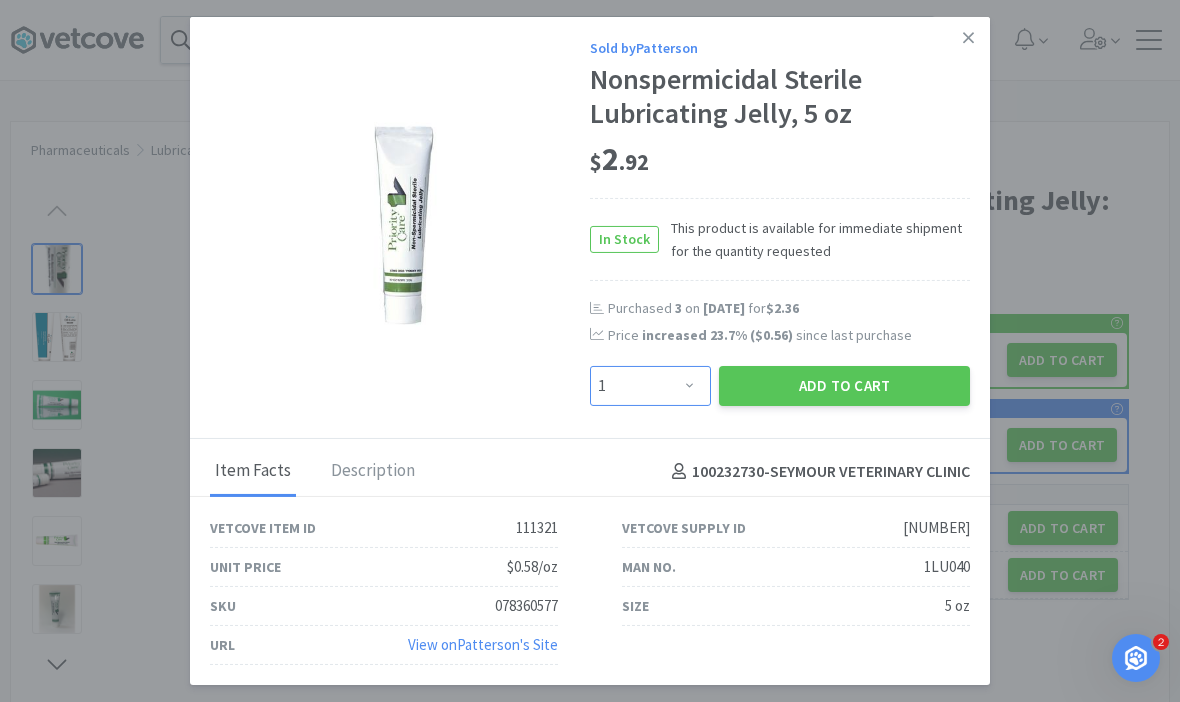 click on "Enter Quantity 1 2 3 4 5 6 7 8 9 10 11 12 13 14 15 16 17 18 19 20 Enter Quantity" at bounding box center (650, 386) 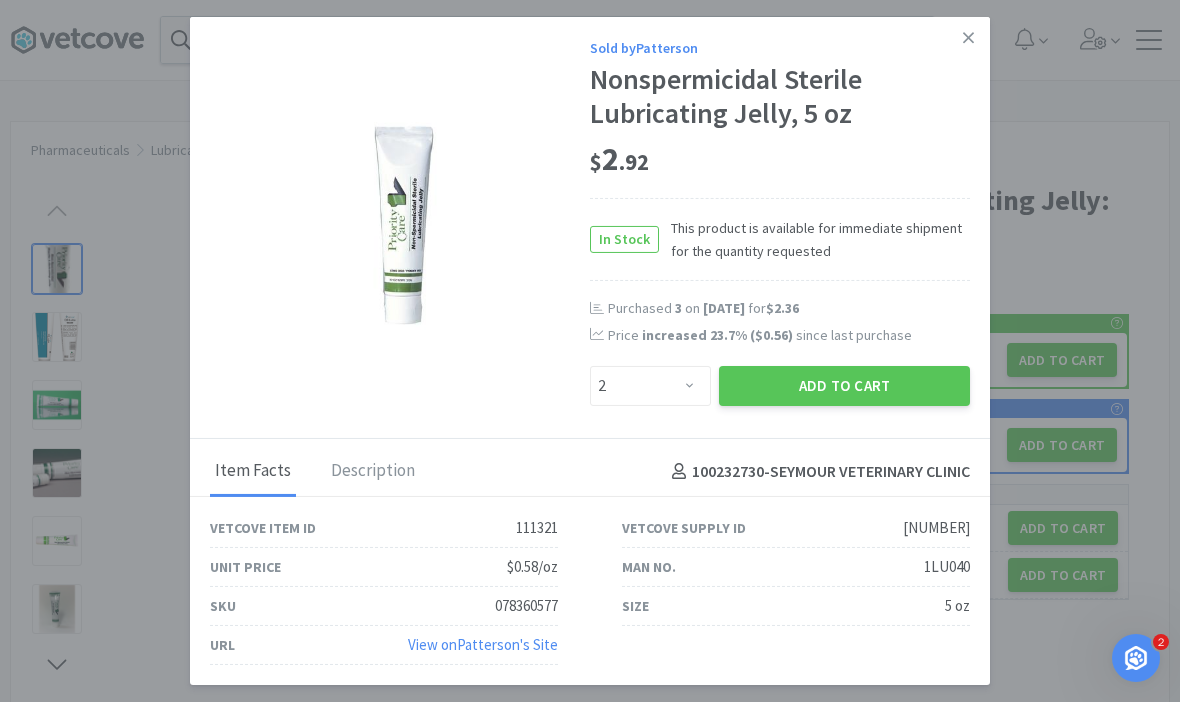 click 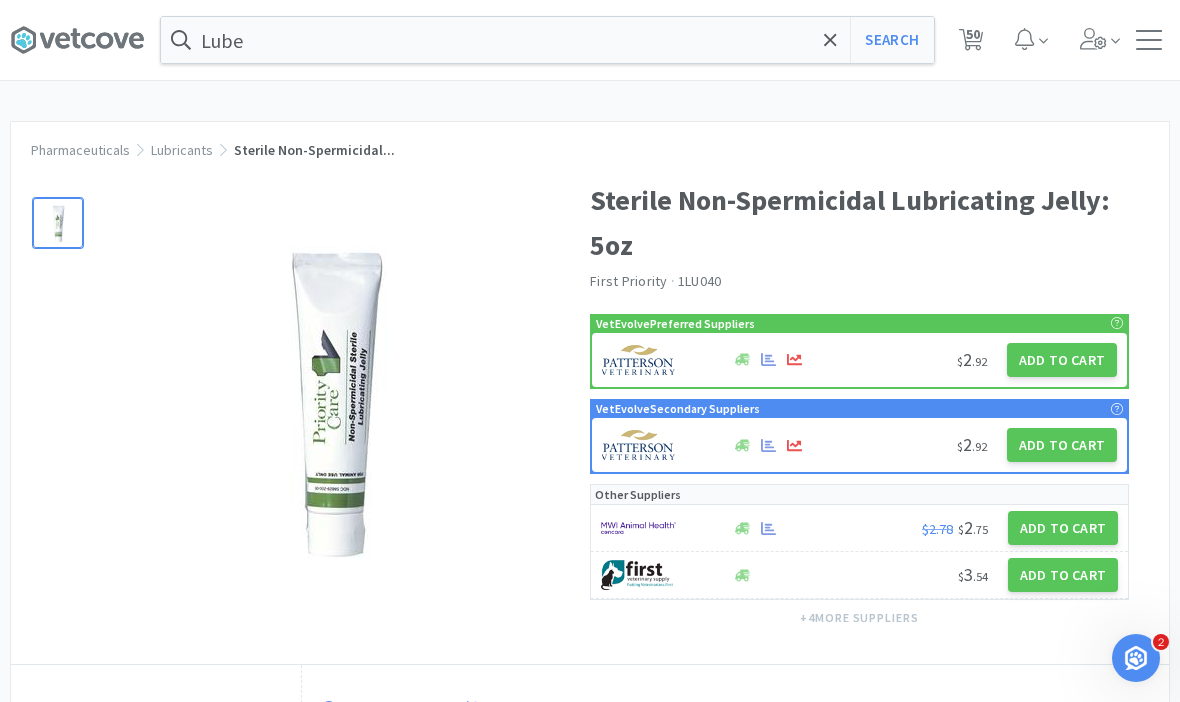 click on "Add to Cart" at bounding box center [1062, 445] 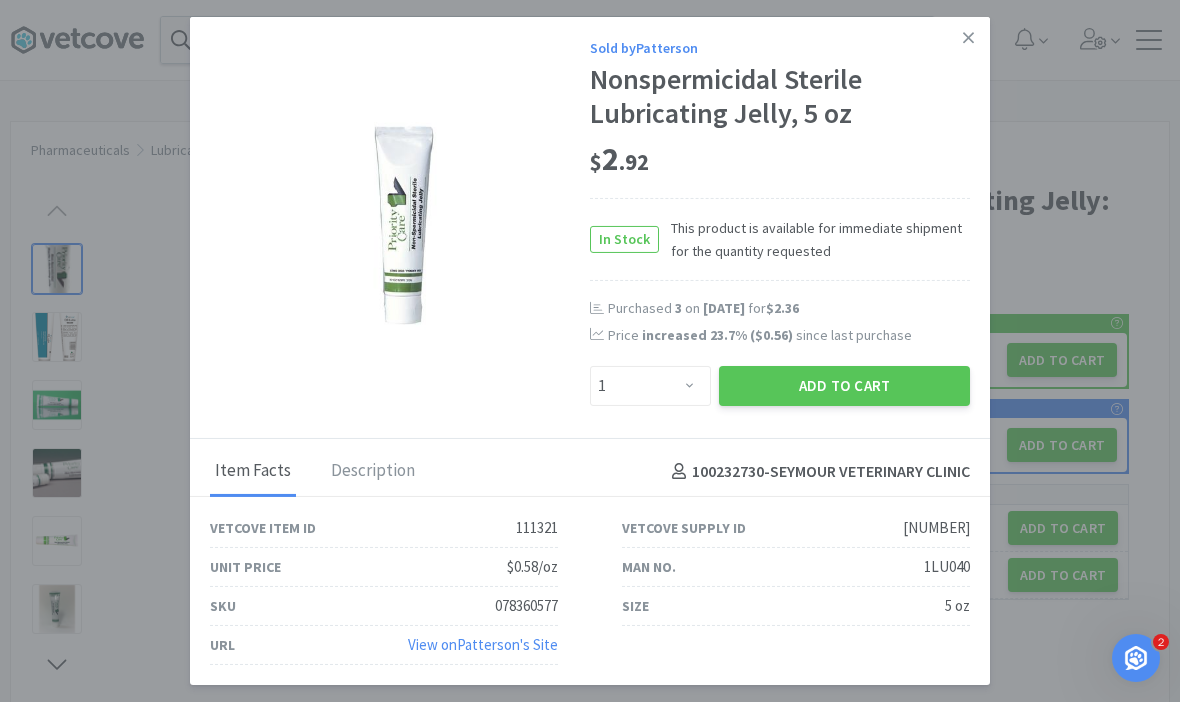 click 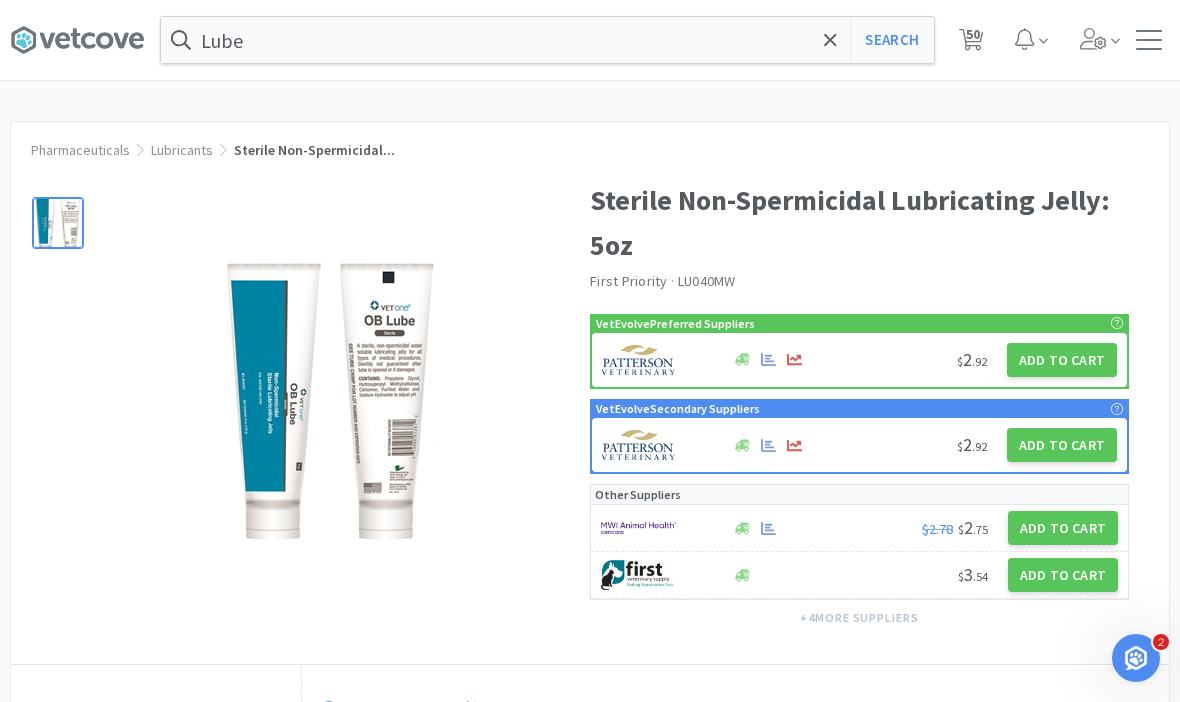 click on "Add to Cart" at bounding box center (1063, 528) 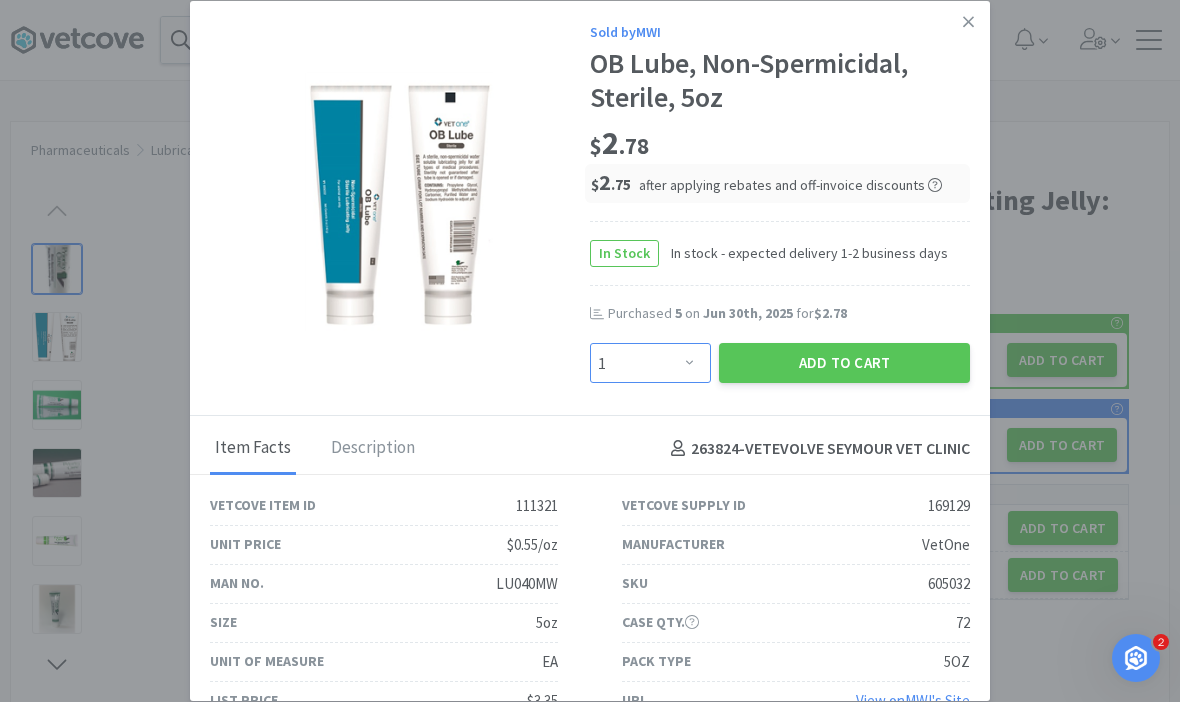 click on "Enter Quantity 1 2 3 4 5 6 7 8 9 10 11 12 13 14 15 16 17 18 19 20 Enter Quantity" at bounding box center [650, 363] 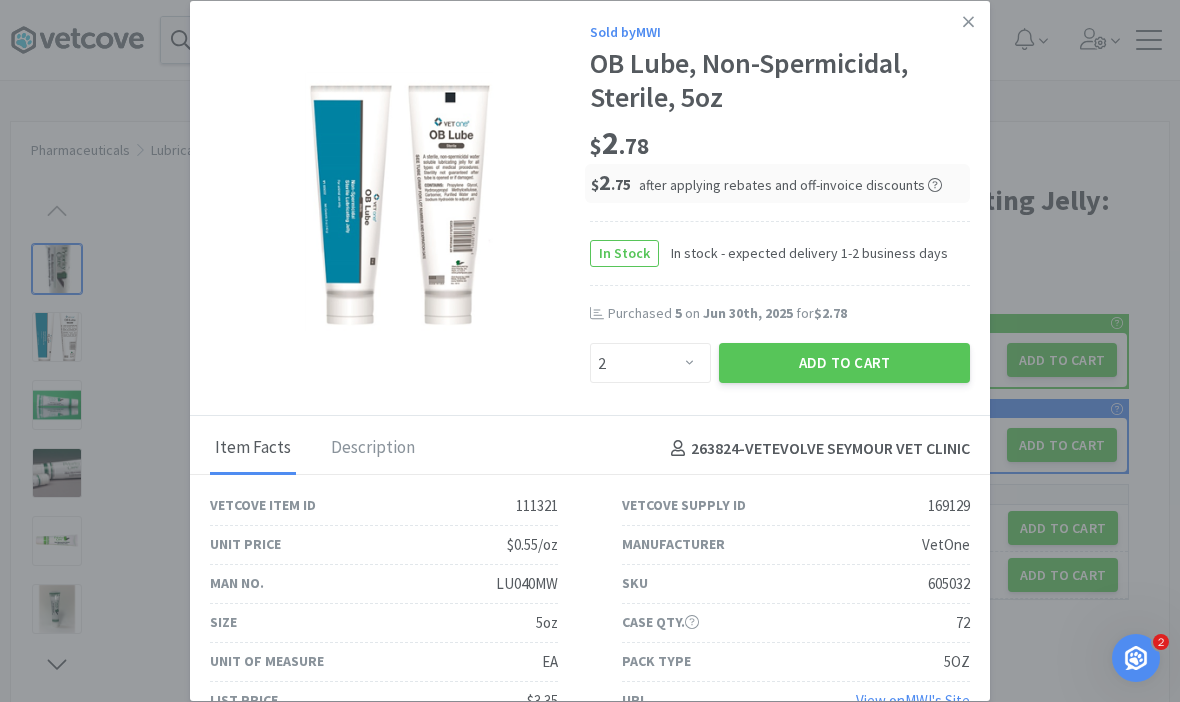 click on "Add to Cart" at bounding box center [844, 363] 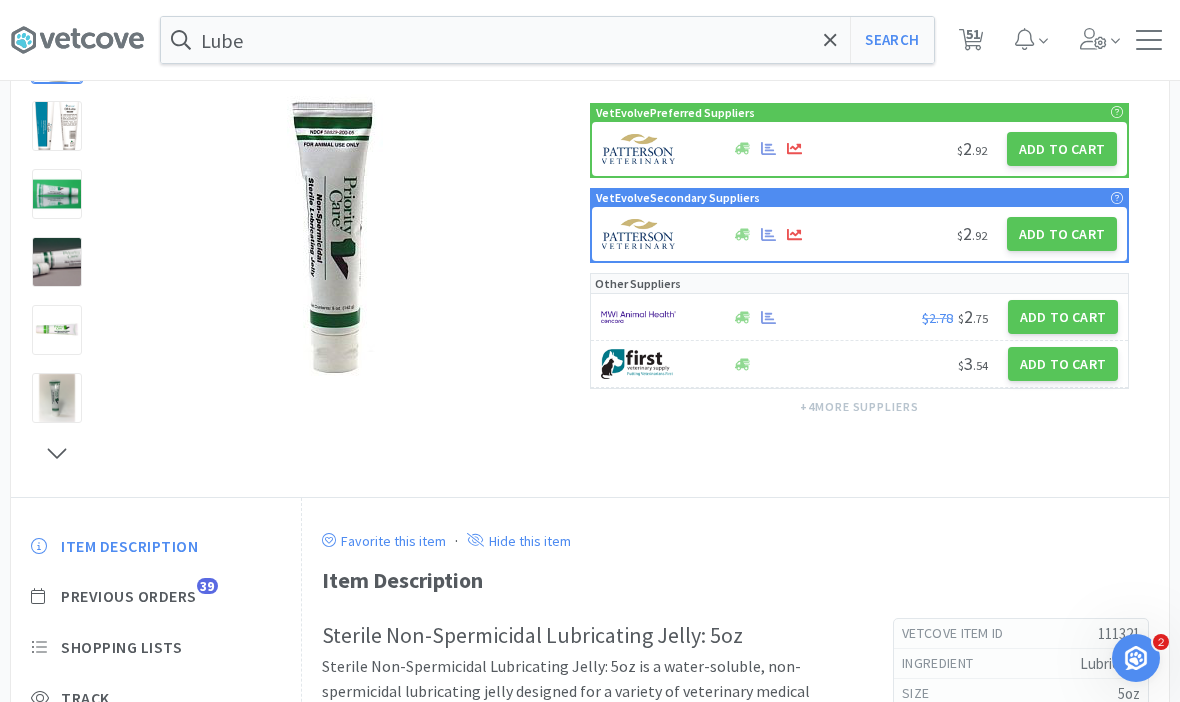scroll, scrollTop: 230, scrollLeft: 0, axis: vertical 